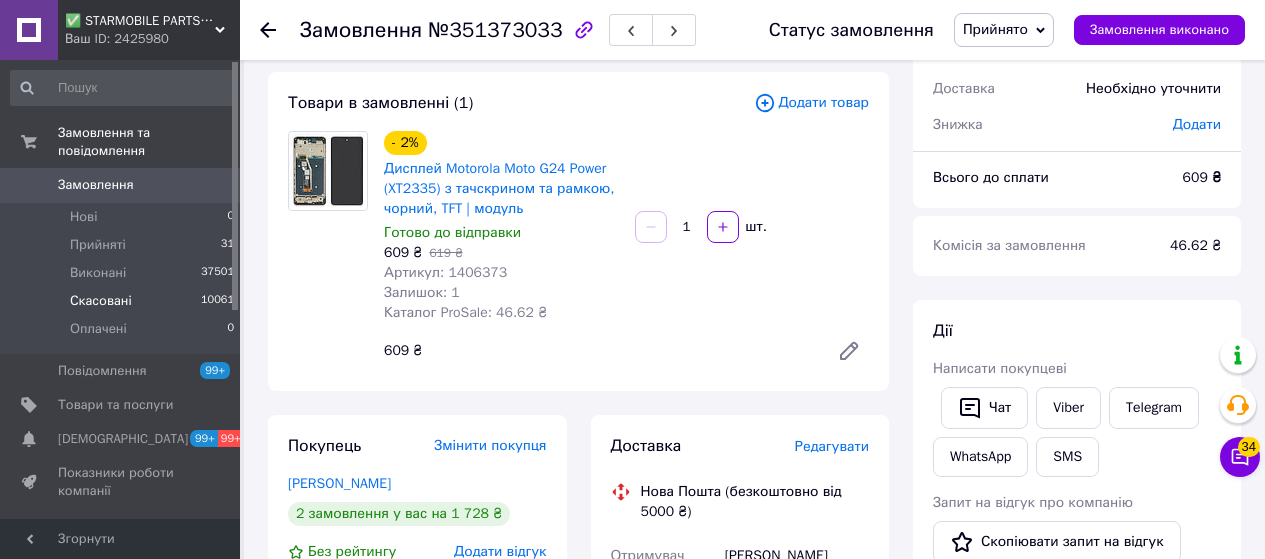 scroll, scrollTop: 100, scrollLeft: 0, axis: vertical 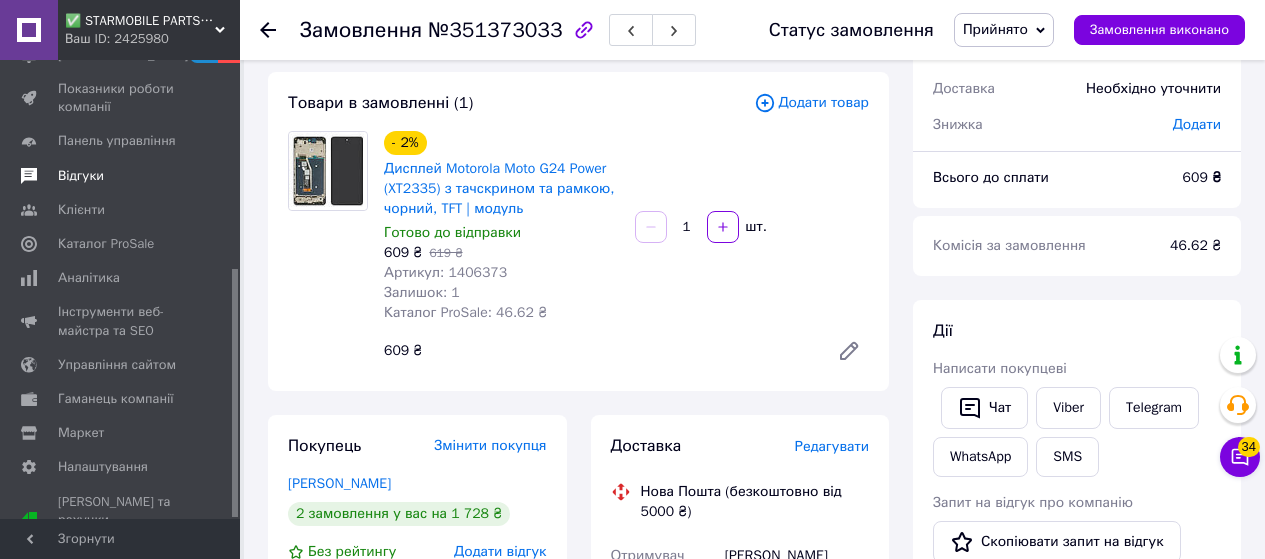 click on "Відгуки" at bounding box center [81, 176] 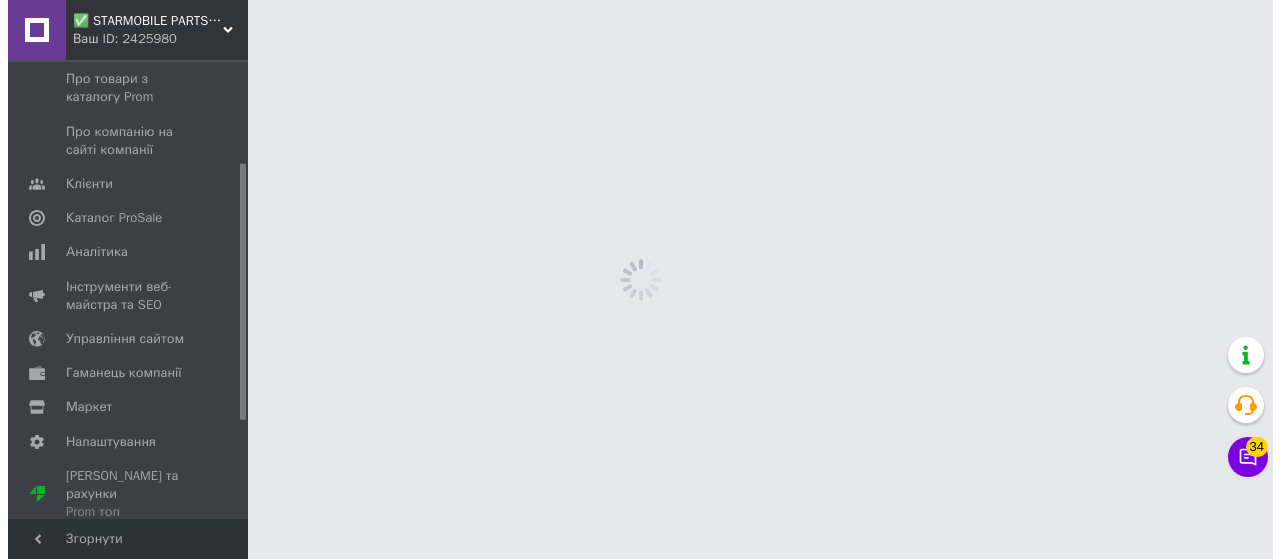 scroll, scrollTop: 0, scrollLeft: 0, axis: both 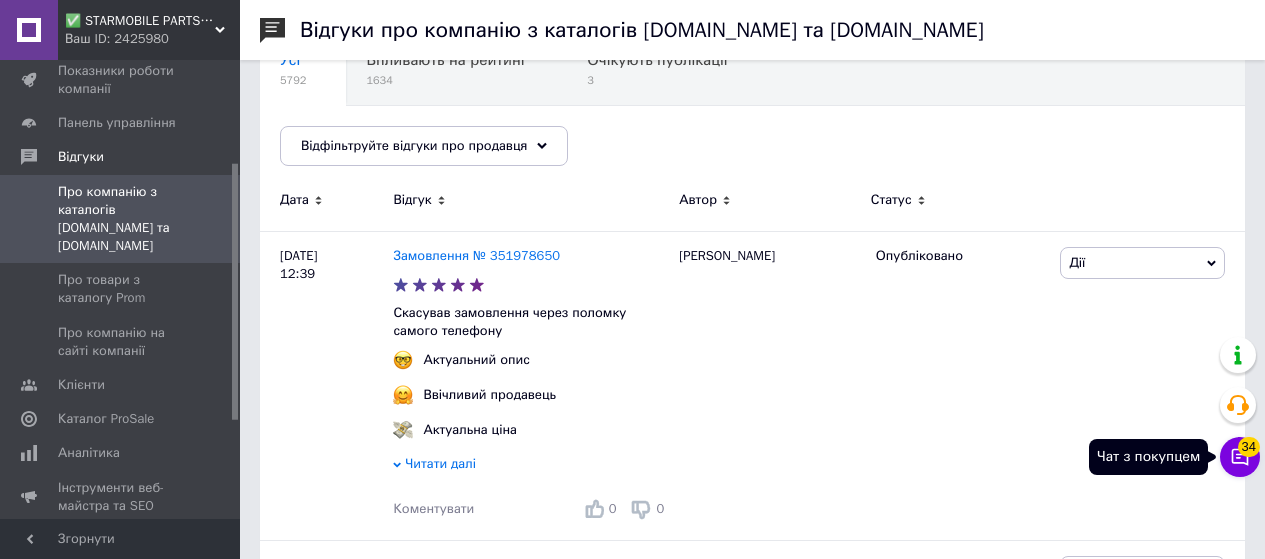 click on "Чат з покупцем 34" at bounding box center [1240, 457] 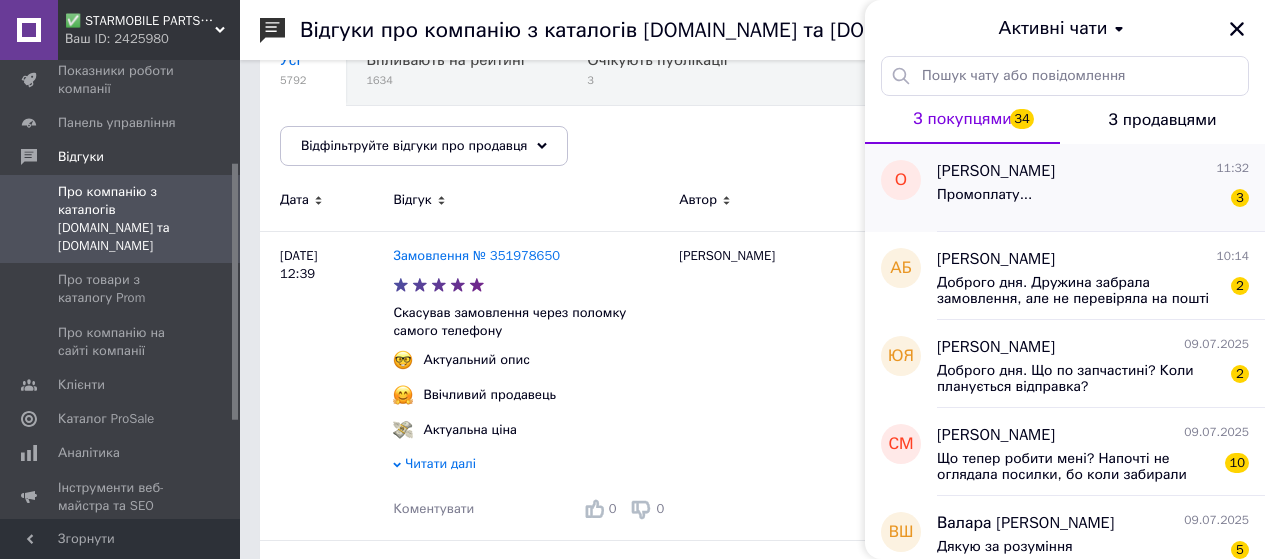 click on "[PERSON_NAME]" at bounding box center (996, 171) 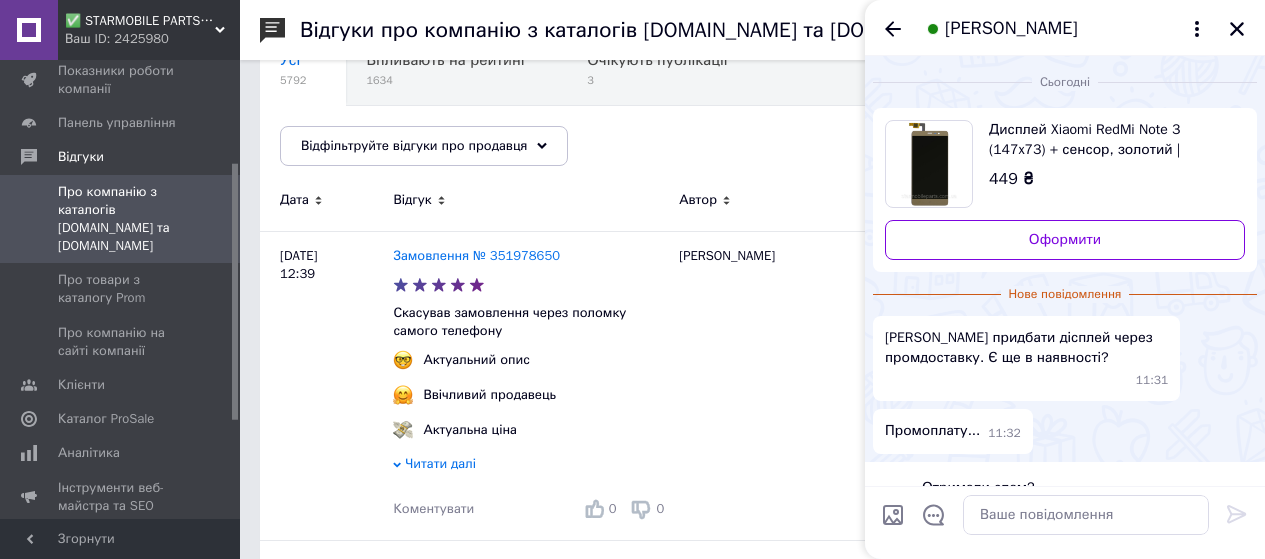 scroll, scrollTop: 49, scrollLeft: 0, axis: vertical 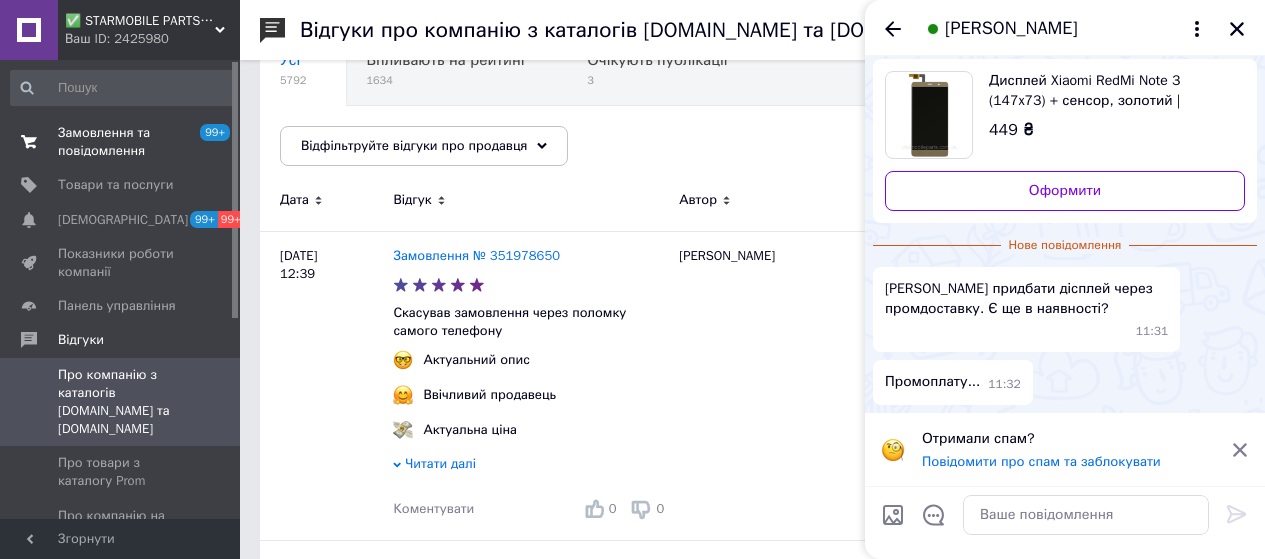 click on "Замовлення та повідомлення" at bounding box center (121, 142) 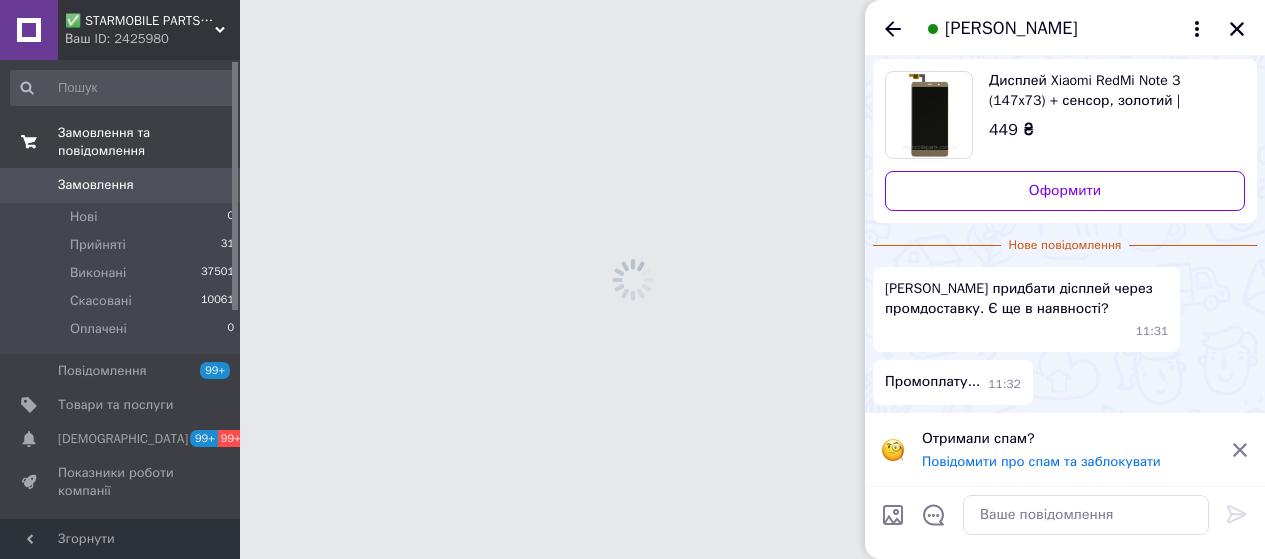 scroll, scrollTop: 0, scrollLeft: 0, axis: both 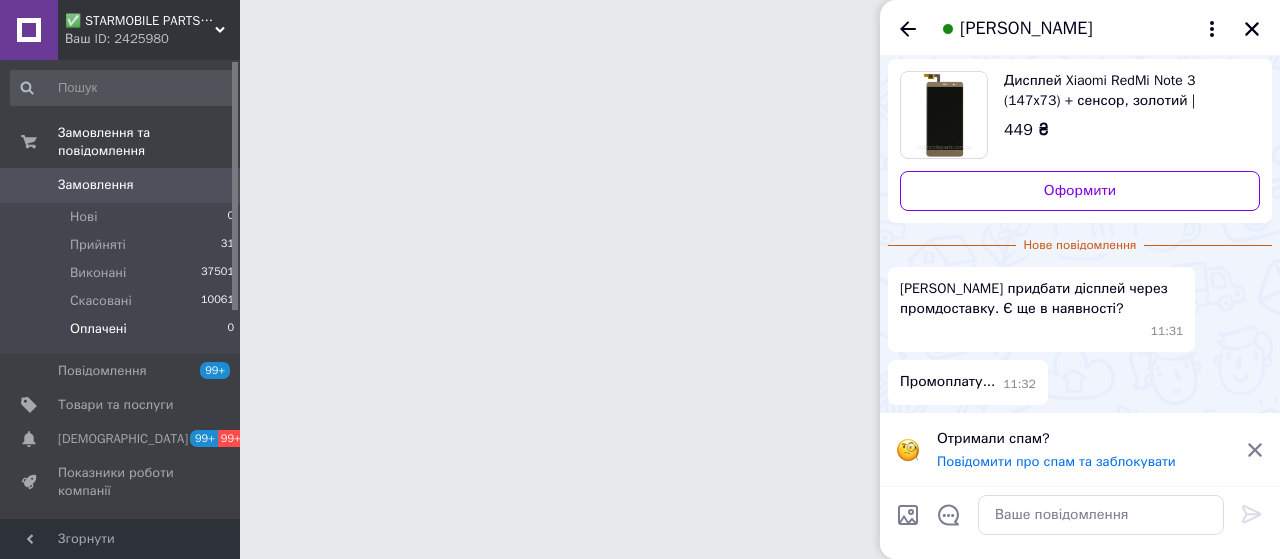 click on "Оплачені" at bounding box center (98, 329) 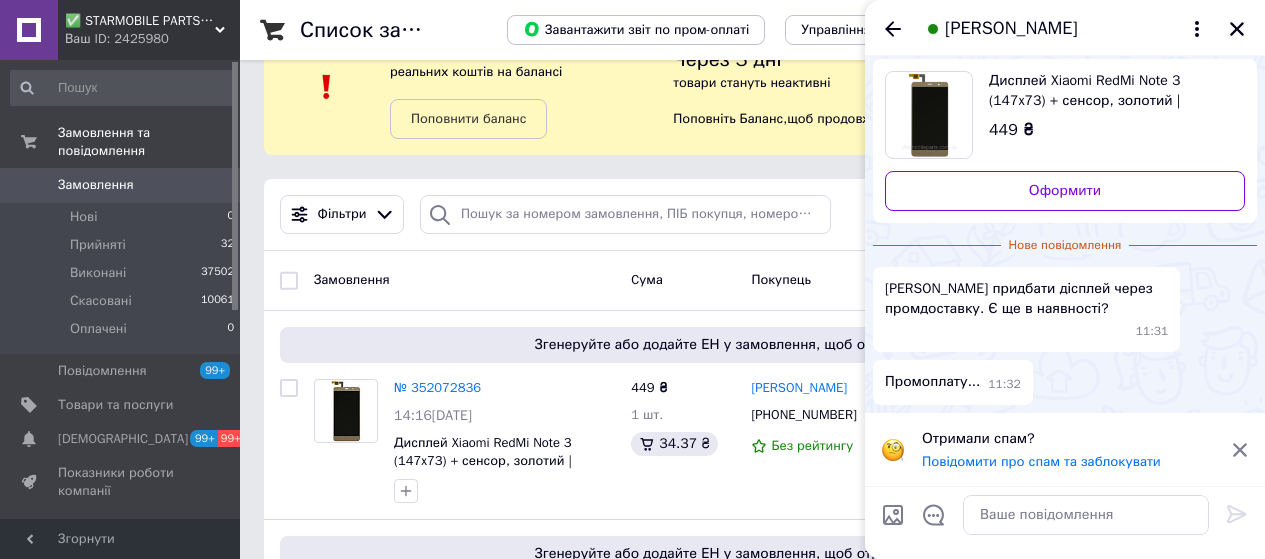 scroll, scrollTop: 200, scrollLeft: 0, axis: vertical 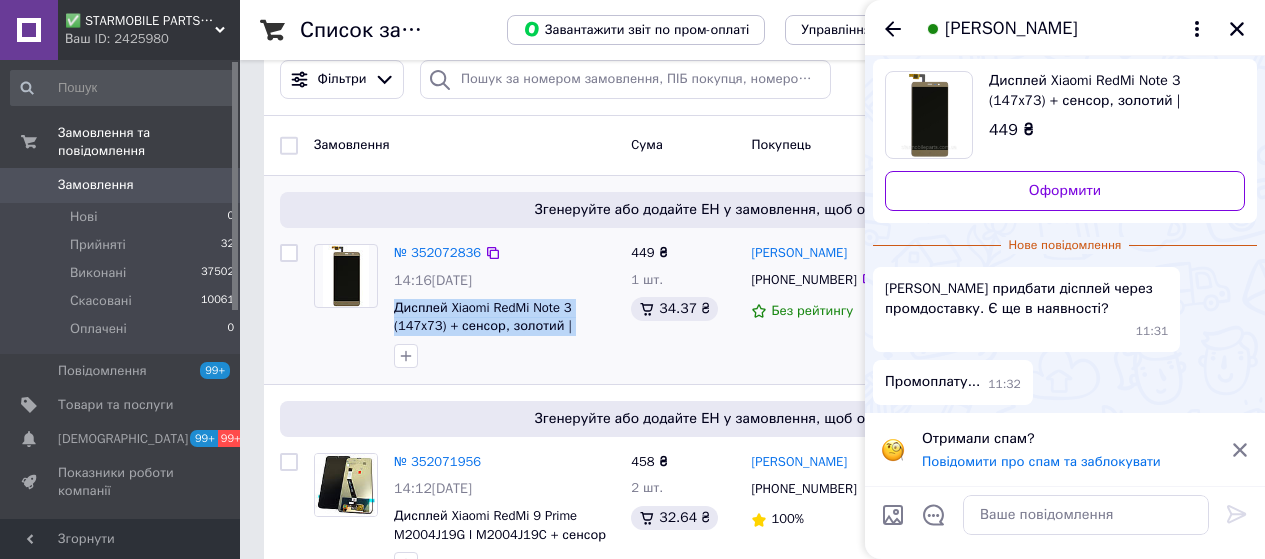 drag, startPoint x: 489, startPoint y: 311, endPoint x: 390, endPoint y: 314, distance: 99.04544 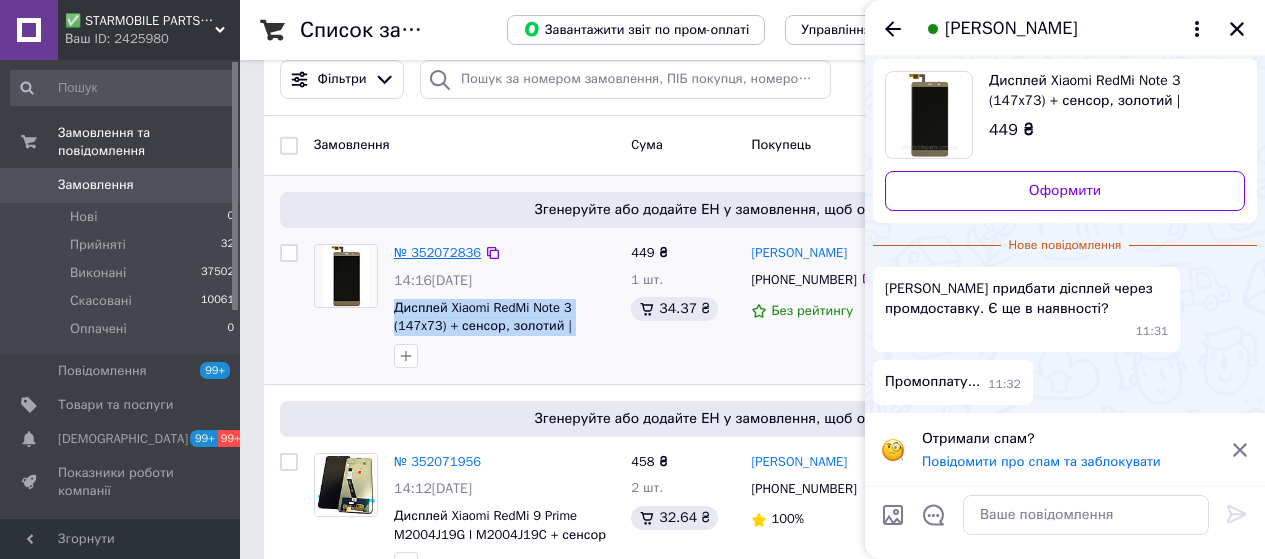 click on "№ 352072836" at bounding box center (437, 252) 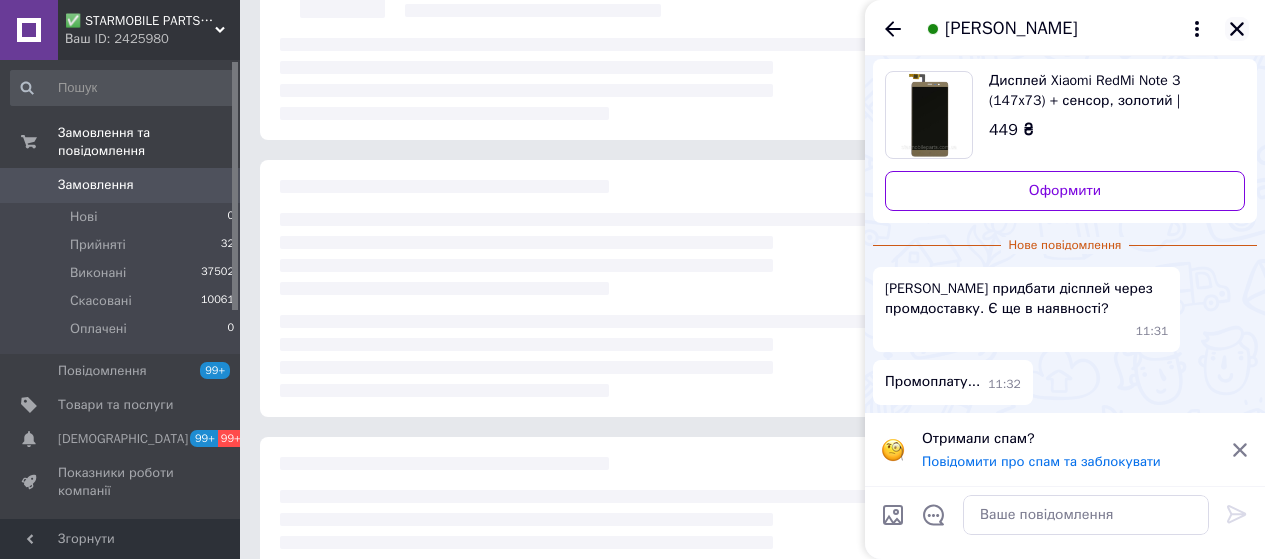 click 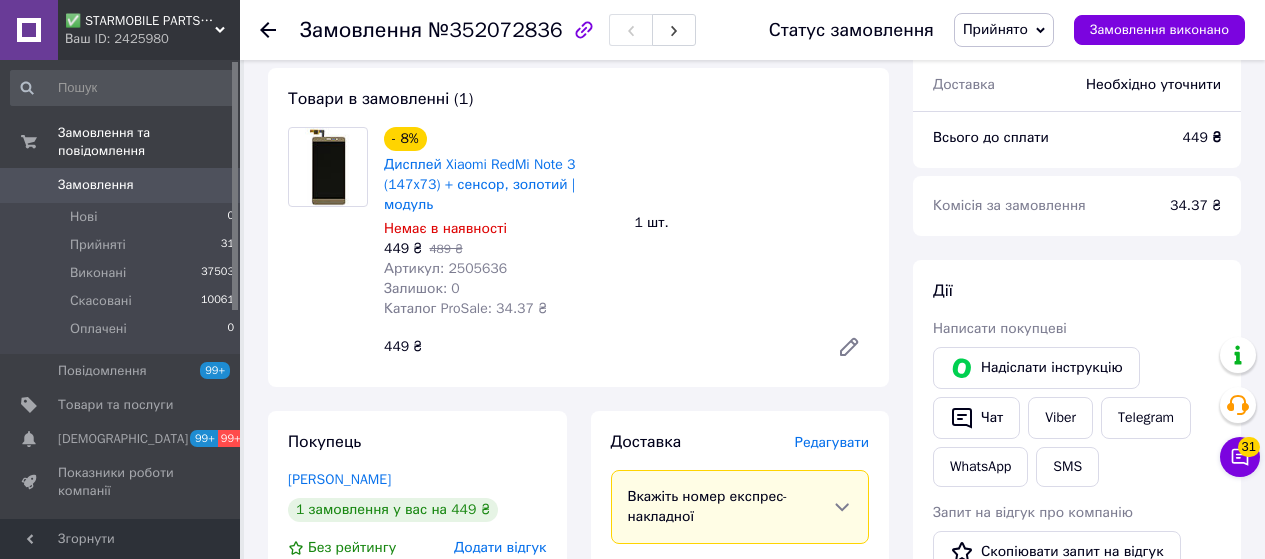 scroll, scrollTop: 700, scrollLeft: 0, axis: vertical 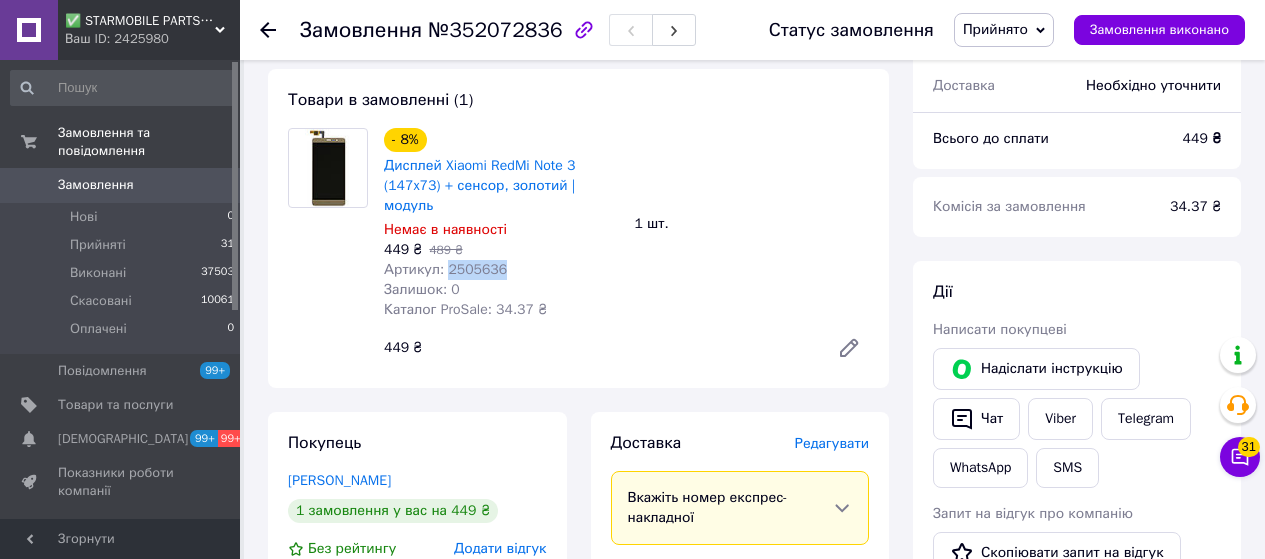 drag, startPoint x: 483, startPoint y: 249, endPoint x: 446, endPoint y: 247, distance: 37.054016 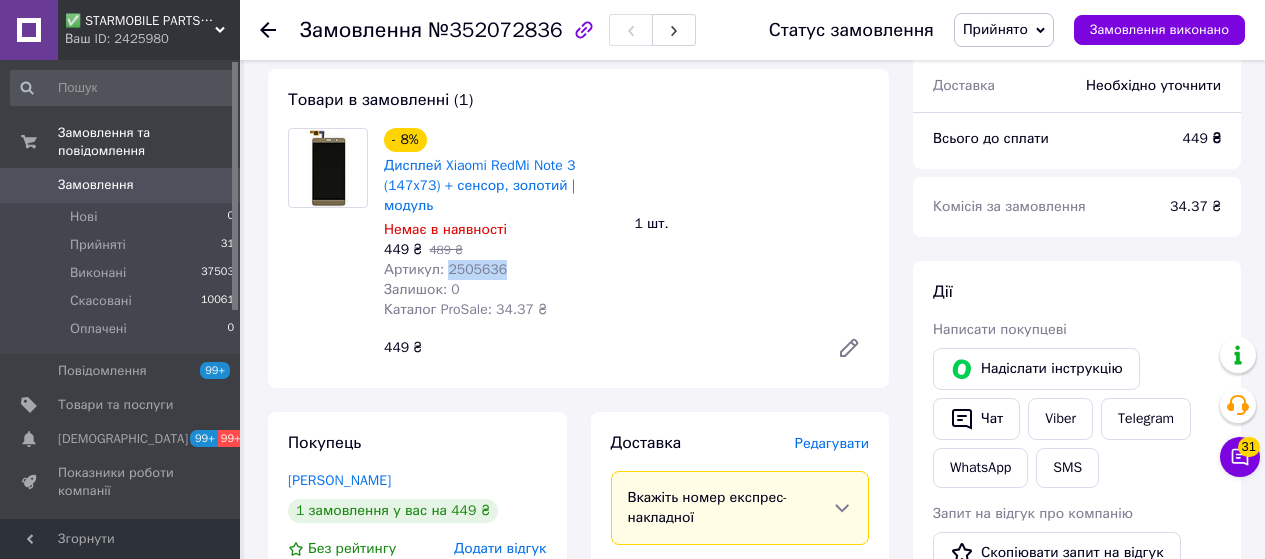 click on "Артикул: 2505636" at bounding box center [501, 270] 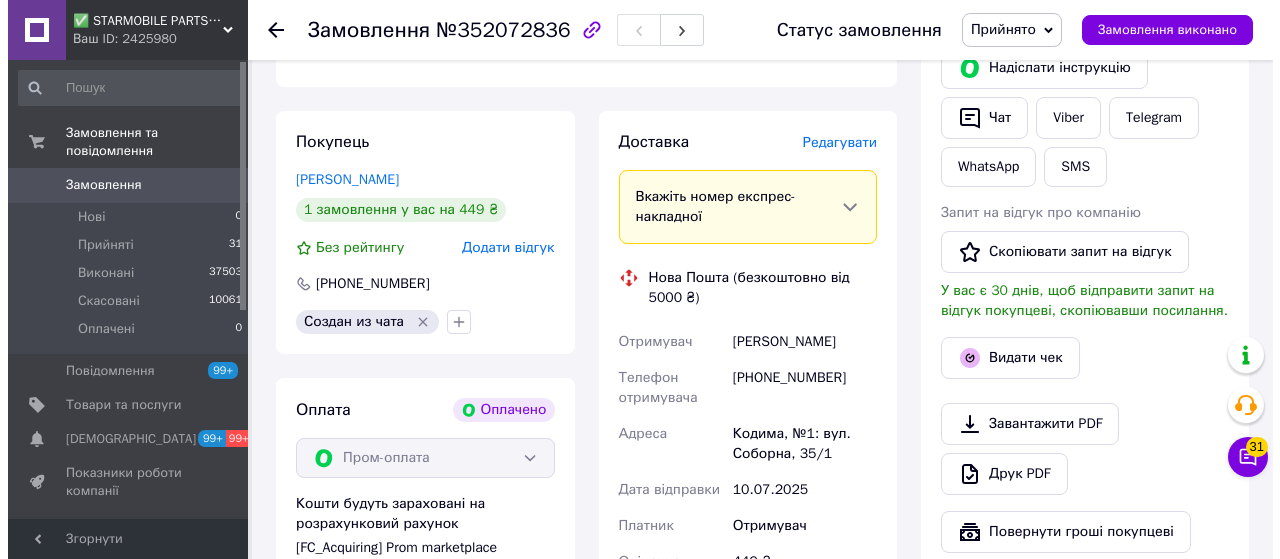 scroll, scrollTop: 1000, scrollLeft: 0, axis: vertical 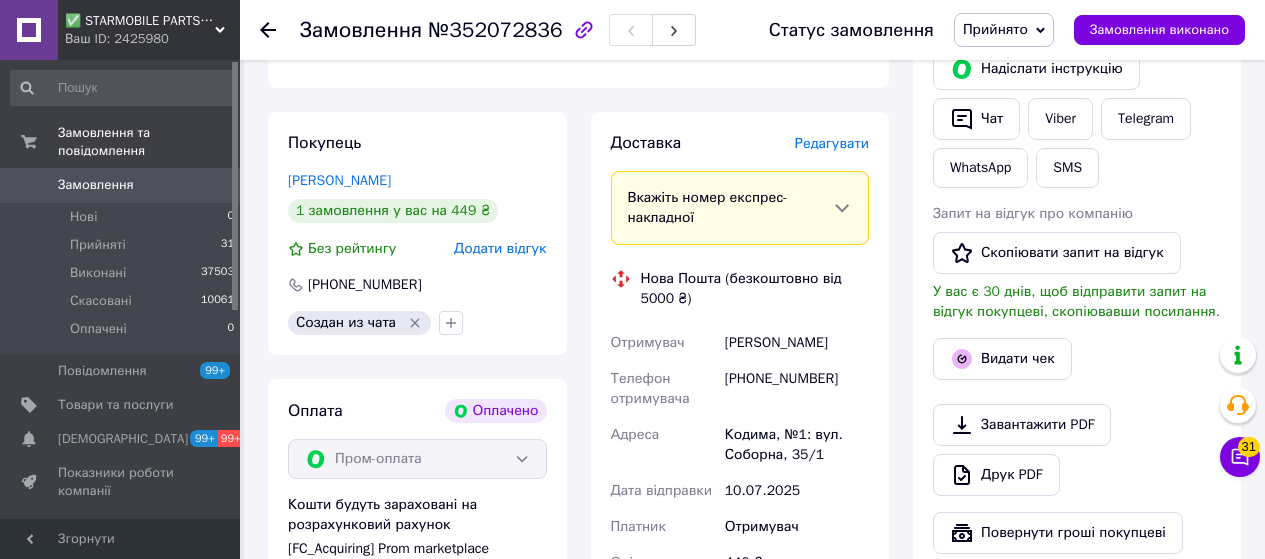 click on "Редагувати" at bounding box center (832, 143) 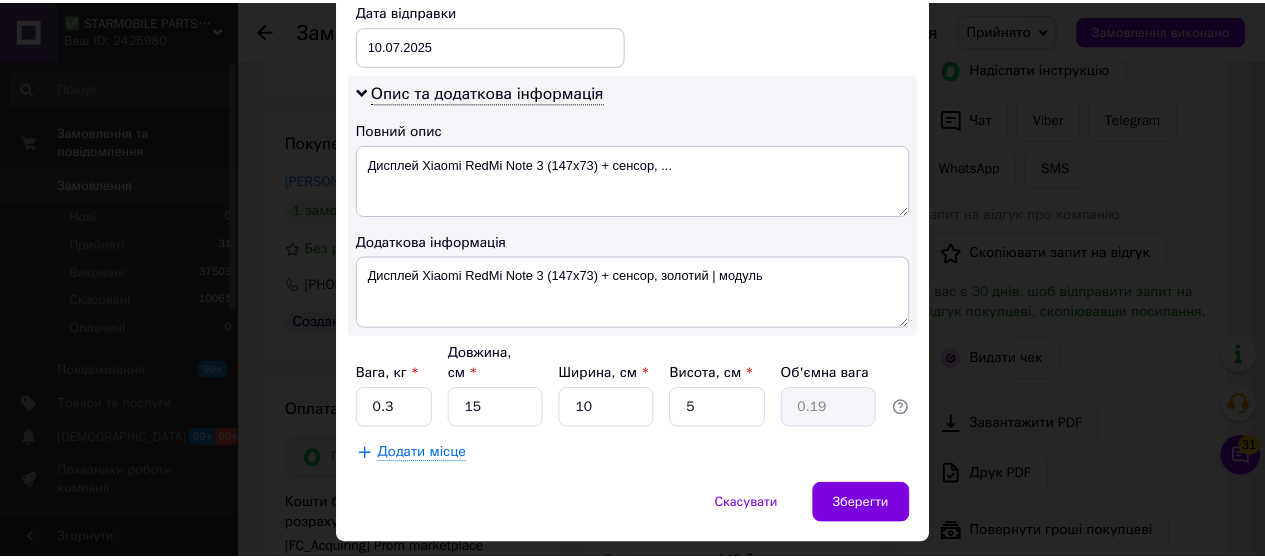 scroll, scrollTop: 1000, scrollLeft: 0, axis: vertical 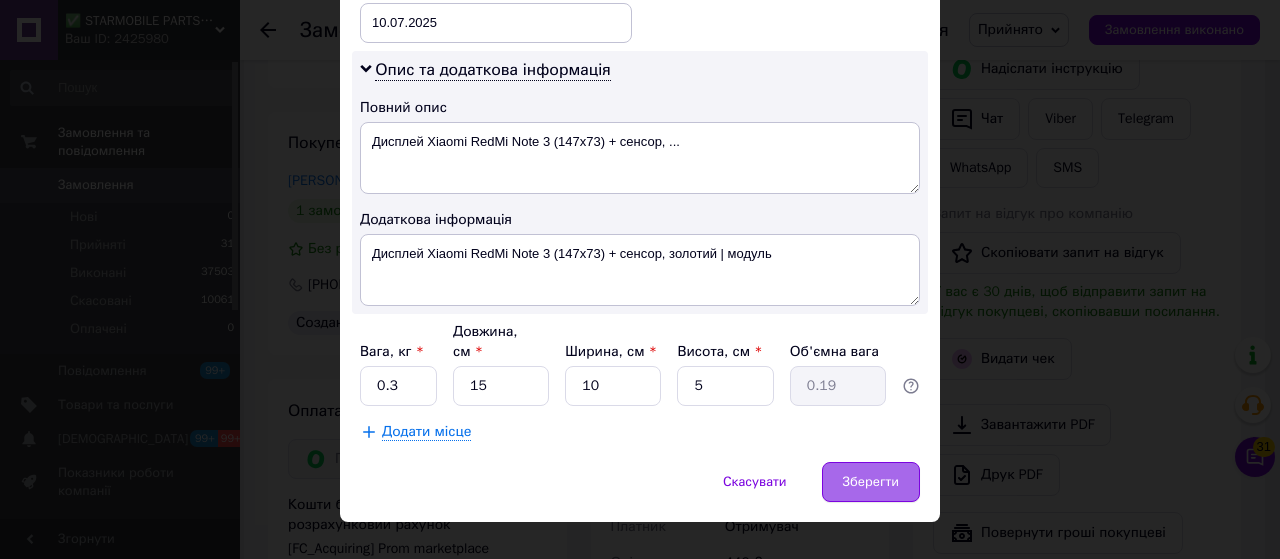 click on "Зберегти" at bounding box center (871, 482) 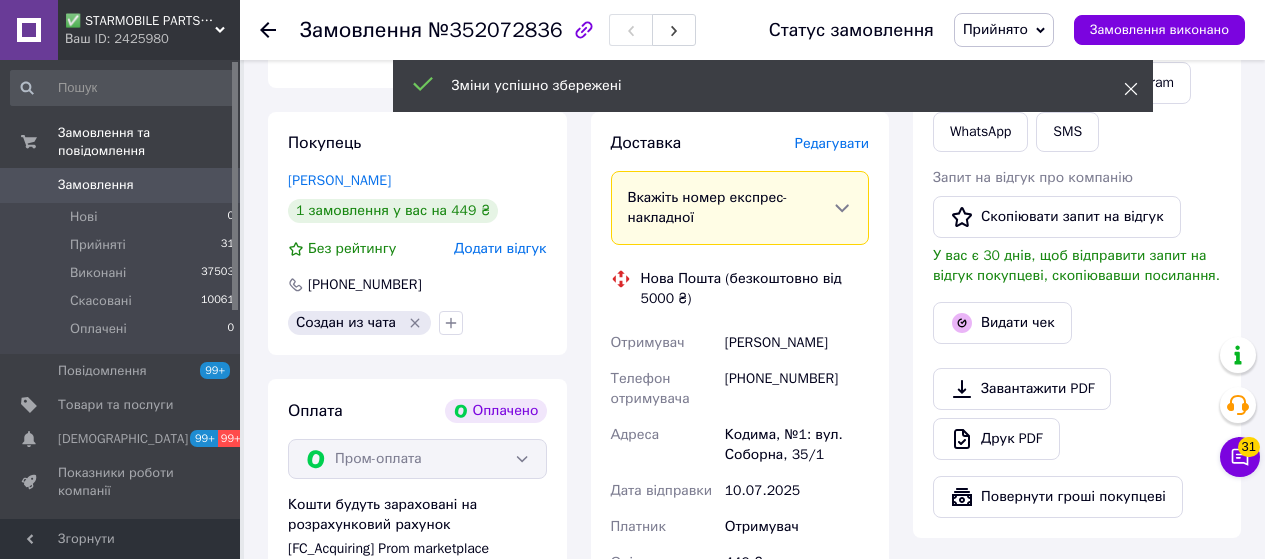 click 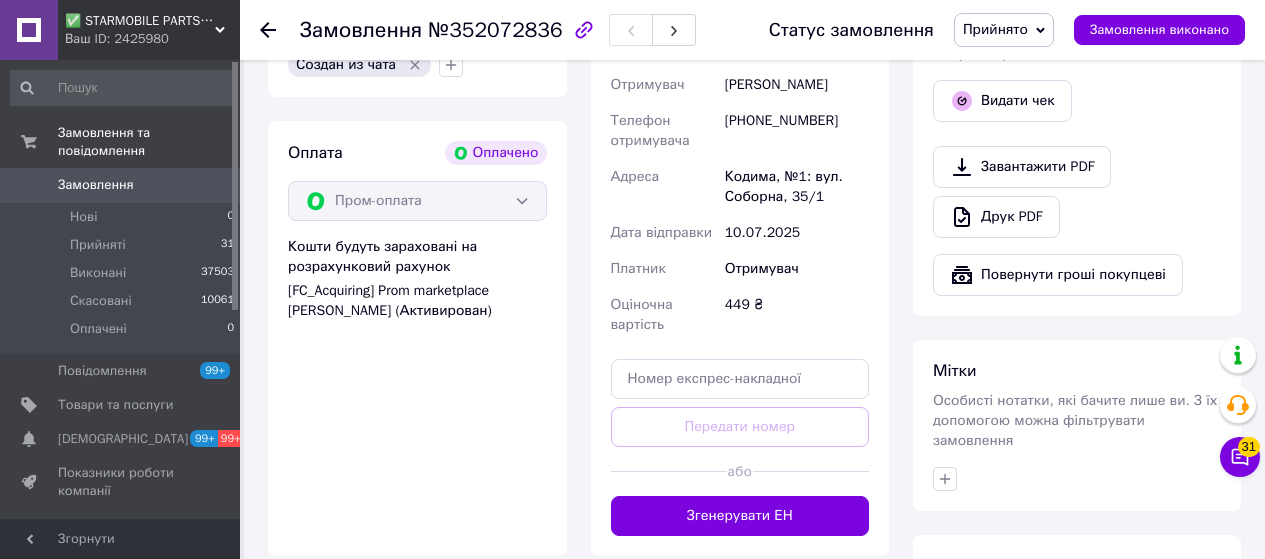 scroll, scrollTop: 1400, scrollLeft: 0, axis: vertical 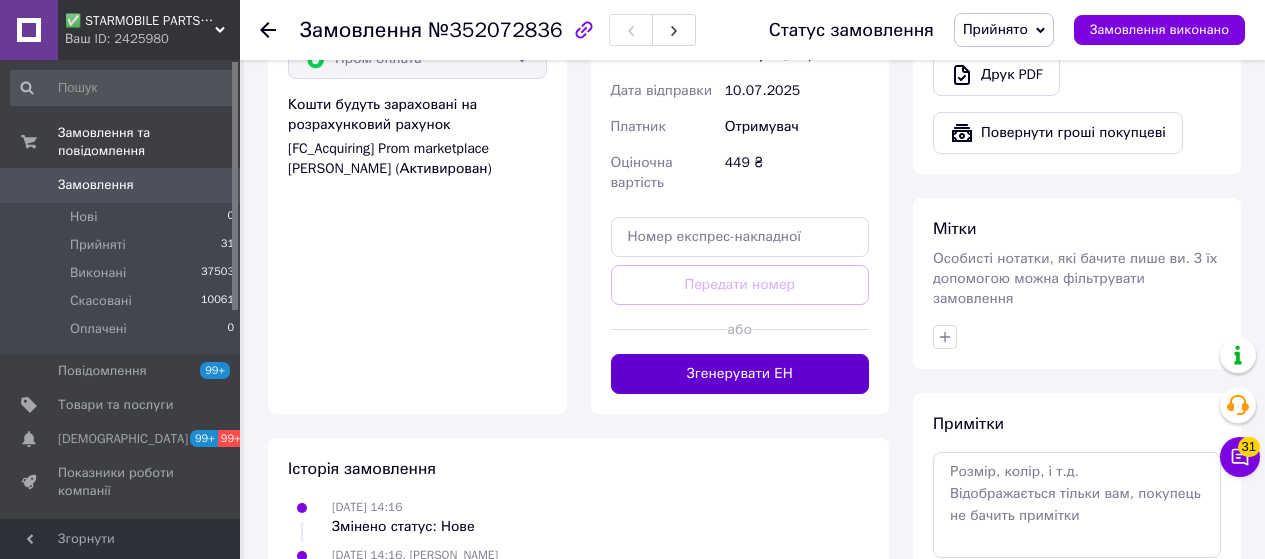 click on "Згенерувати ЕН" at bounding box center [740, 374] 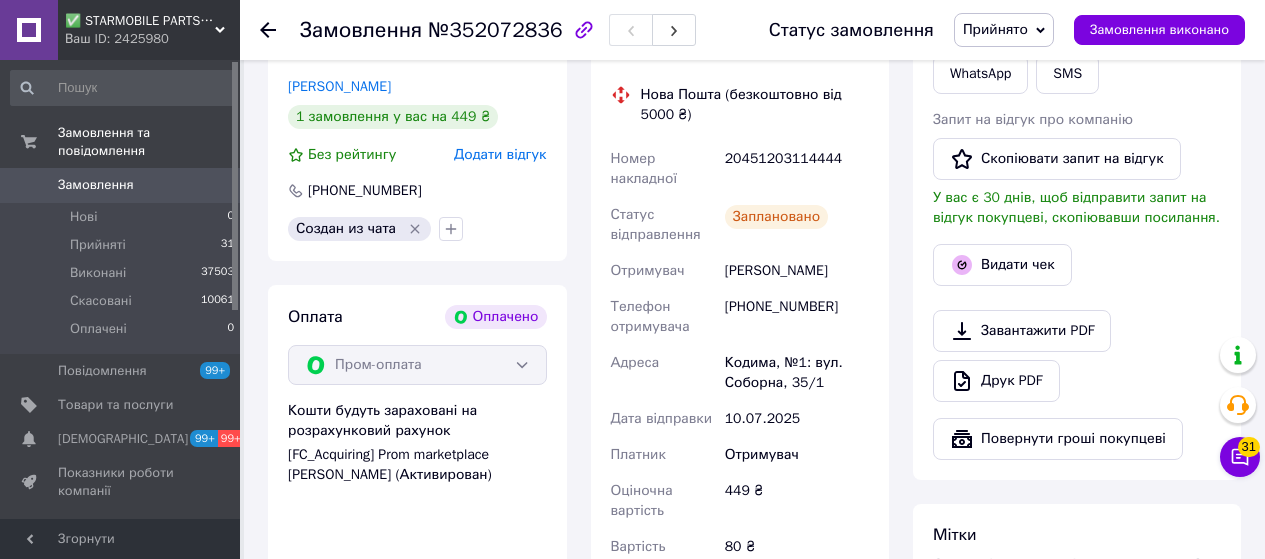 scroll, scrollTop: 1000, scrollLeft: 0, axis: vertical 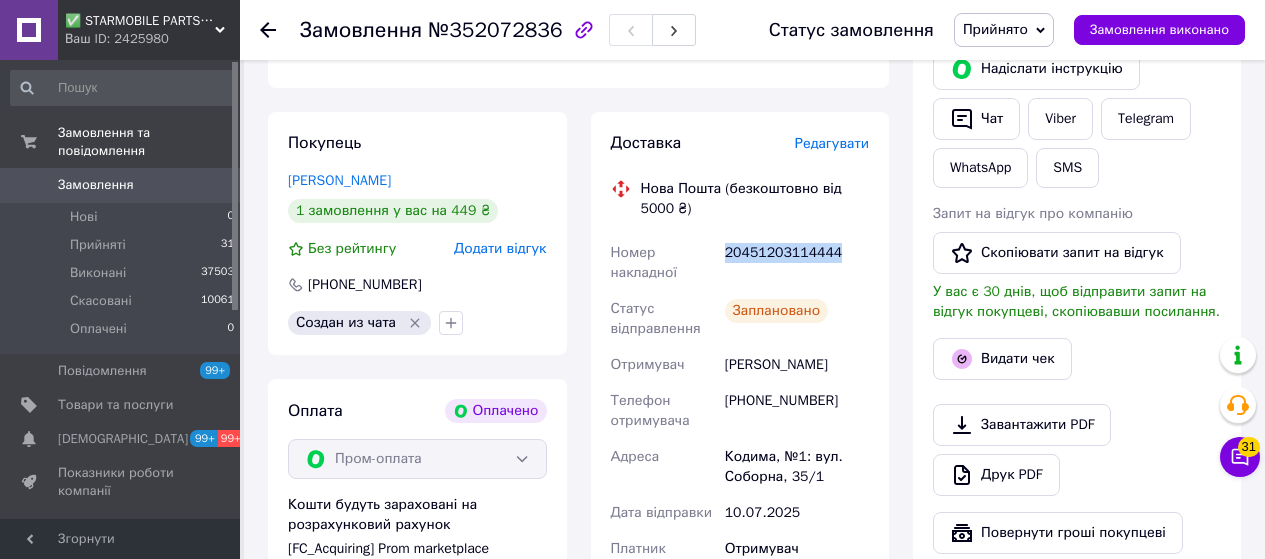 drag, startPoint x: 832, startPoint y: 238, endPoint x: 722, endPoint y: 229, distance: 110.36757 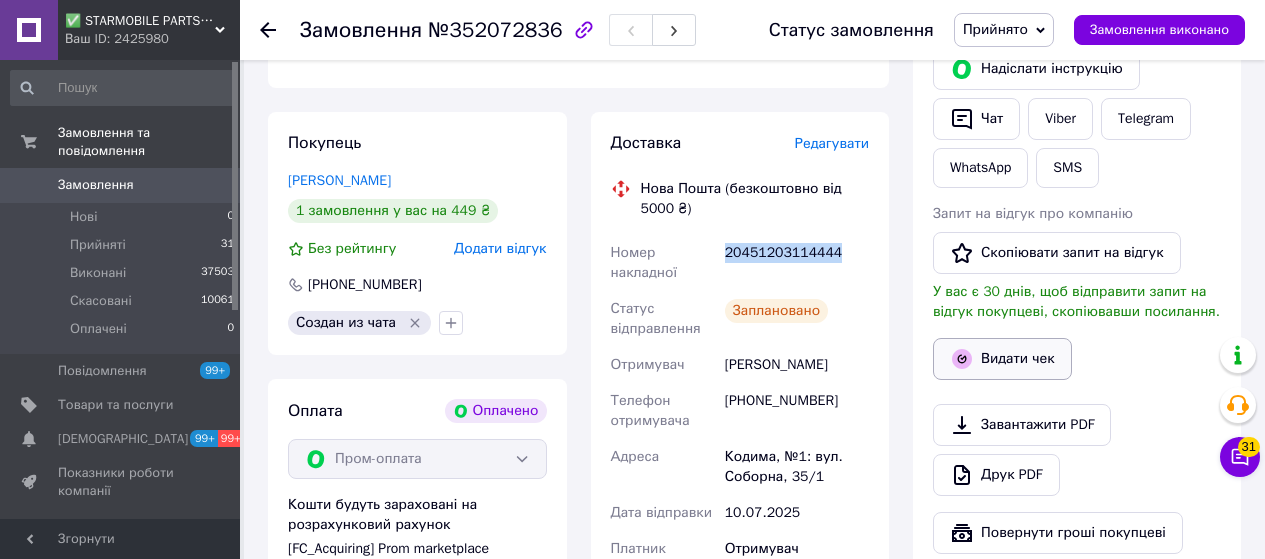 click on "Видати чек" at bounding box center [1002, 359] 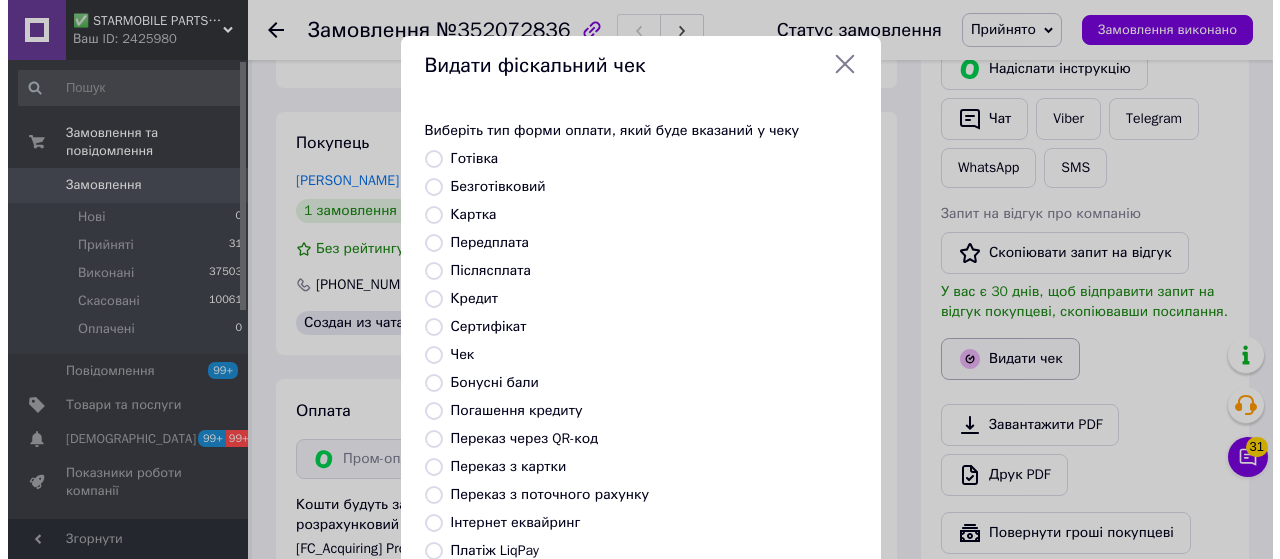 scroll, scrollTop: 980, scrollLeft: 0, axis: vertical 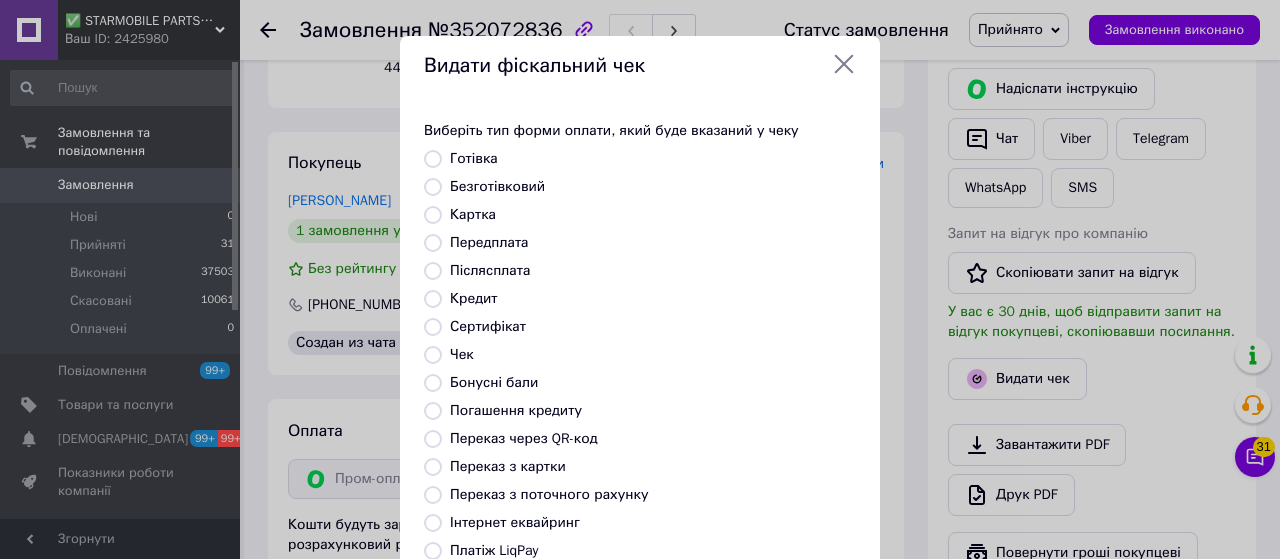 click on "Безготівковий" at bounding box center (433, 187) 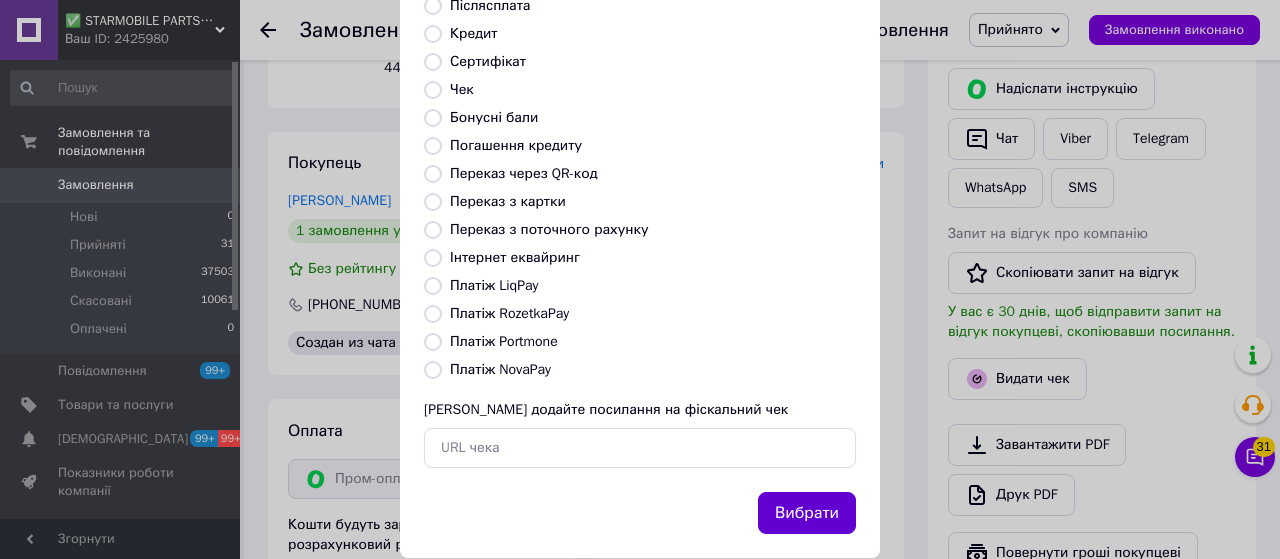 scroll, scrollTop: 300, scrollLeft: 0, axis: vertical 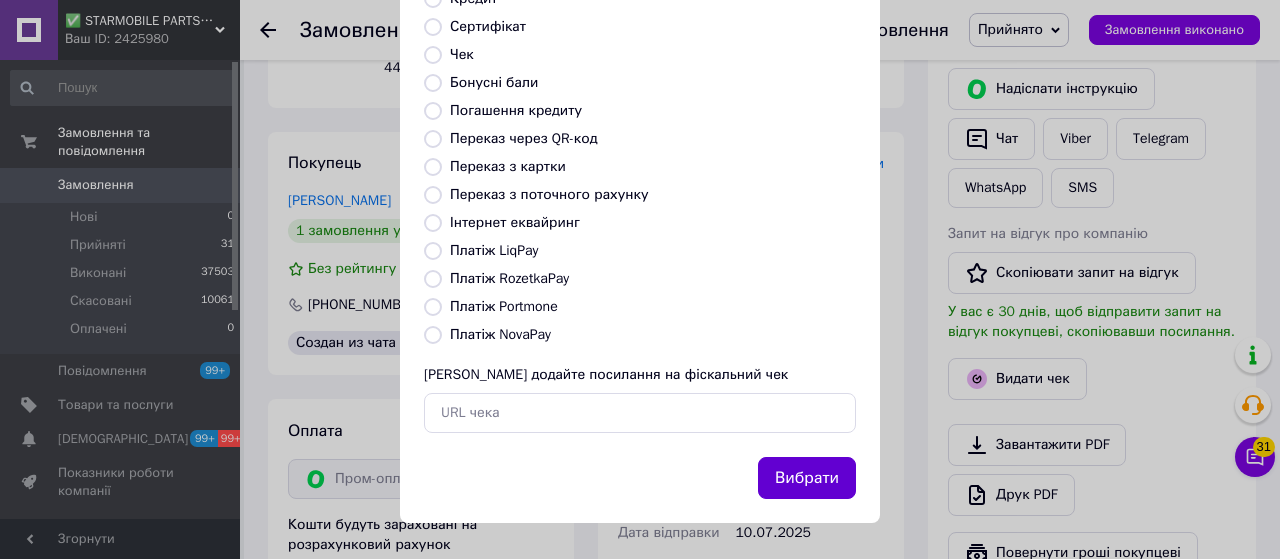 click on "Вибрати" at bounding box center (807, 478) 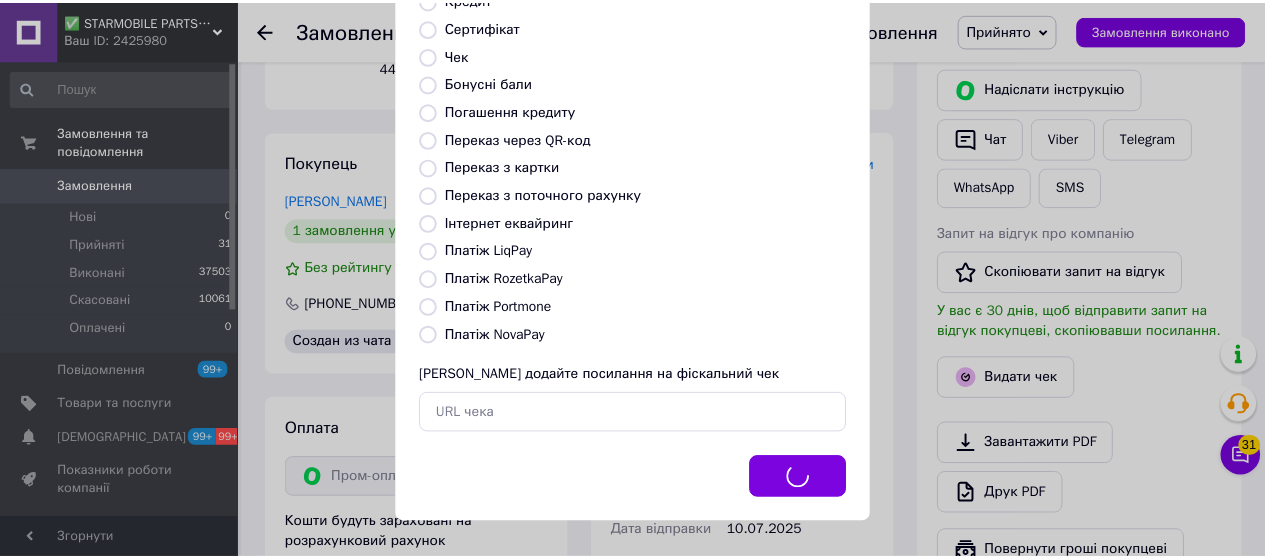 scroll, scrollTop: 1000, scrollLeft: 0, axis: vertical 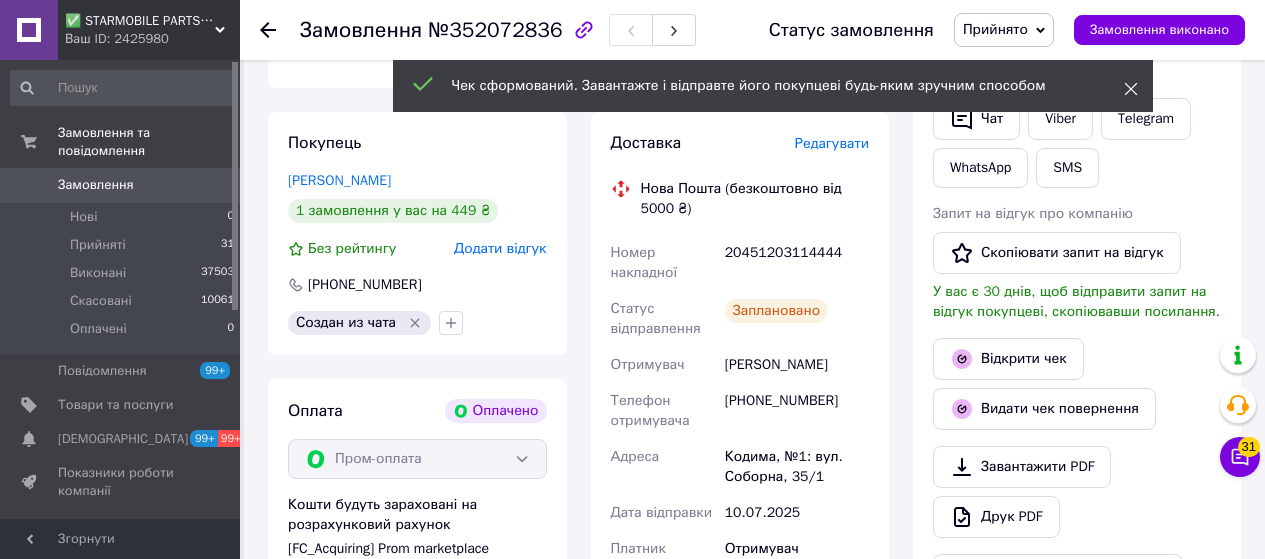 click at bounding box center [1131, 89] 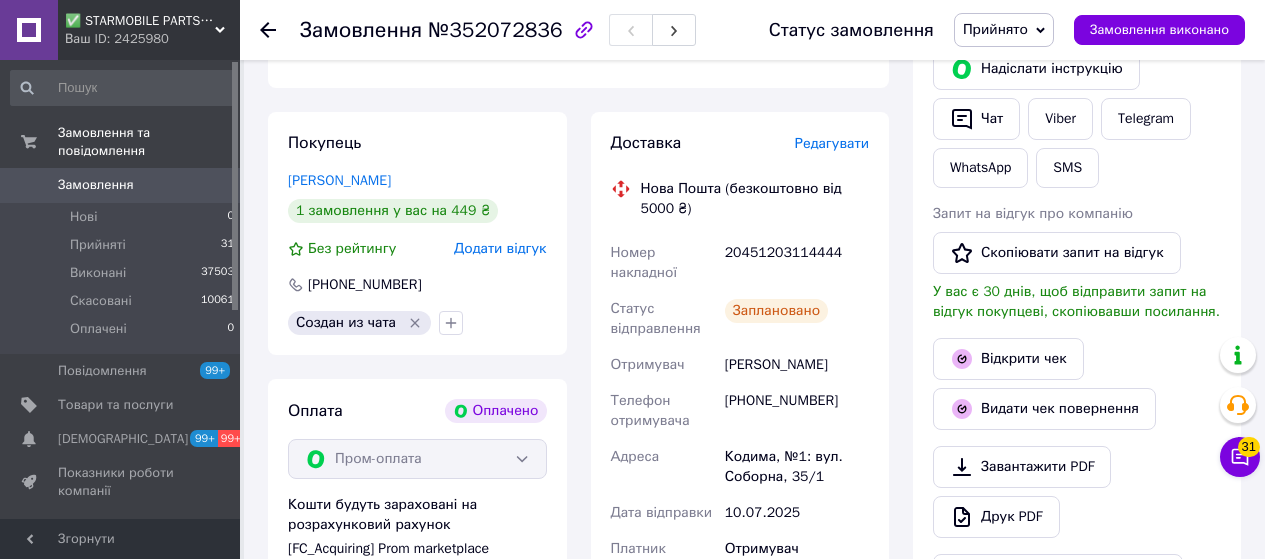 click on "Прийнято" at bounding box center (995, 29) 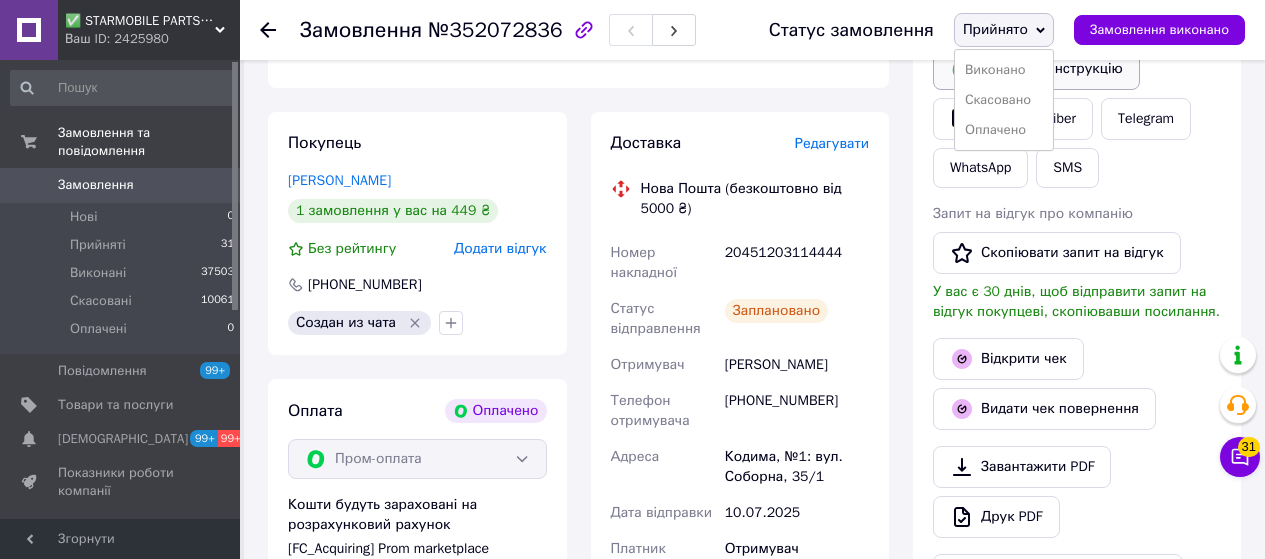click on "Виконано" at bounding box center (1004, 70) 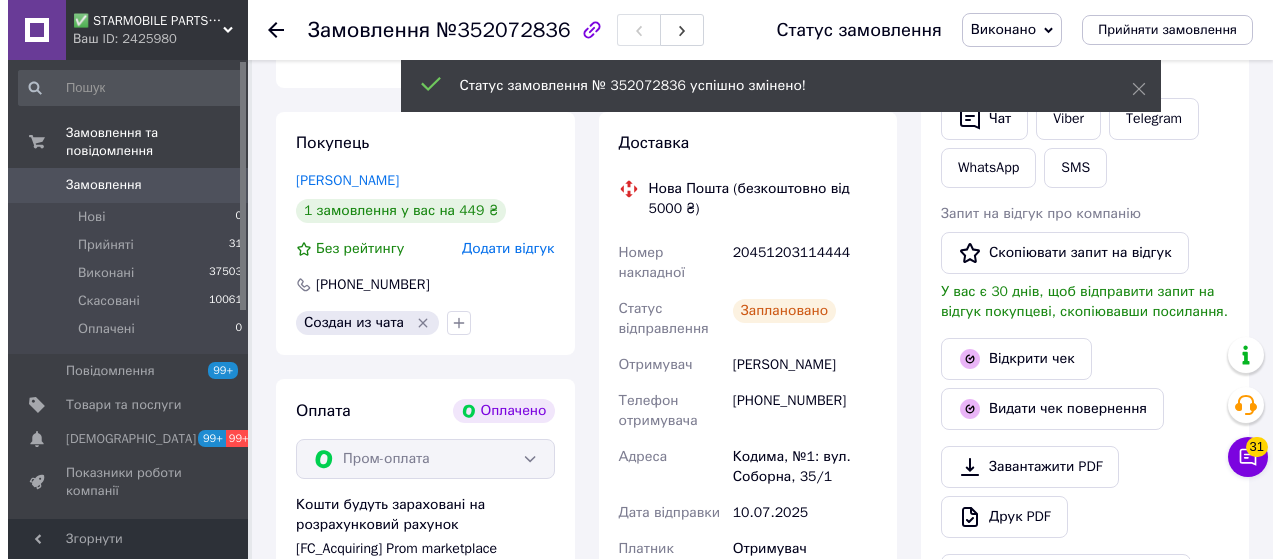 scroll, scrollTop: 60, scrollLeft: 0, axis: vertical 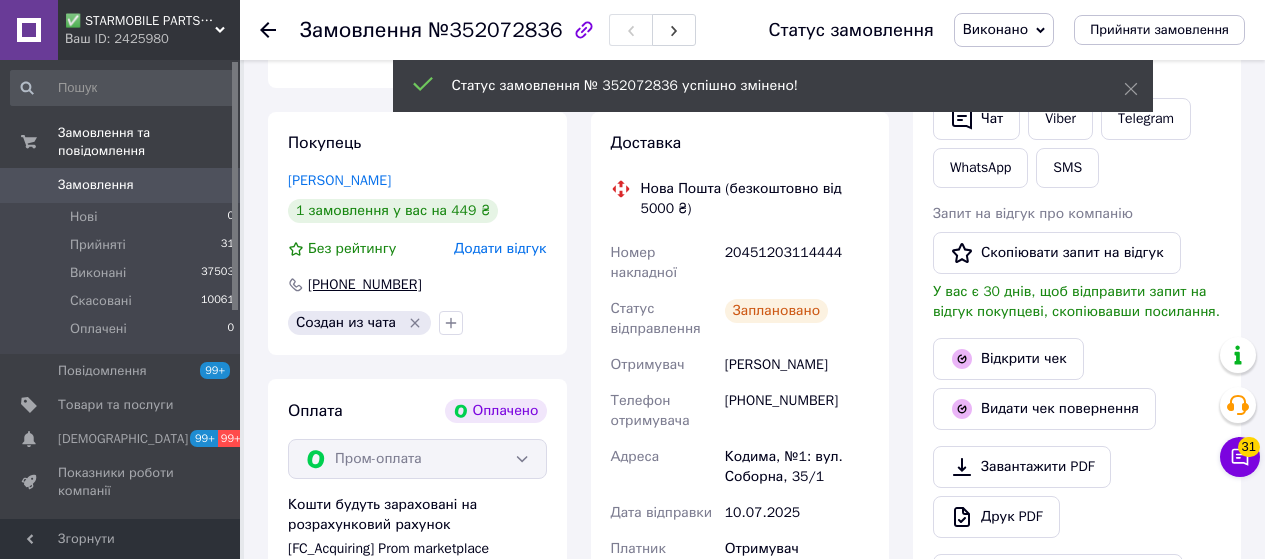 click on "[PHONE_NUMBER]" at bounding box center [365, 285] 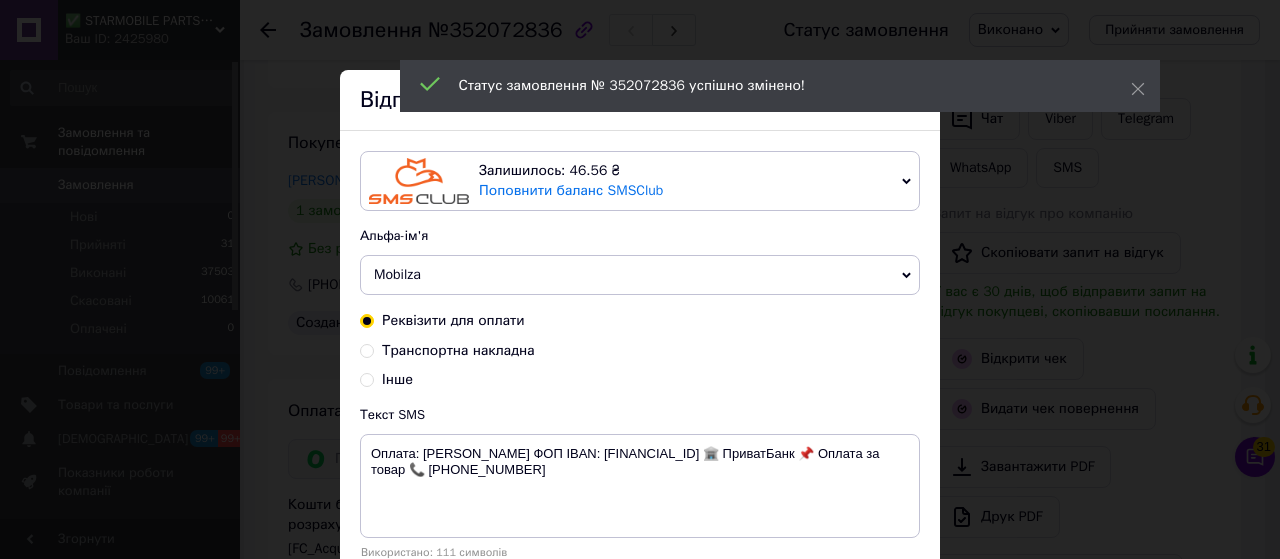 click on "Mobilza" at bounding box center [397, 274] 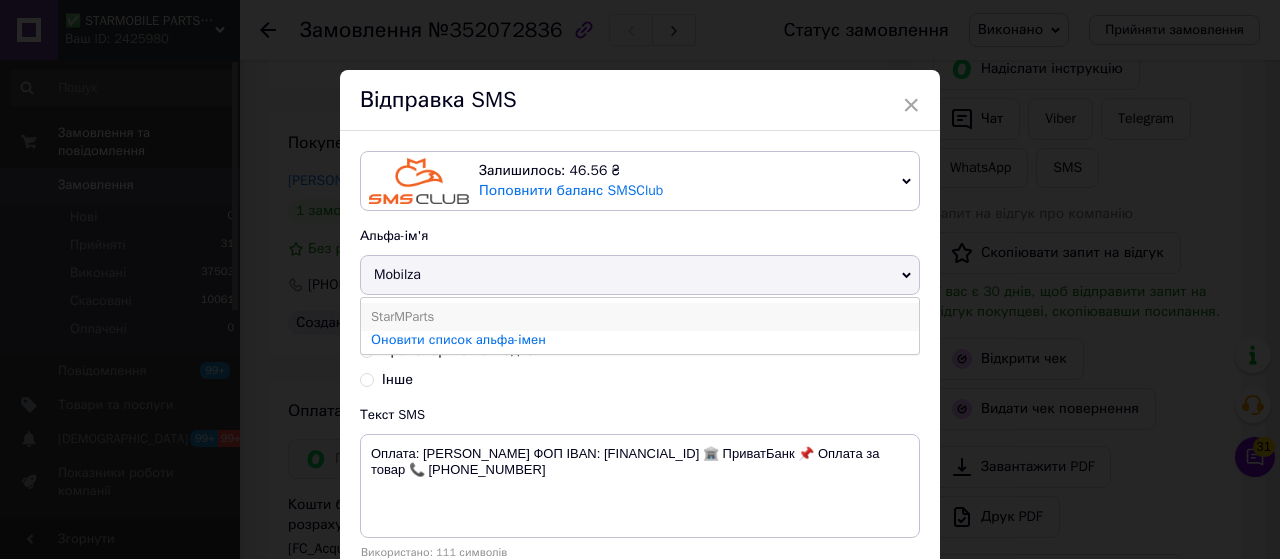 click on "StarMParts" at bounding box center [640, 317] 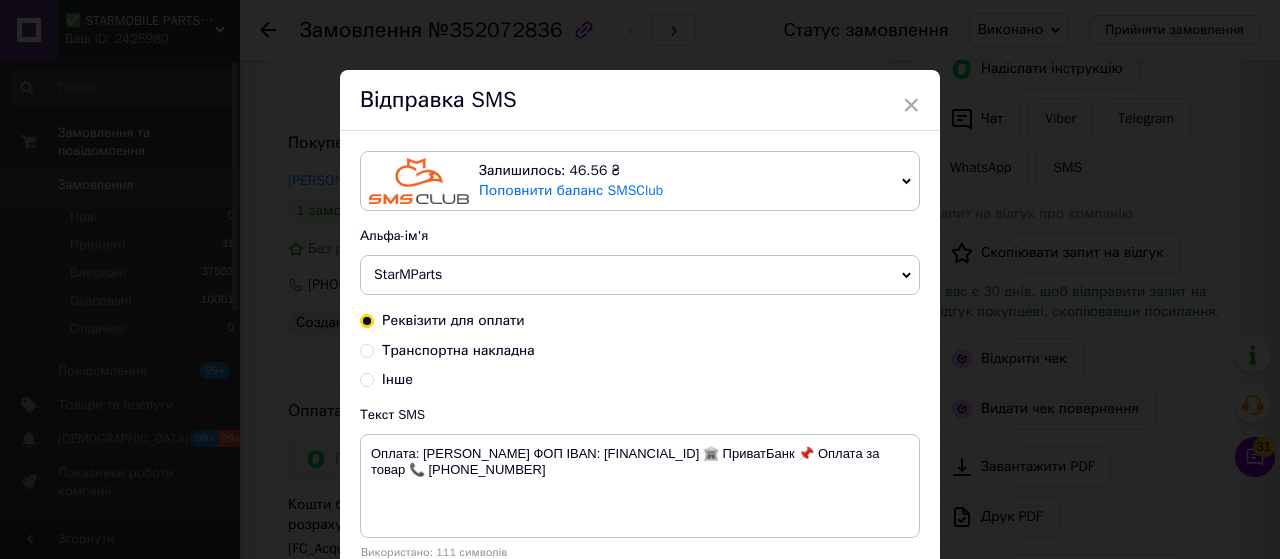 click on "Транспортна накладна" at bounding box center [640, 351] 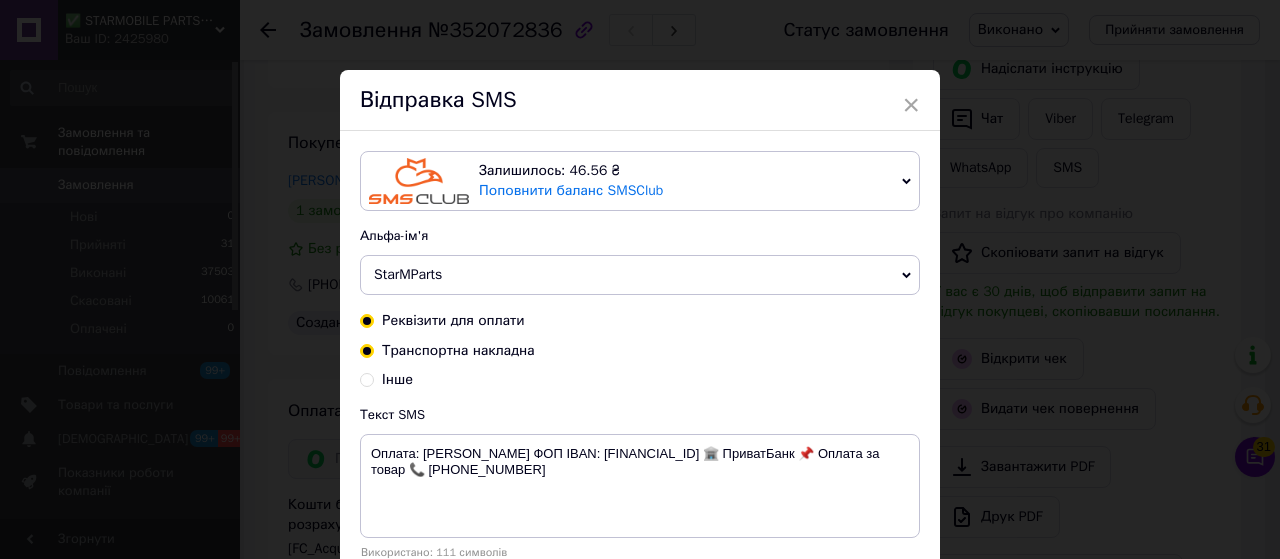 radio on "true" 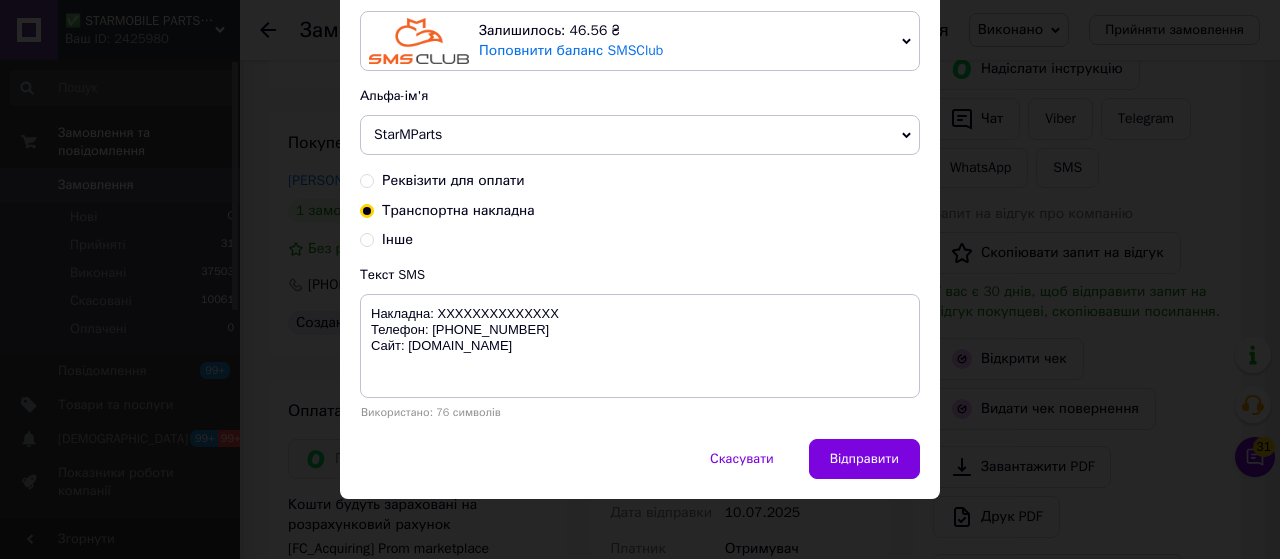 scroll, scrollTop: 149, scrollLeft: 0, axis: vertical 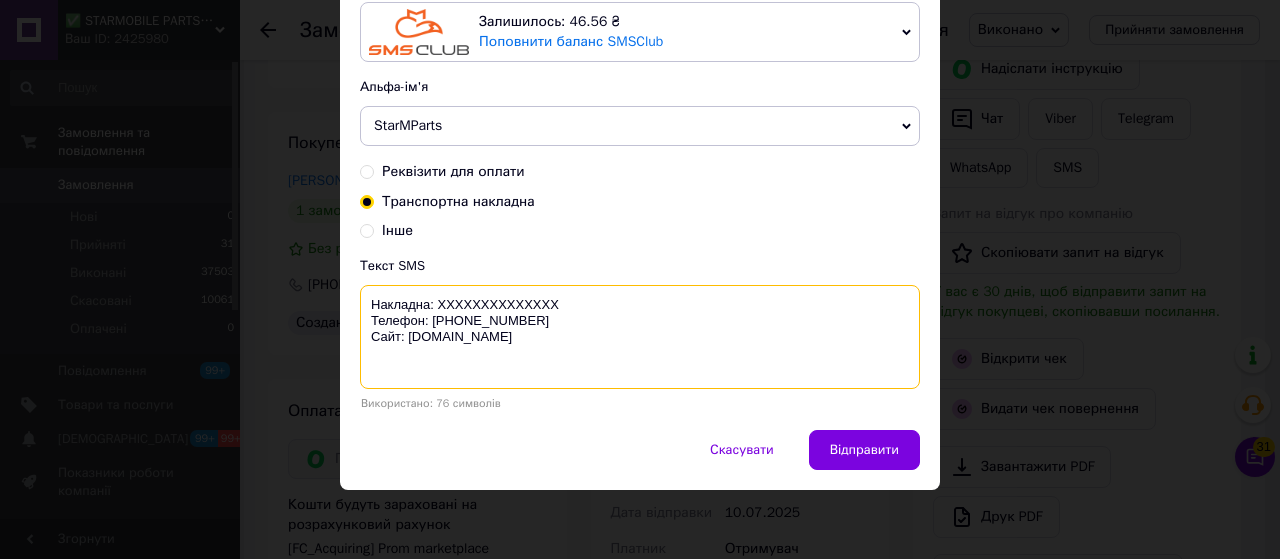drag, startPoint x: 546, startPoint y: 304, endPoint x: 724, endPoint y: 300, distance: 178.04494 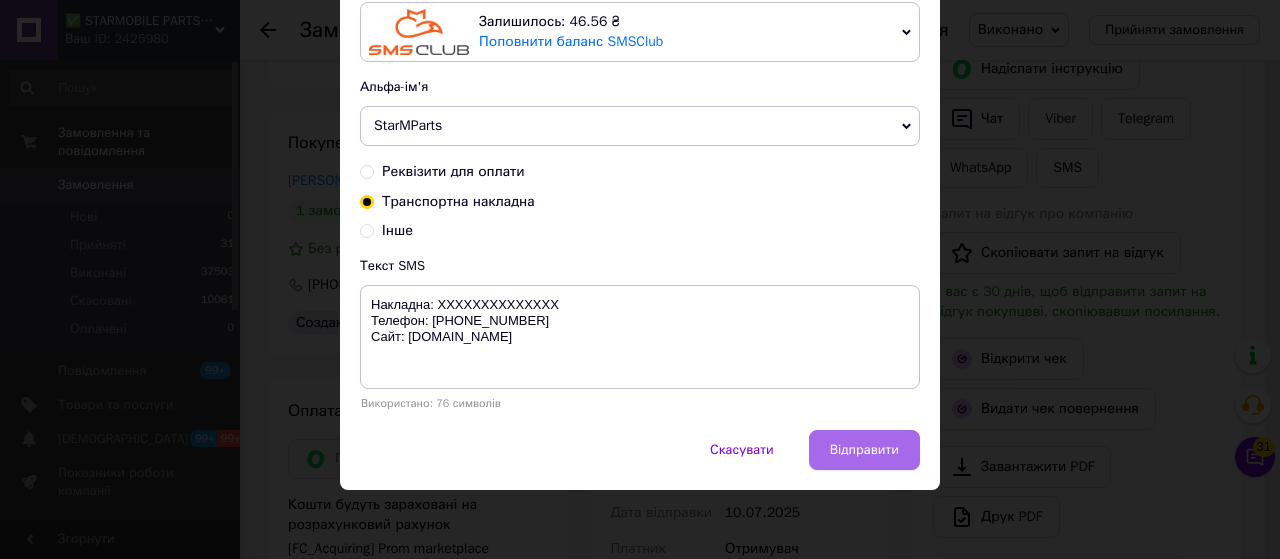 click on "Відправити" at bounding box center [864, 450] 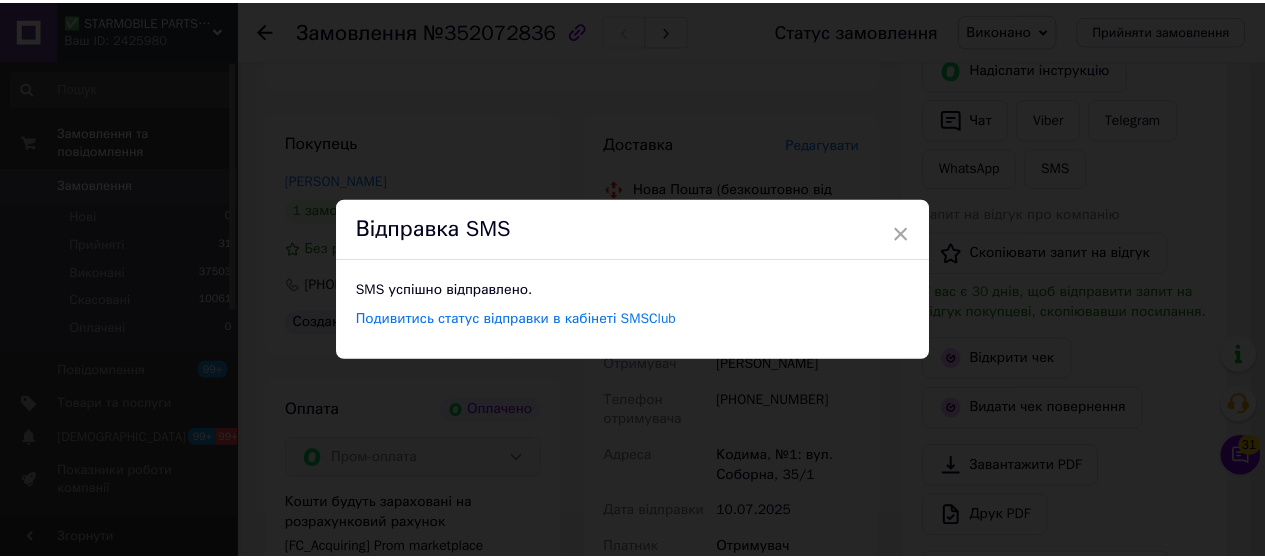 scroll, scrollTop: 0, scrollLeft: 0, axis: both 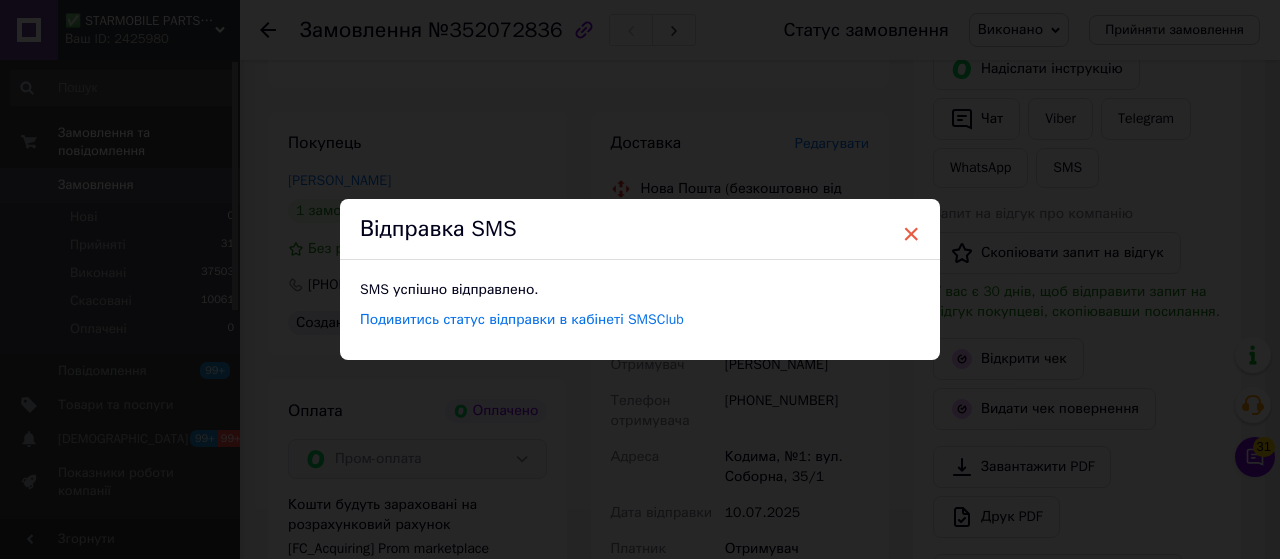 click on "×" at bounding box center [911, 234] 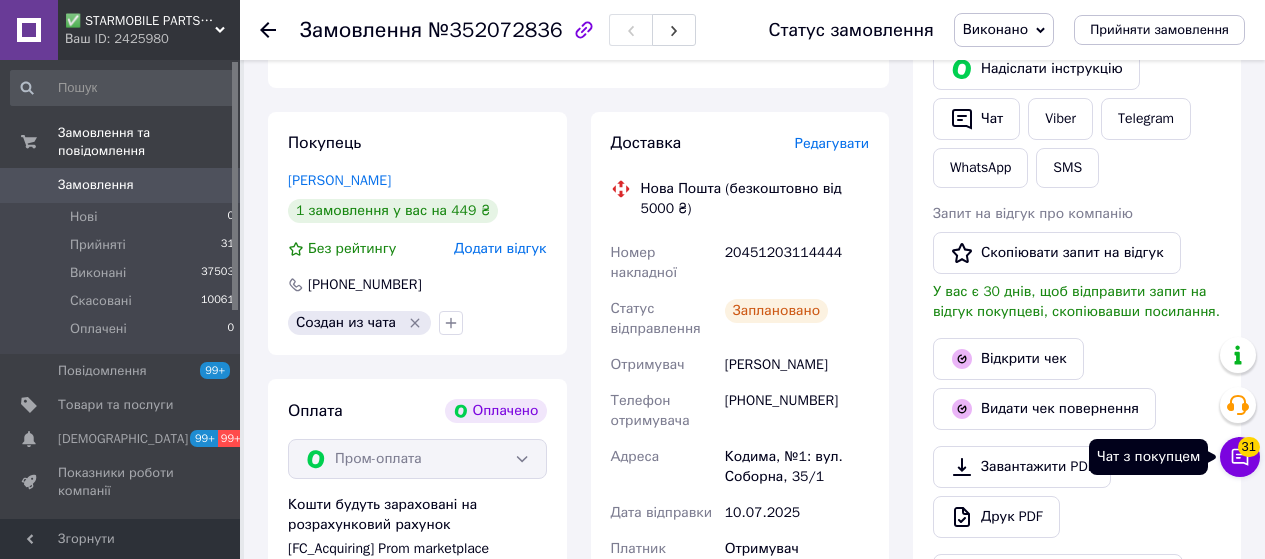 click on "31" at bounding box center (1249, 447) 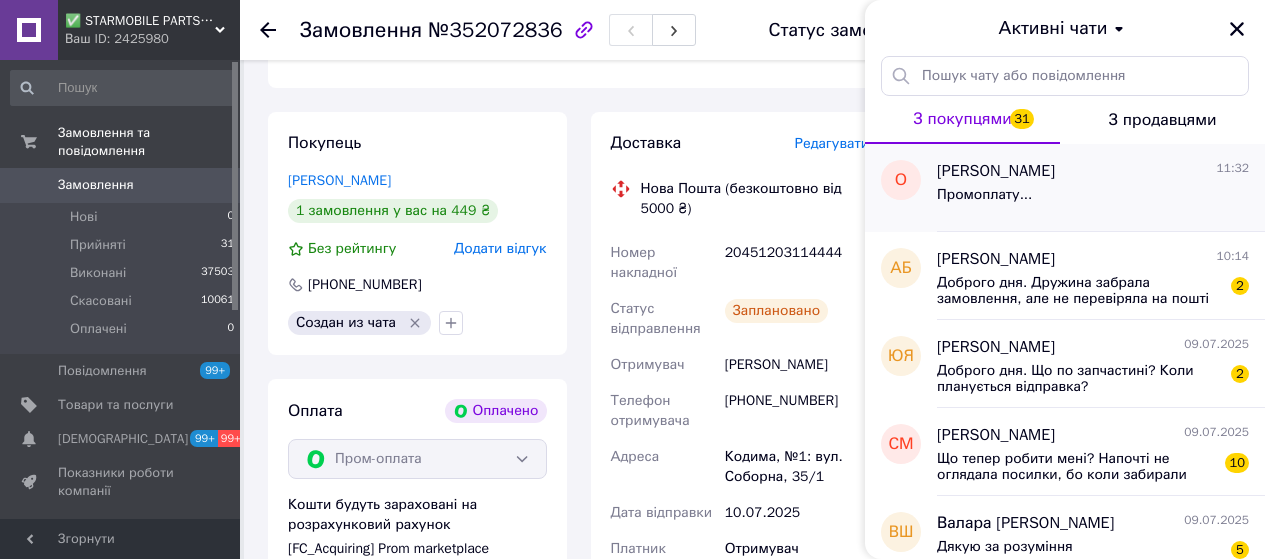 click on "[PERSON_NAME]" at bounding box center (996, 171) 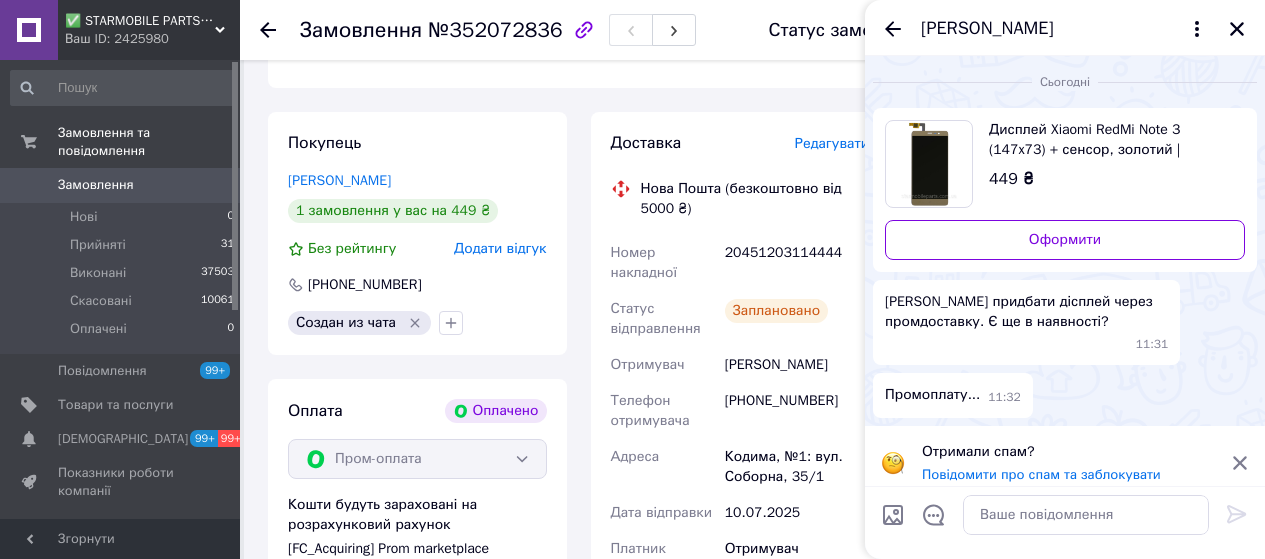 scroll, scrollTop: 13, scrollLeft: 0, axis: vertical 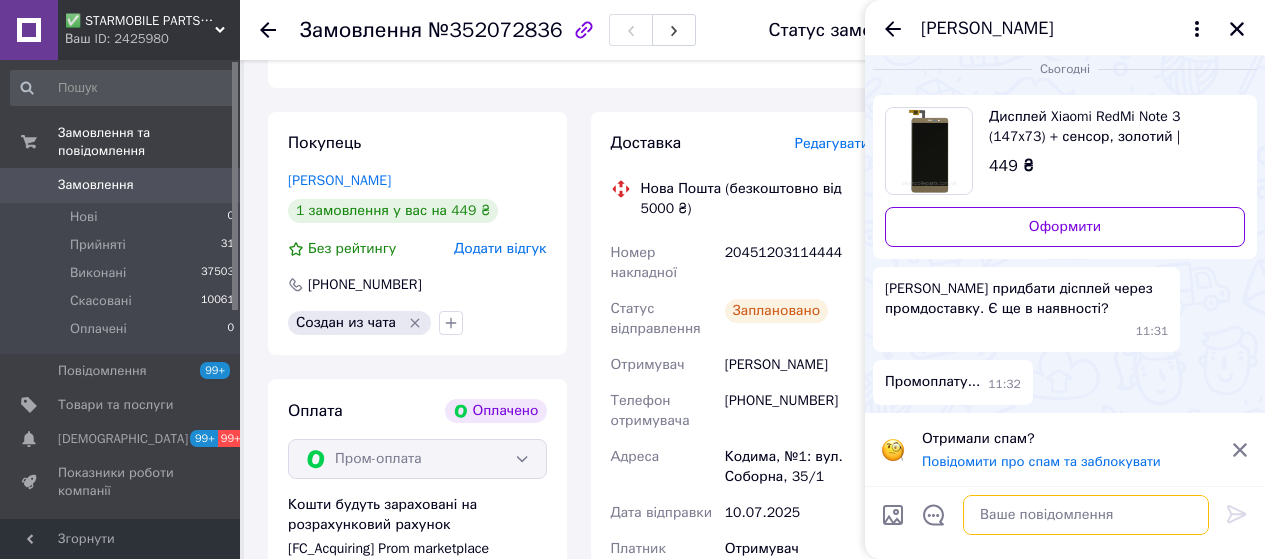 click at bounding box center (1086, 515) 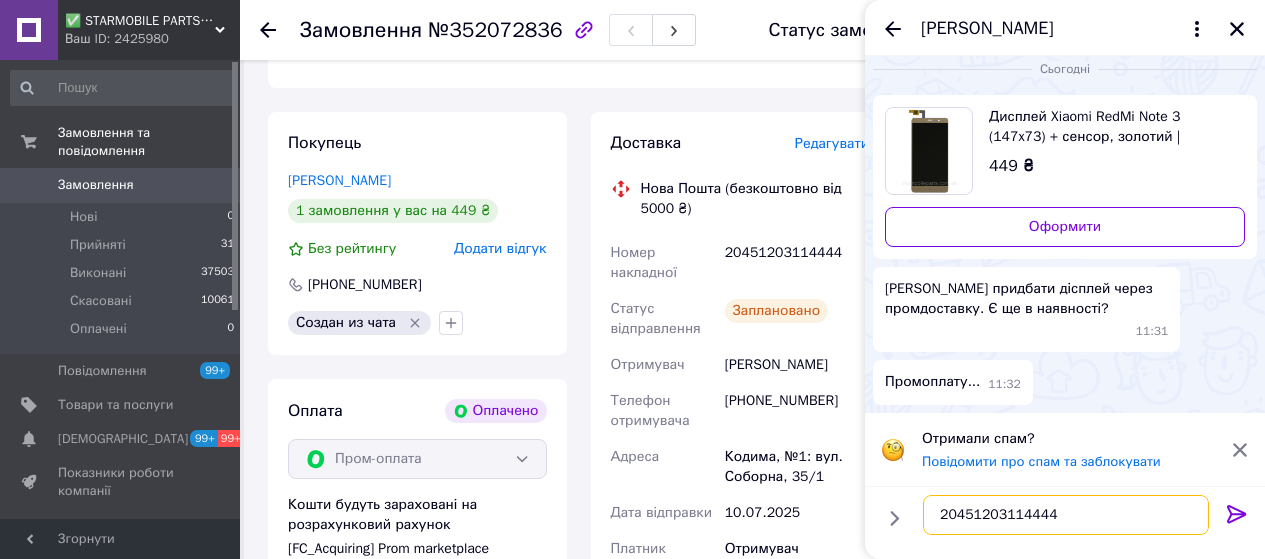 type on "20451203114444" 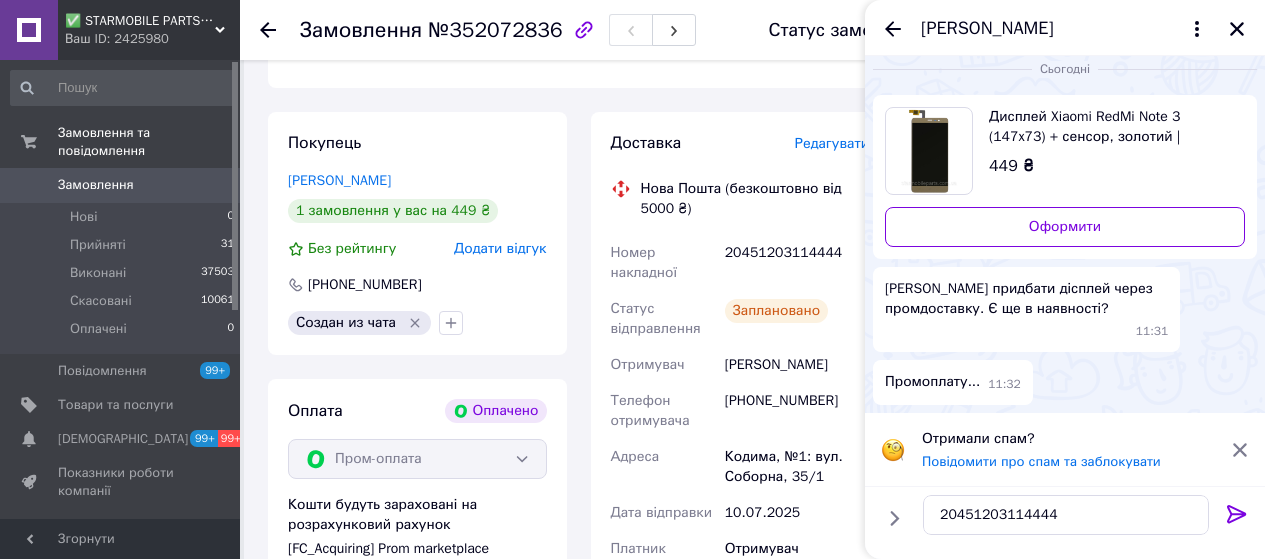 click 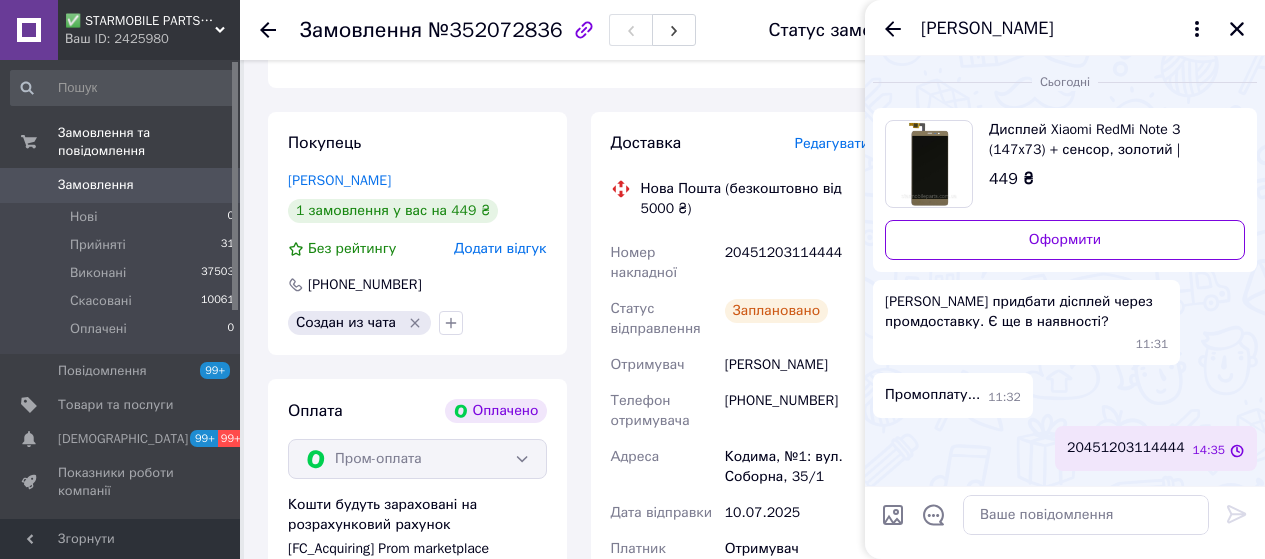 scroll, scrollTop: 0, scrollLeft: 0, axis: both 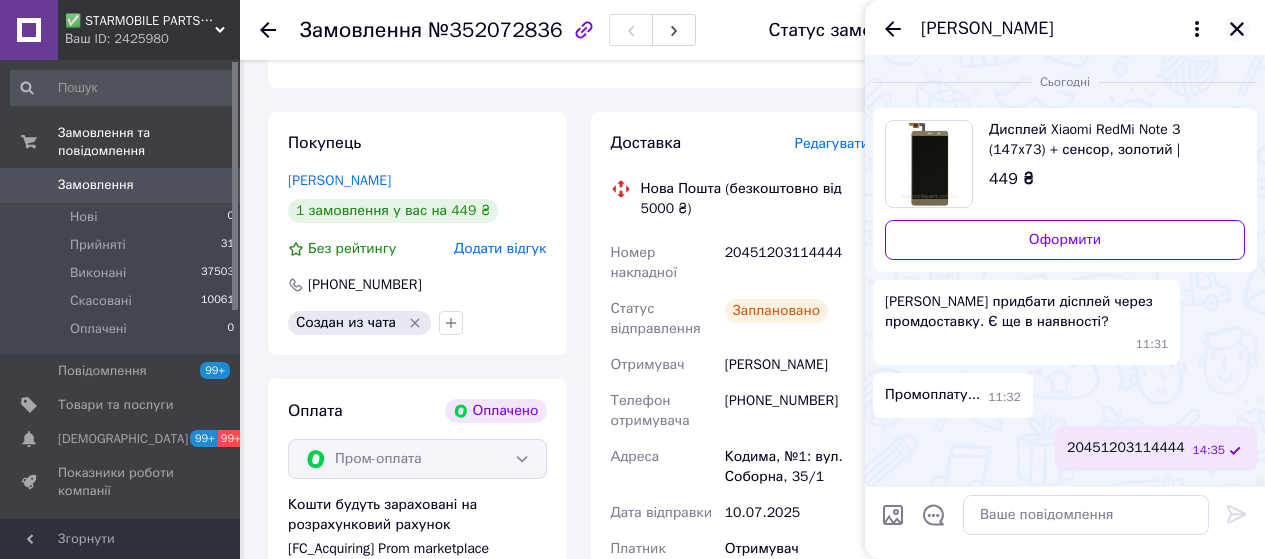 click 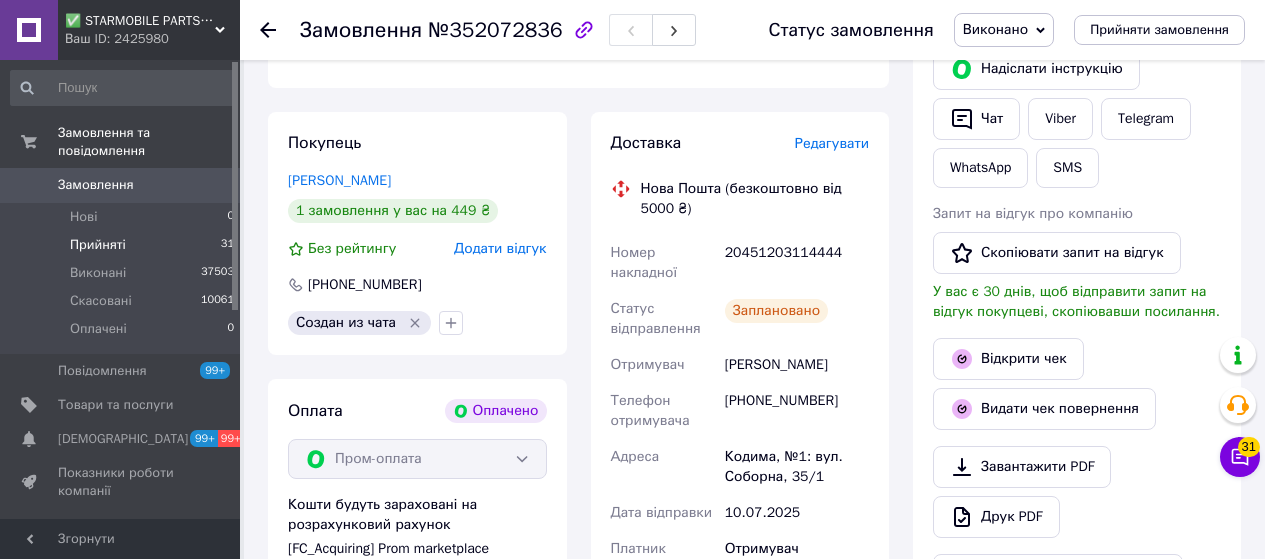 click on "Прийняті" at bounding box center (98, 245) 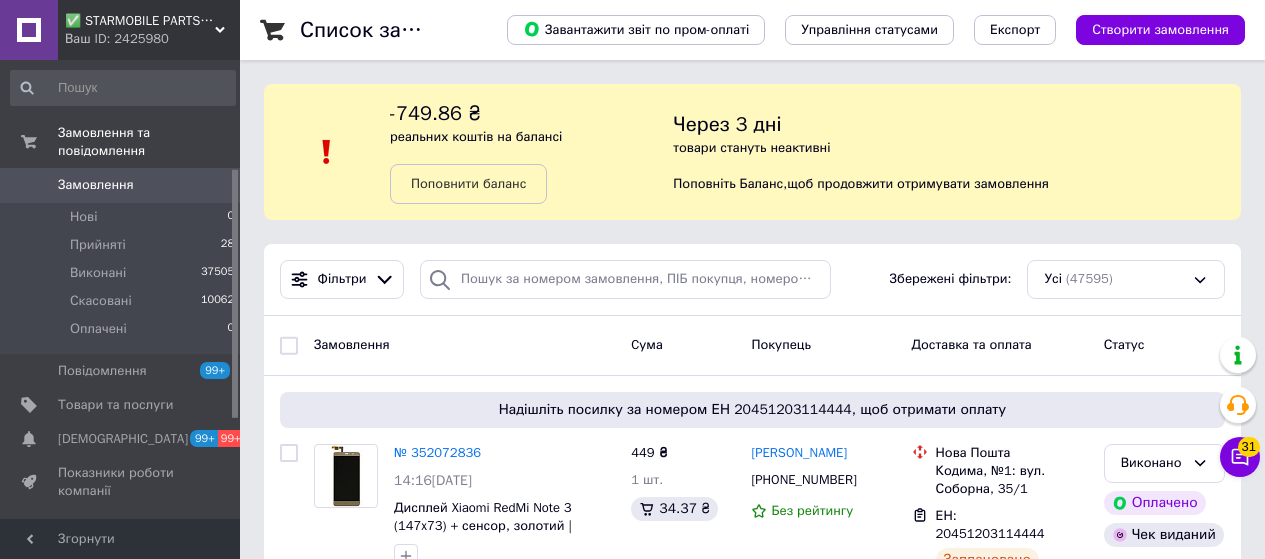 scroll, scrollTop: 400, scrollLeft: 0, axis: vertical 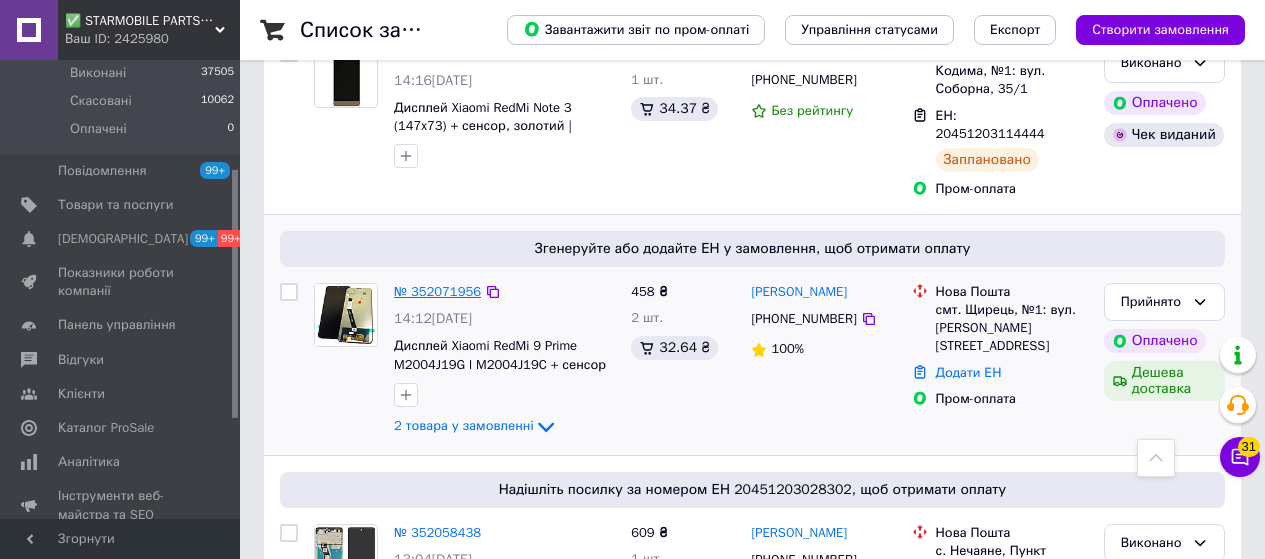 click on "№ 352071956" at bounding box center (437, 291) 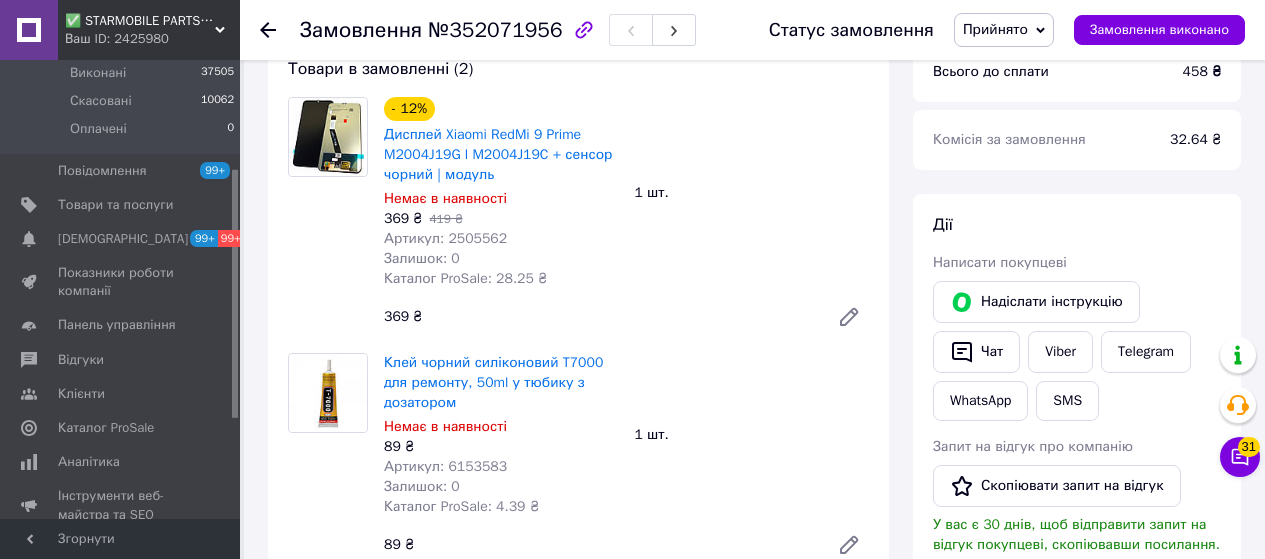 scroll, scrollTop: 755, scrollLeft: 0, axis: vertical 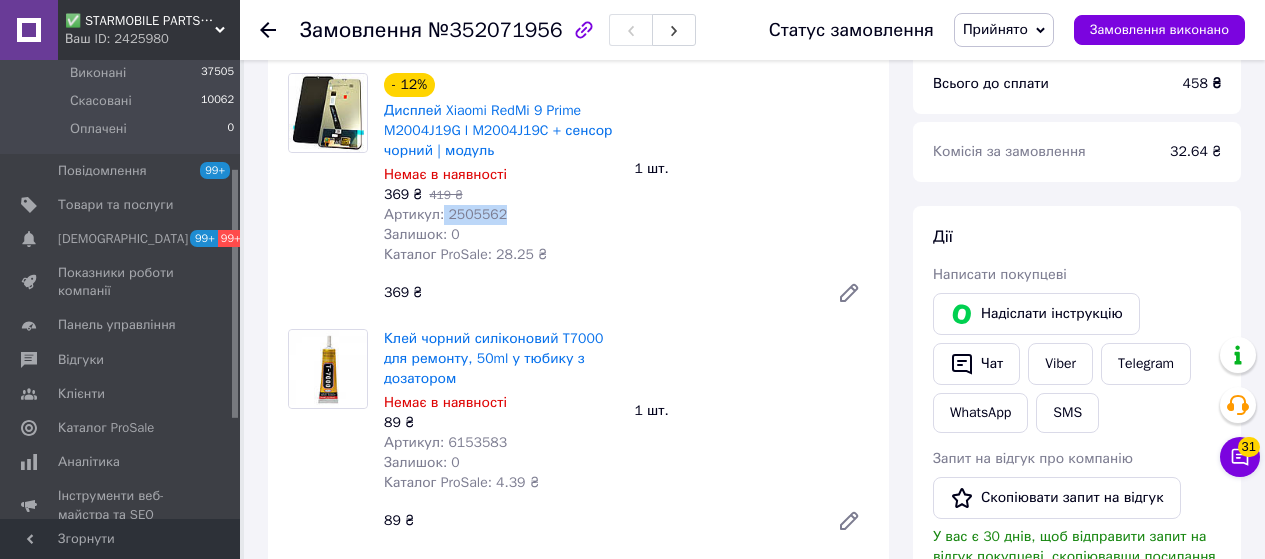 drag, startPoint x: 498, startPoint y: 214, endPoint x: 440, endPoint y: 215, distance: 58.00862 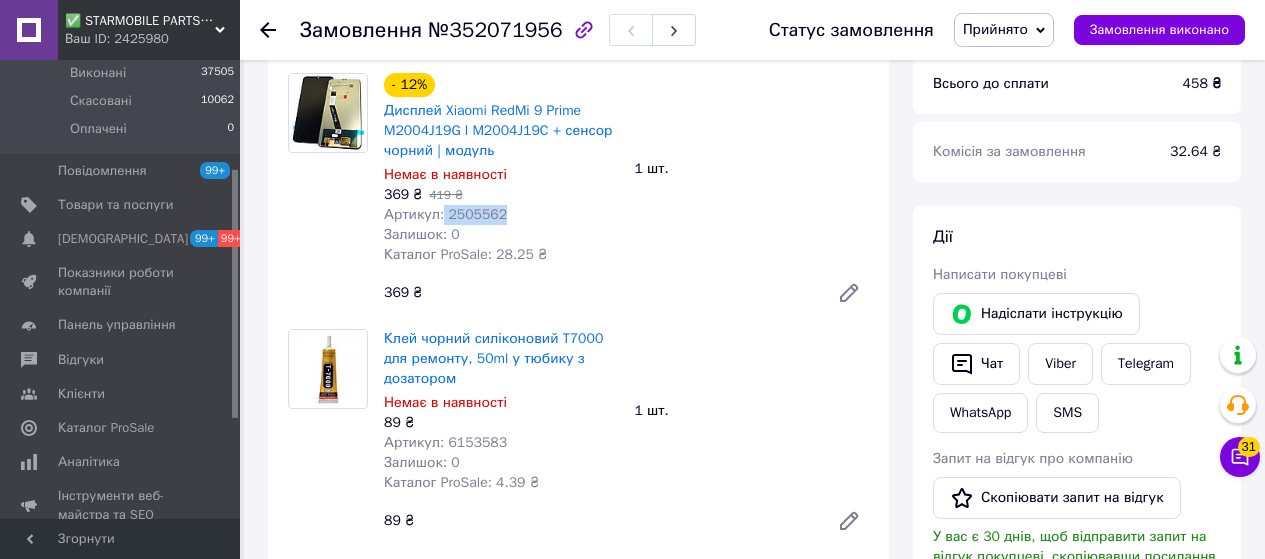 click on "Артикул: 2505562" at bounding box center (501, 215) 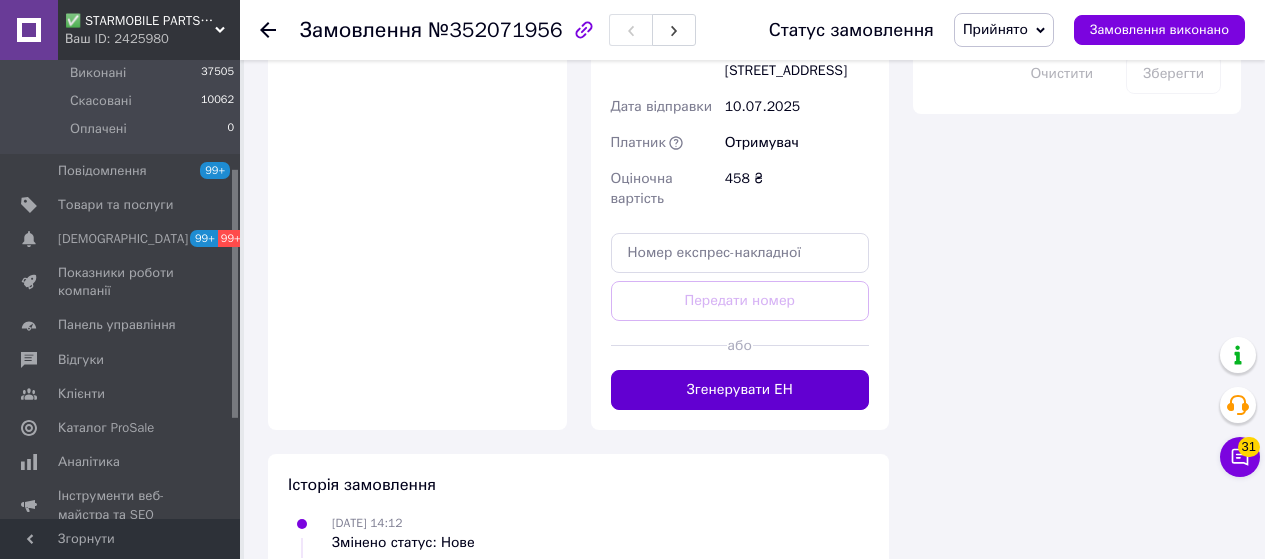scroll, scrollTop: 1955, scrollLeft: 0, axis: vertical 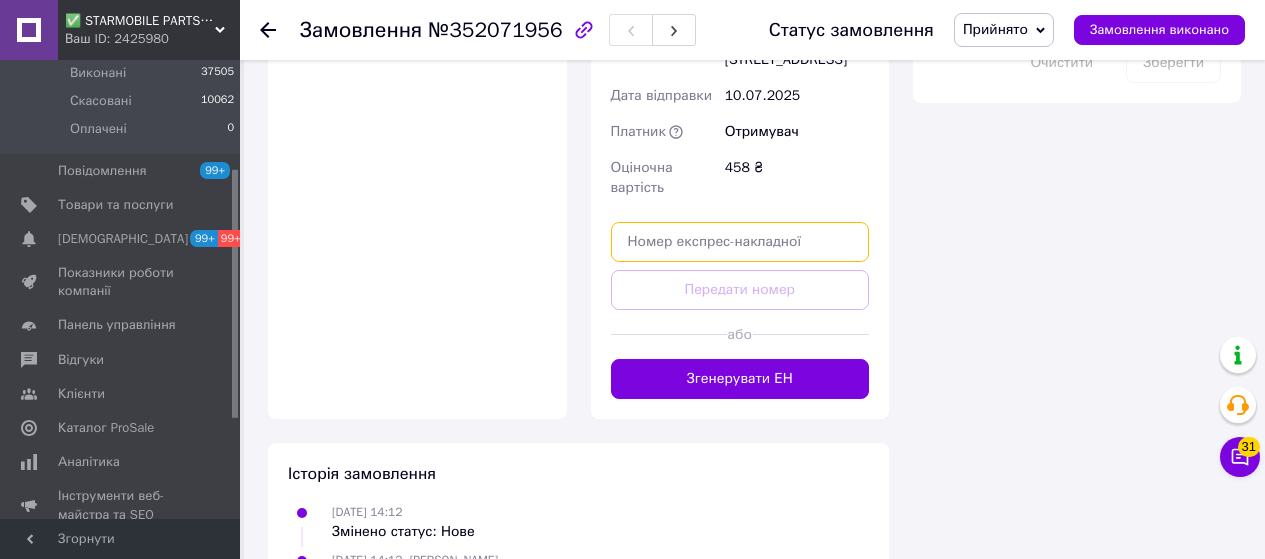 click at bounding box center [740, 242] 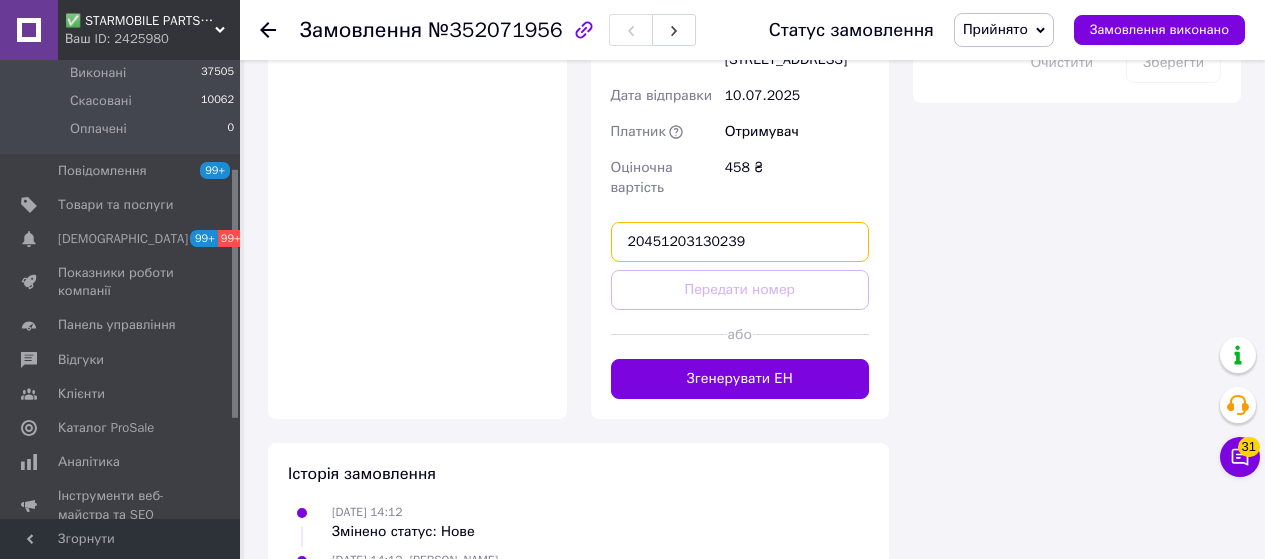 type on "20451203130239" 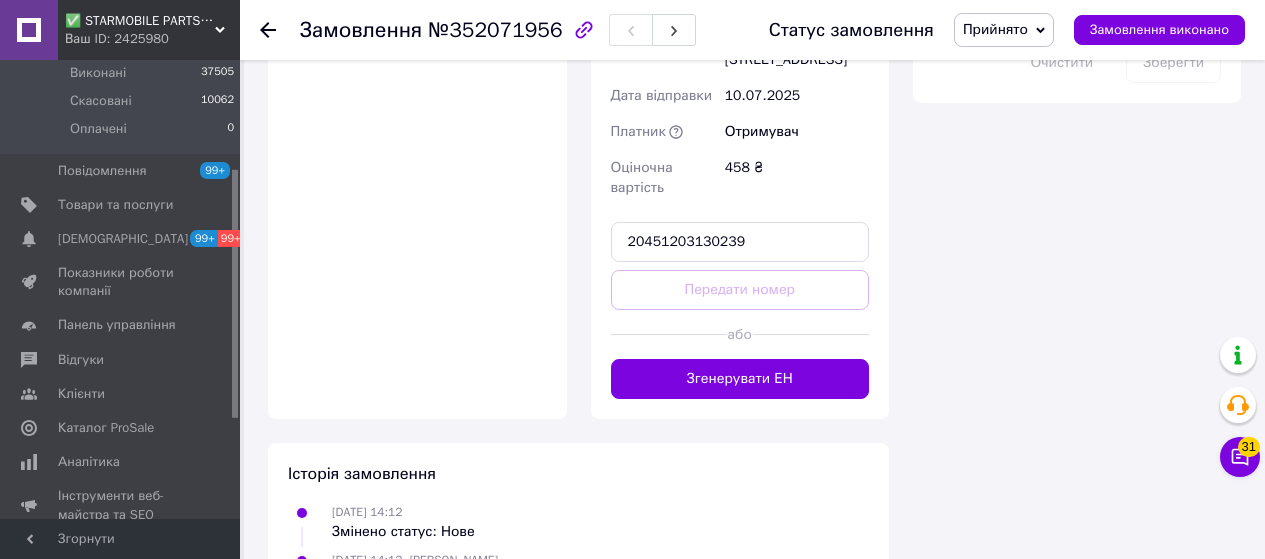 click on "Передати номер" at bounding box center (740, 290) 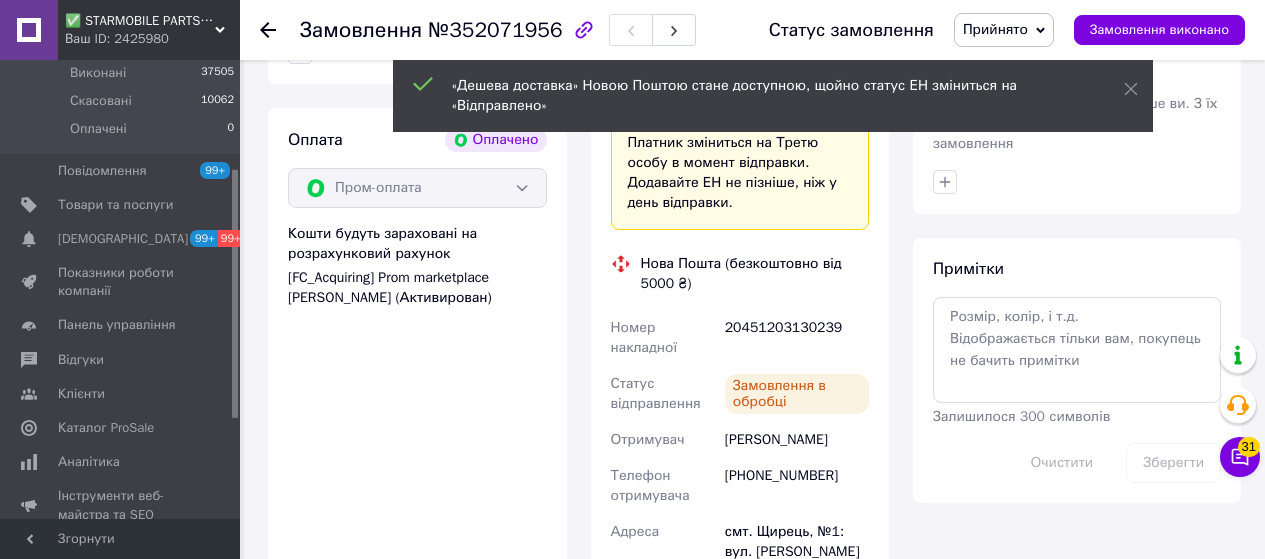 click 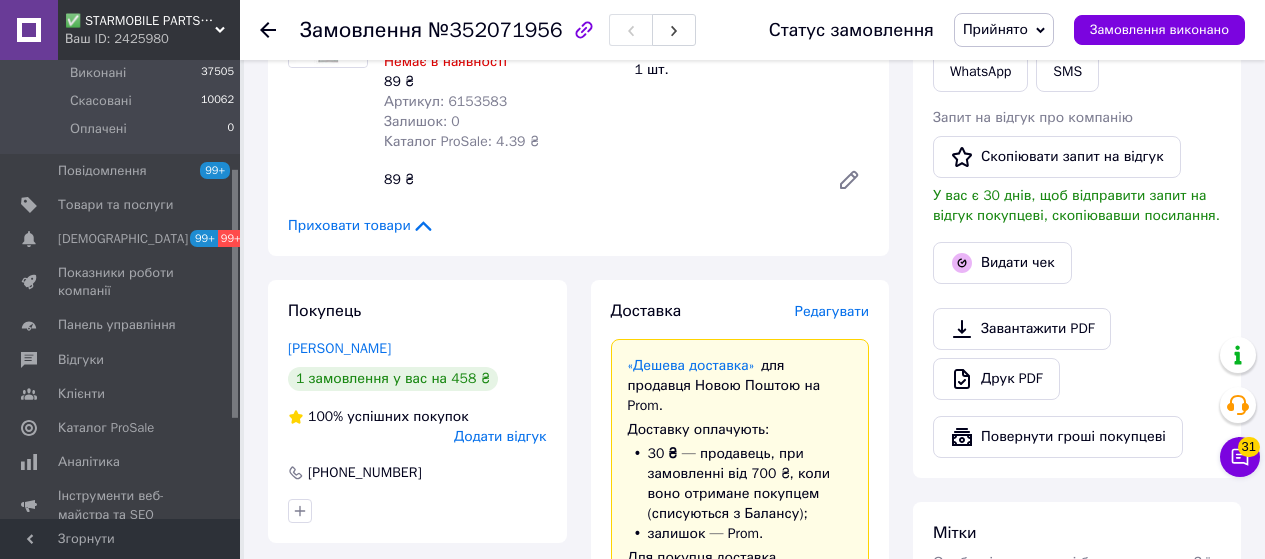 scroll, scrollTop: 1055, scrollLeft: 0, axis: vertical 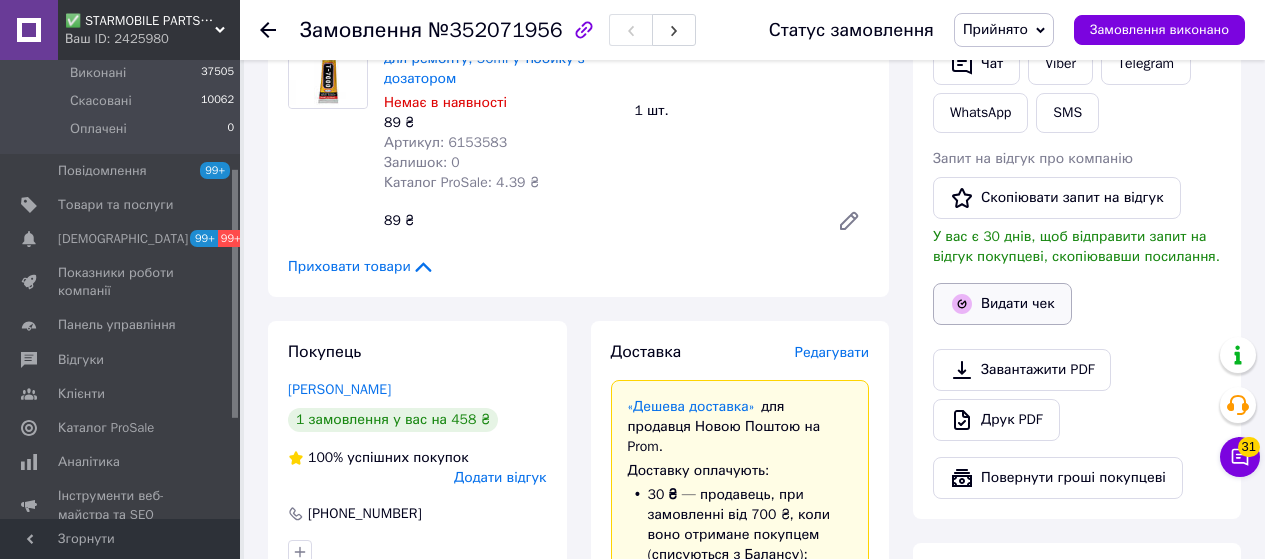 click on "Видати чек" at bounding box center [1002, 304] 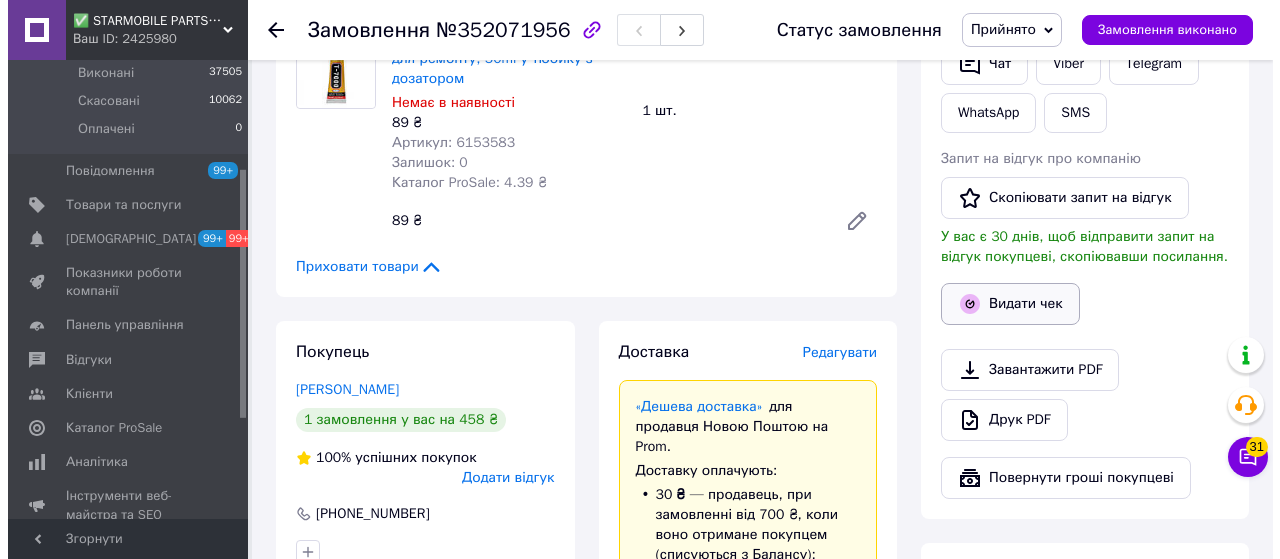 scroll, scrollTop: 1035, scrollLeft: 0, axis: vertical 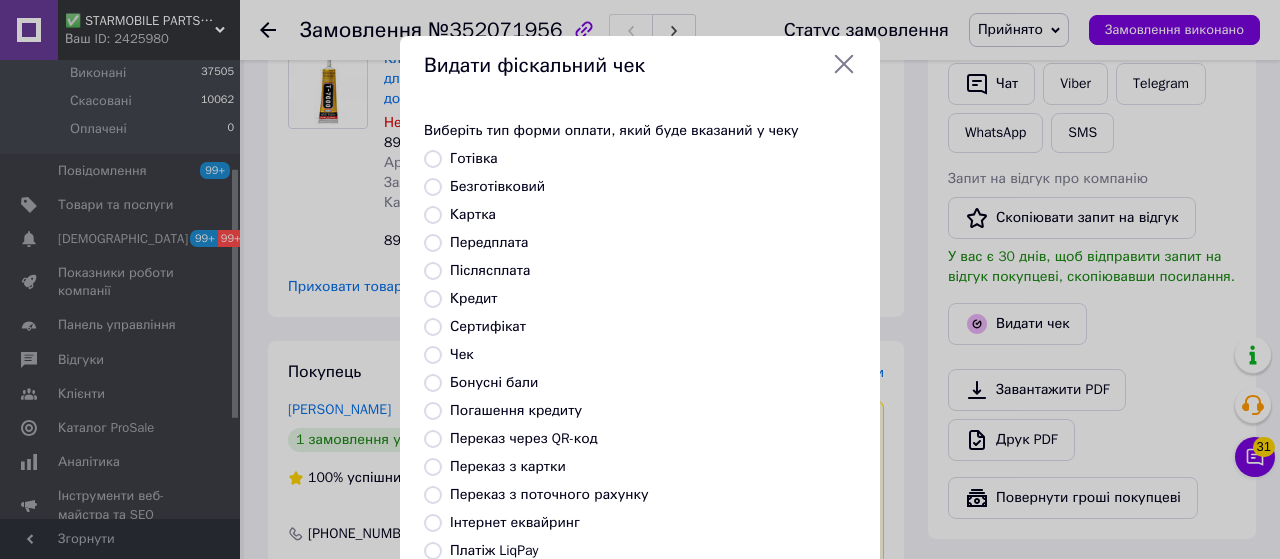 click on "Безготівковий" at bounding box center (433, 187) 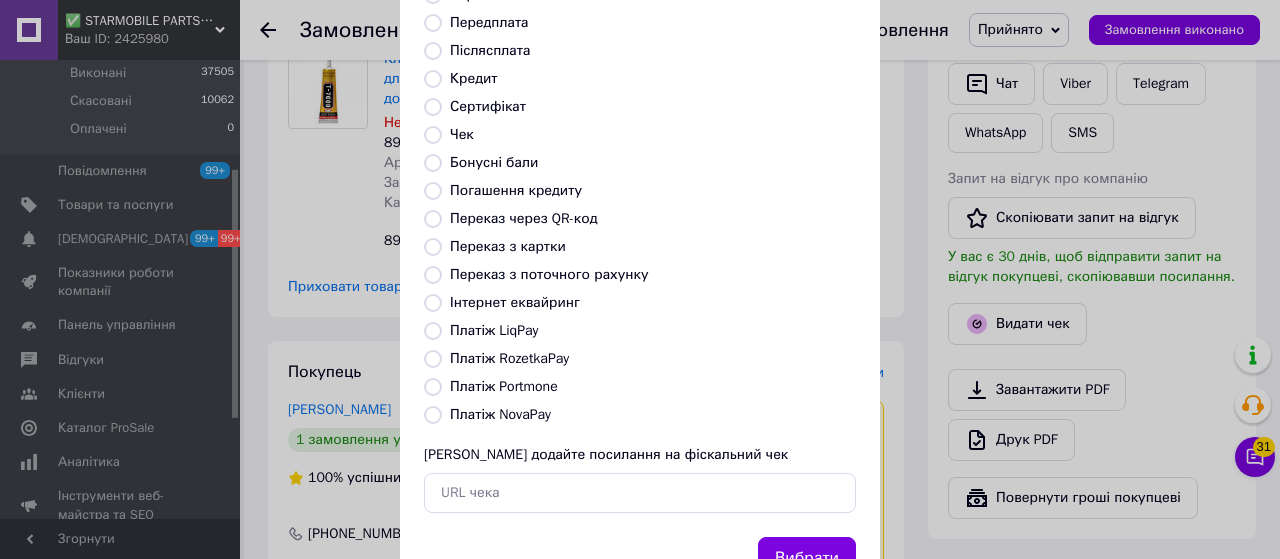 scroll, scrollTop: 300, scrollLeft: 0, axis: vertical 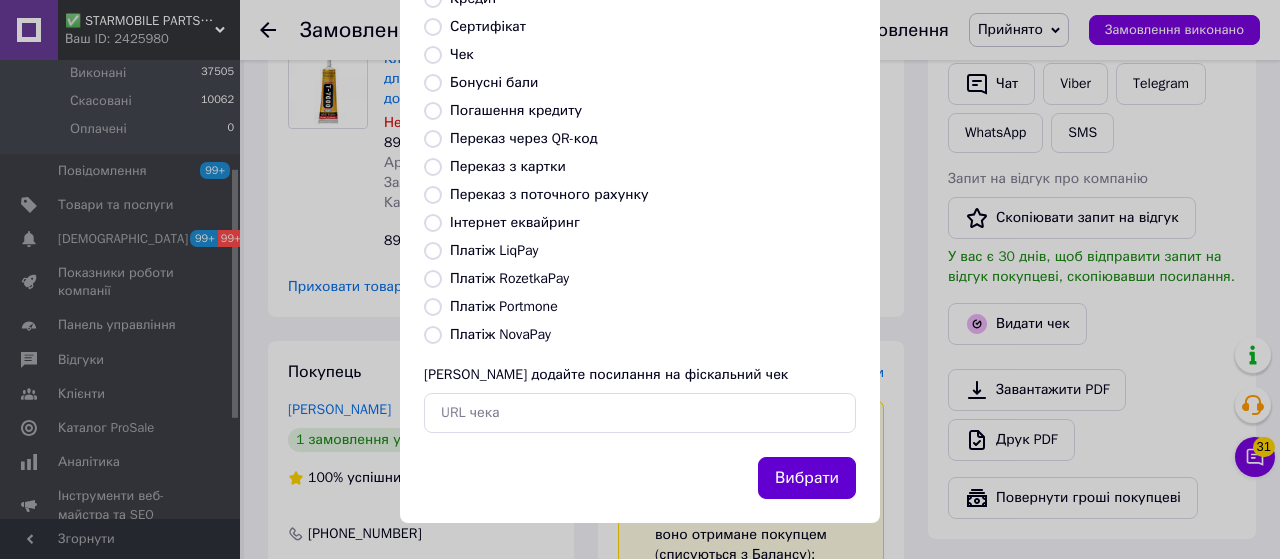 click on "Вибрати" at bounding box center (807, 478) 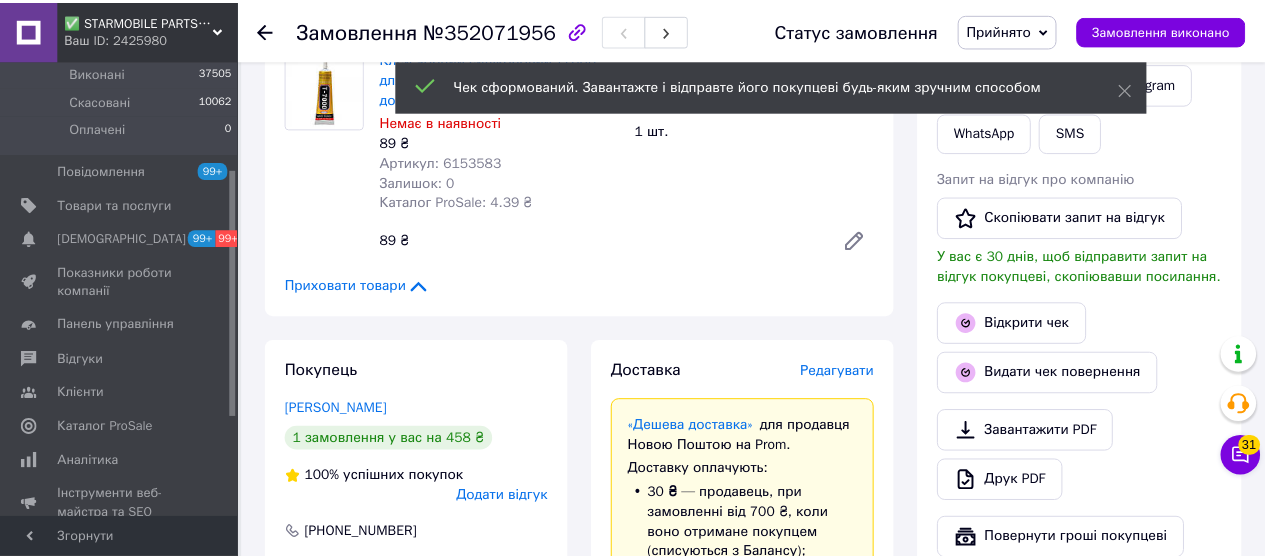 scroll, scrollTop: 1055, scrollLeft: 0, axis: vertical 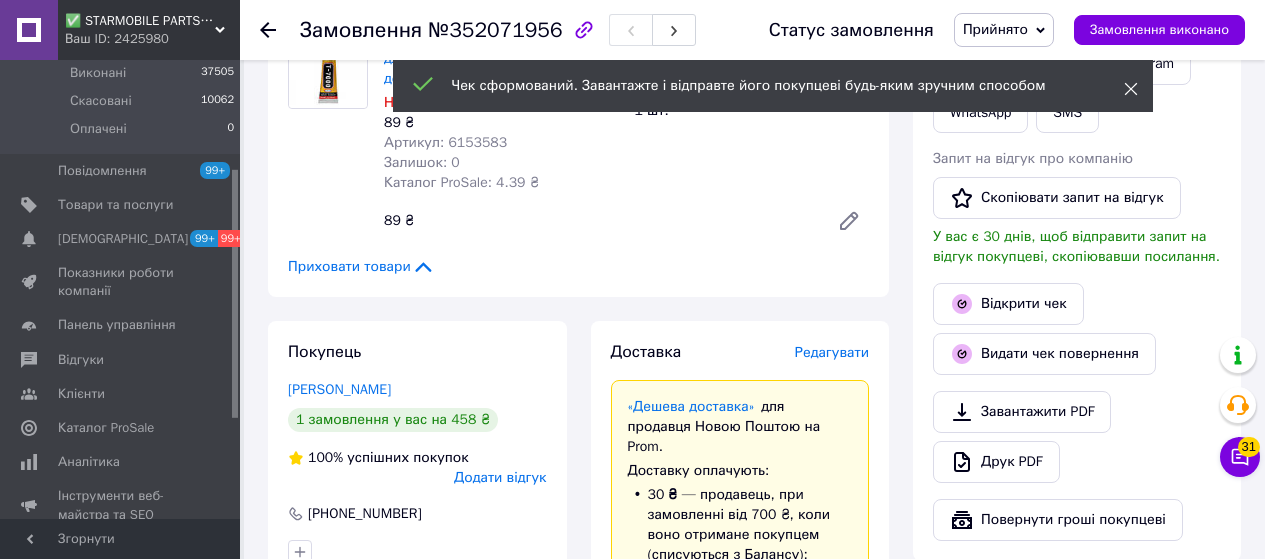 click 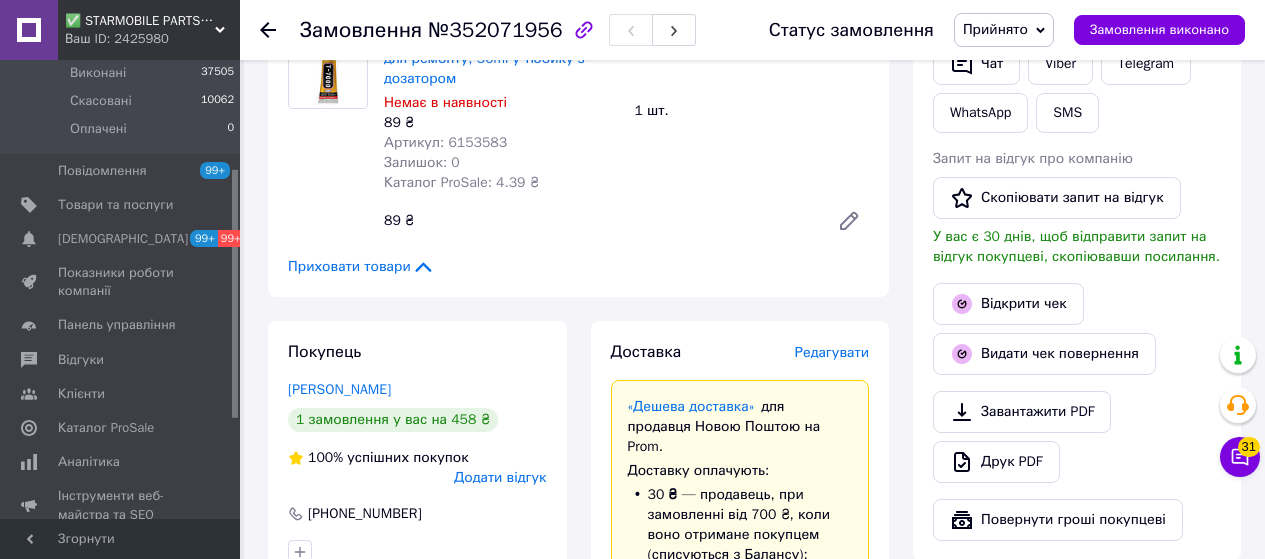 click on "Прийнято" at bounding box center (995, 29) 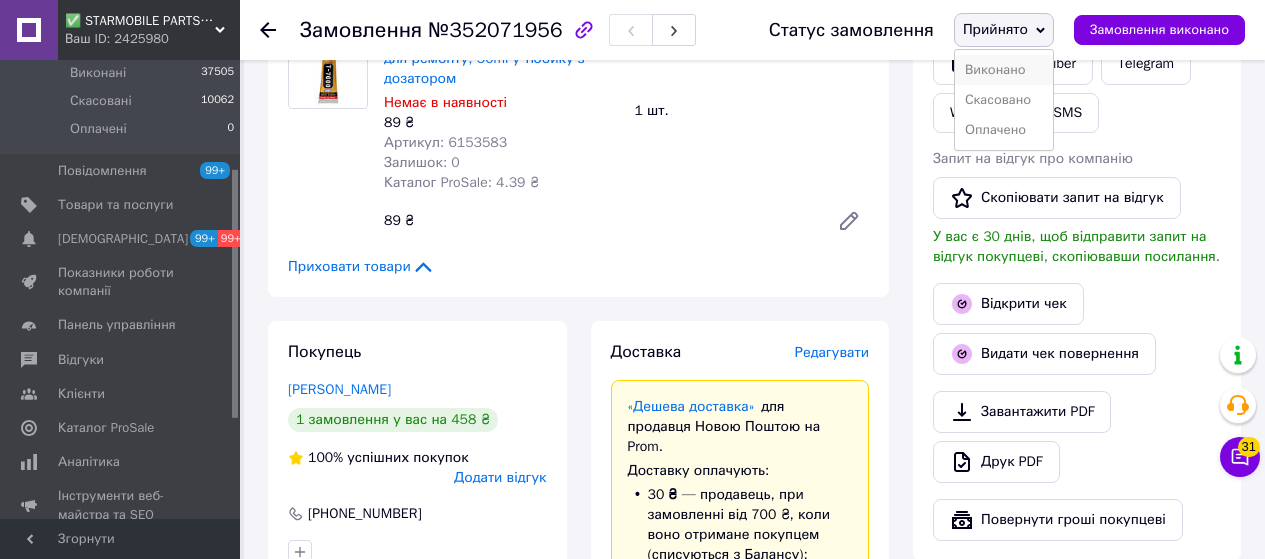 click on "Виконано" at bounding box center [1004, 70] 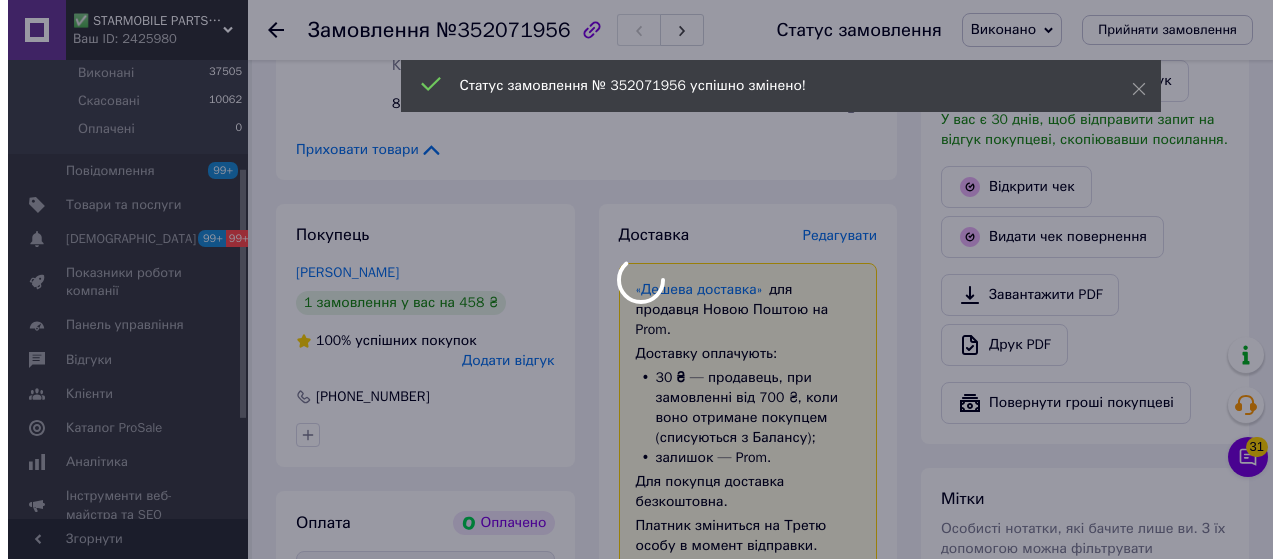 scroll, scrollTop: 1255, scrollLeft: 0, axis: vertical 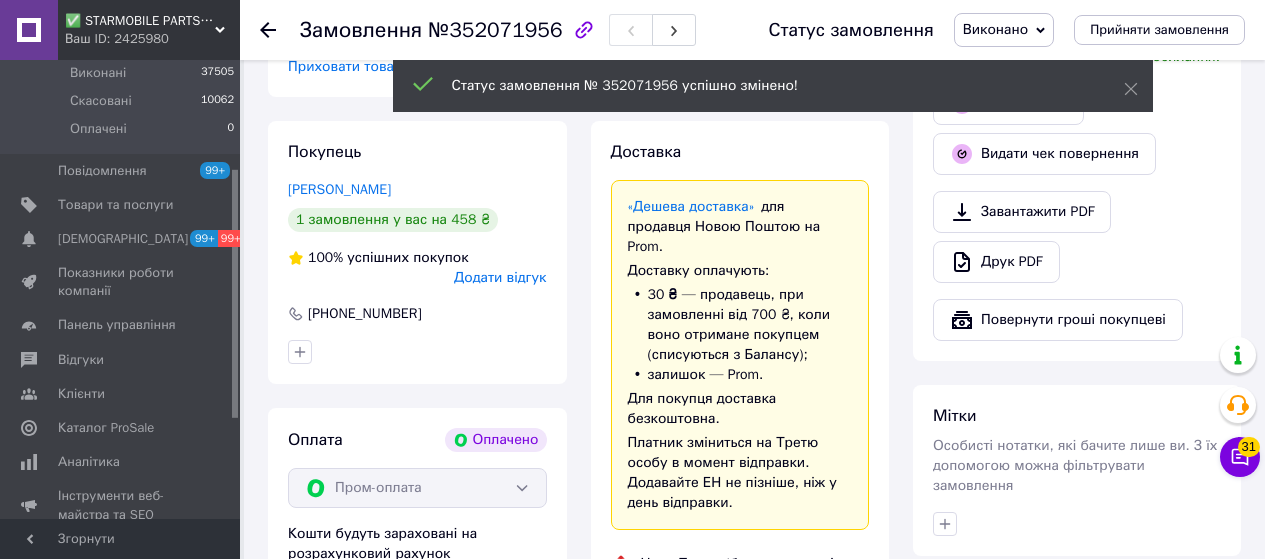 click on "[PHONE_NUMBER]" at bounding box center [365, 314] 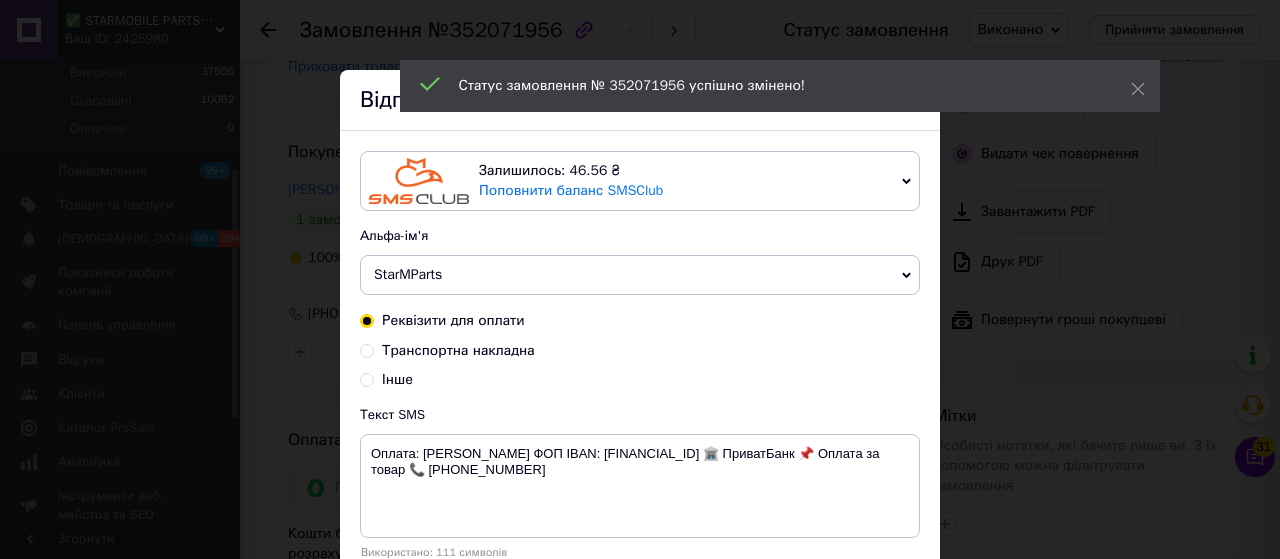 click on "StarMParts" at bounding box center [408, 274] 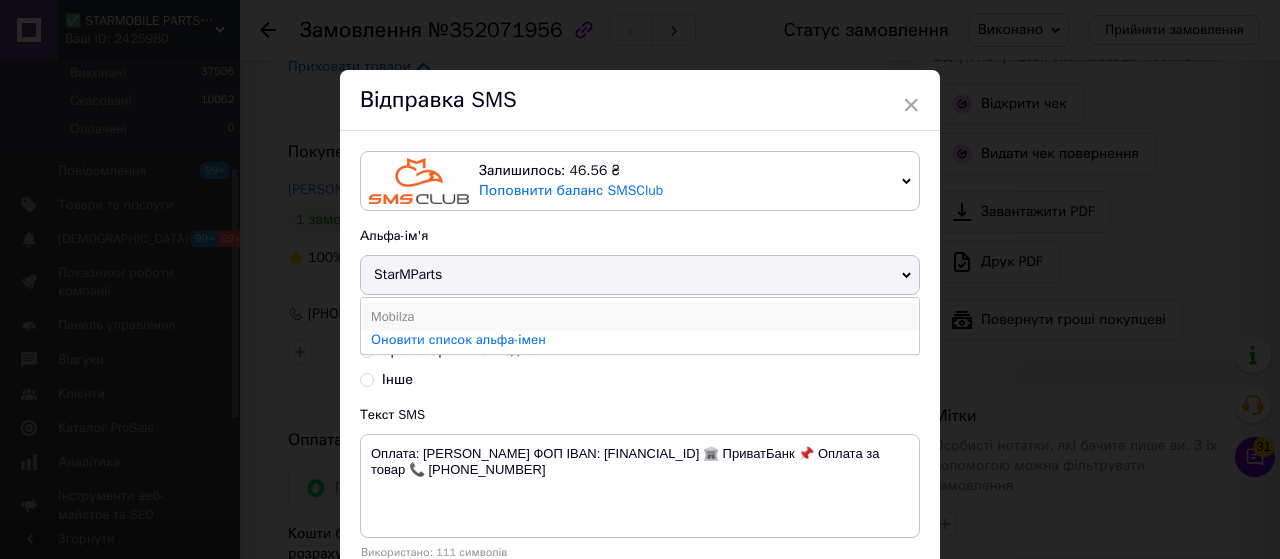 click on "Mobilza" at bounding box center [640, 317] 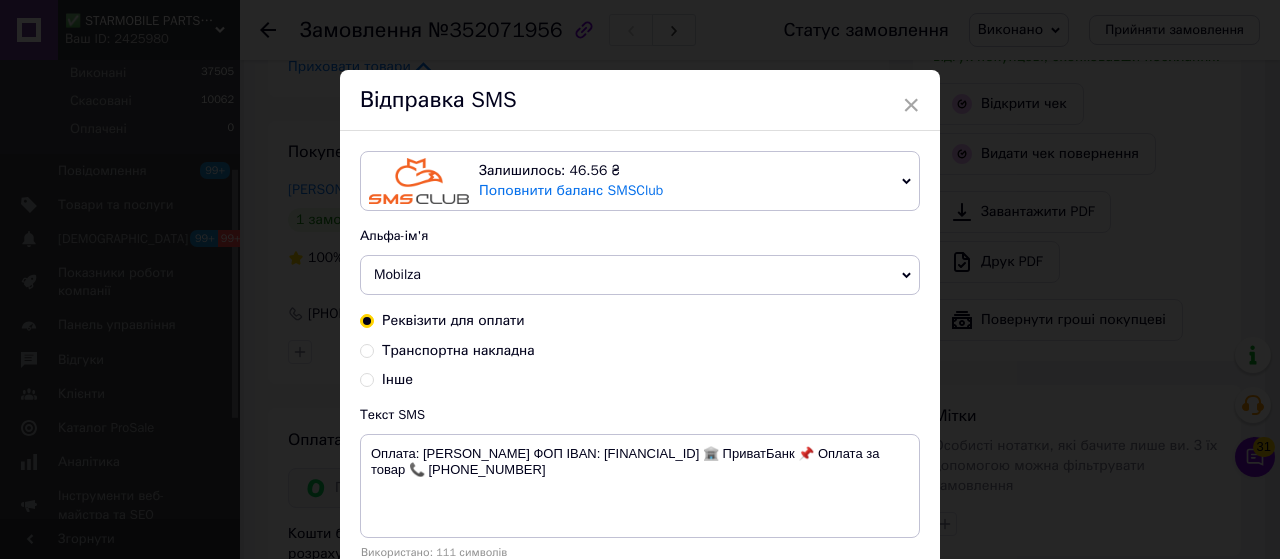 click on "Mobilza" at bounding box center (397, 274) 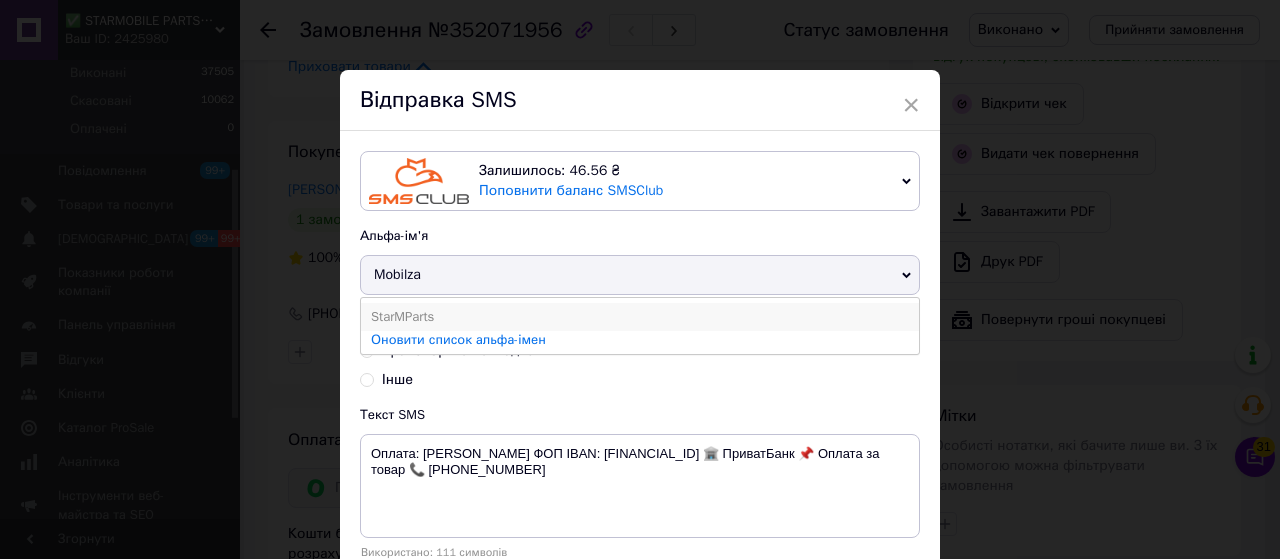 click on "StarMParts" at bounding box center (640, 317) 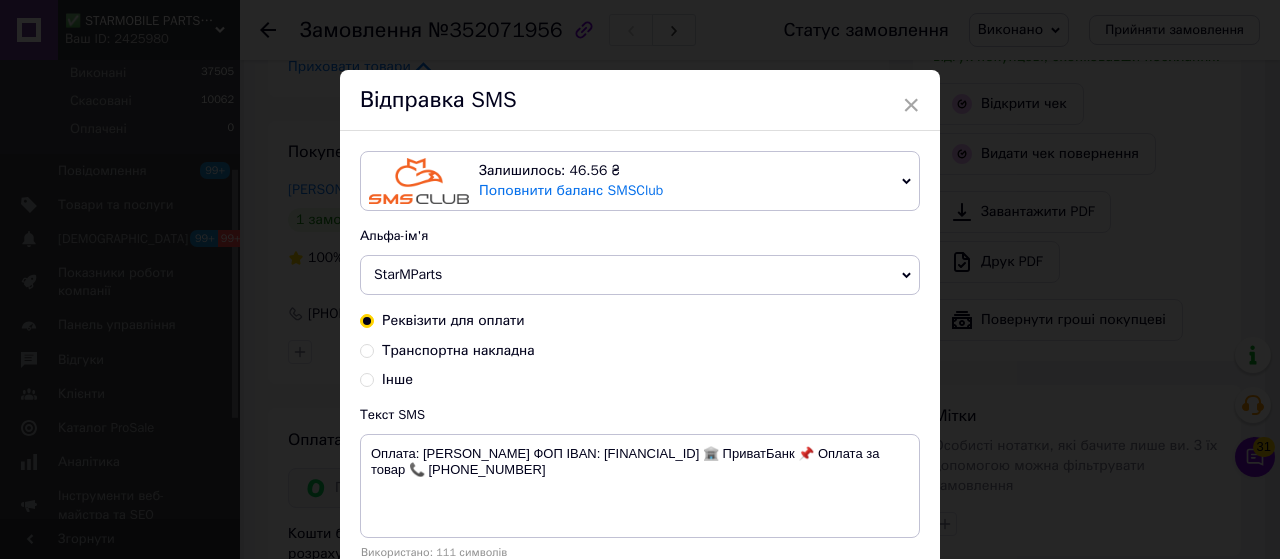 click on "Транспортна накладна" at bounding box center [367, 349] 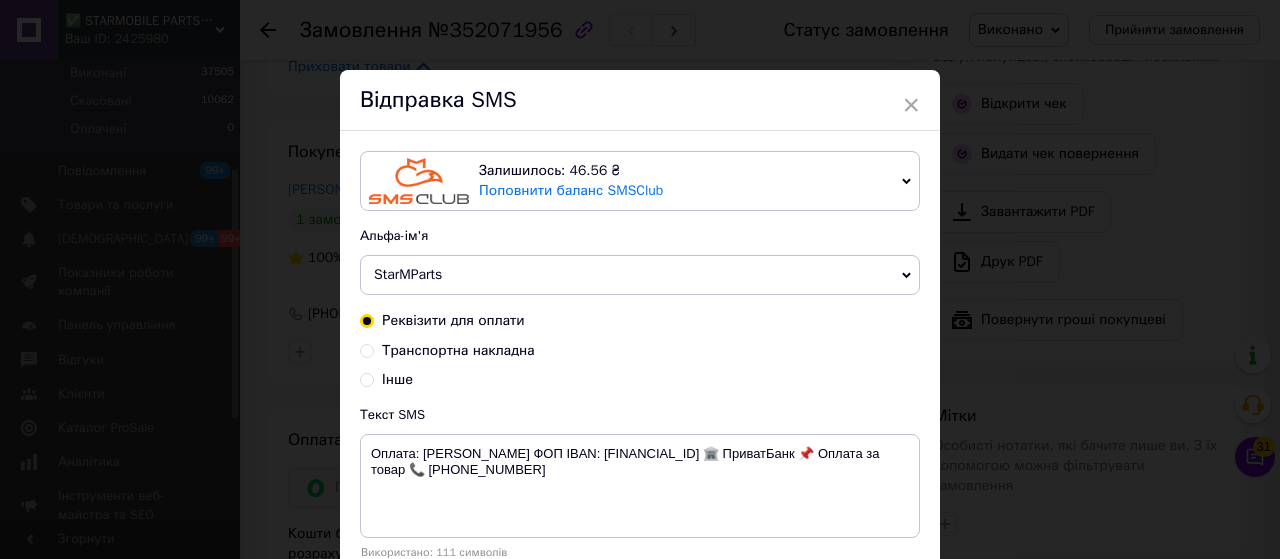 radio on "true" 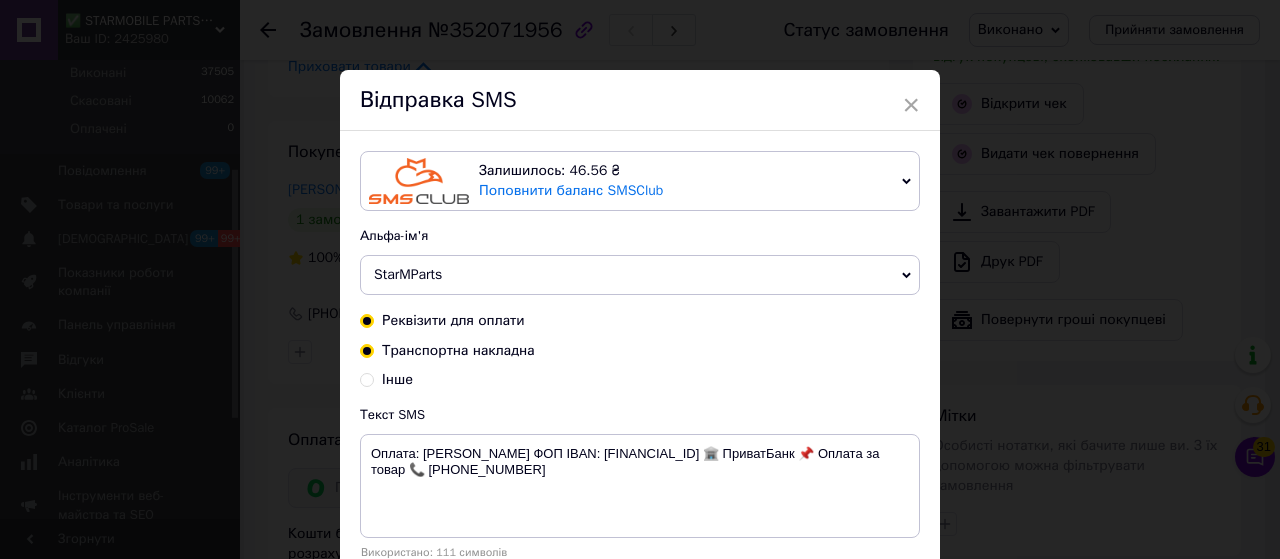 radio on "false" 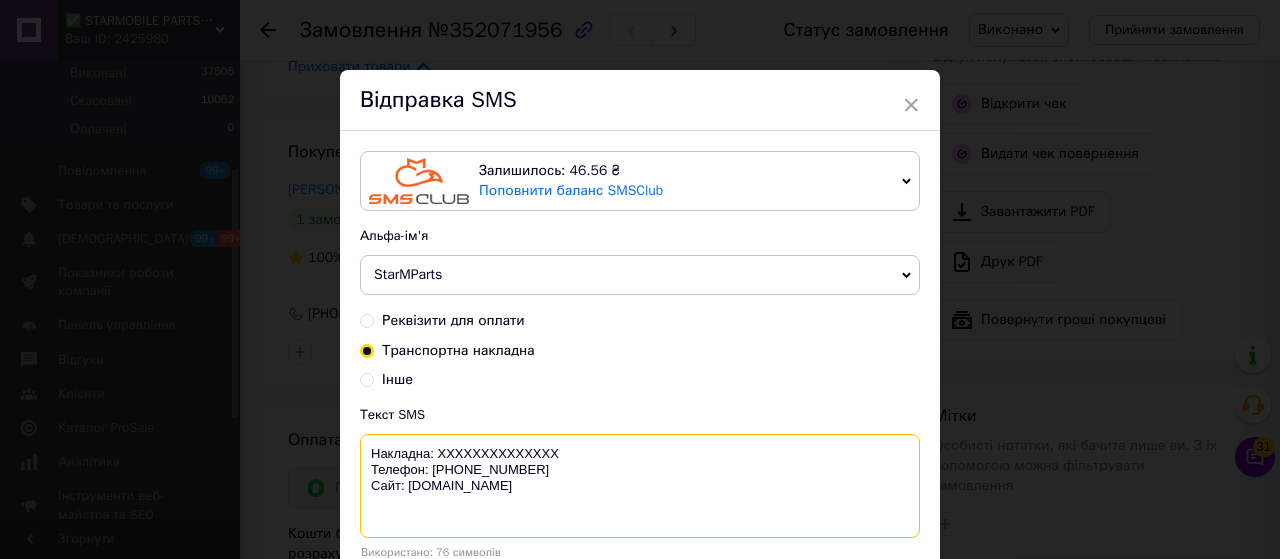 drag, startPoint x: 558, startPoint y: 451, endPoint x: 436, endPoint y: 450, distance: 122.0041 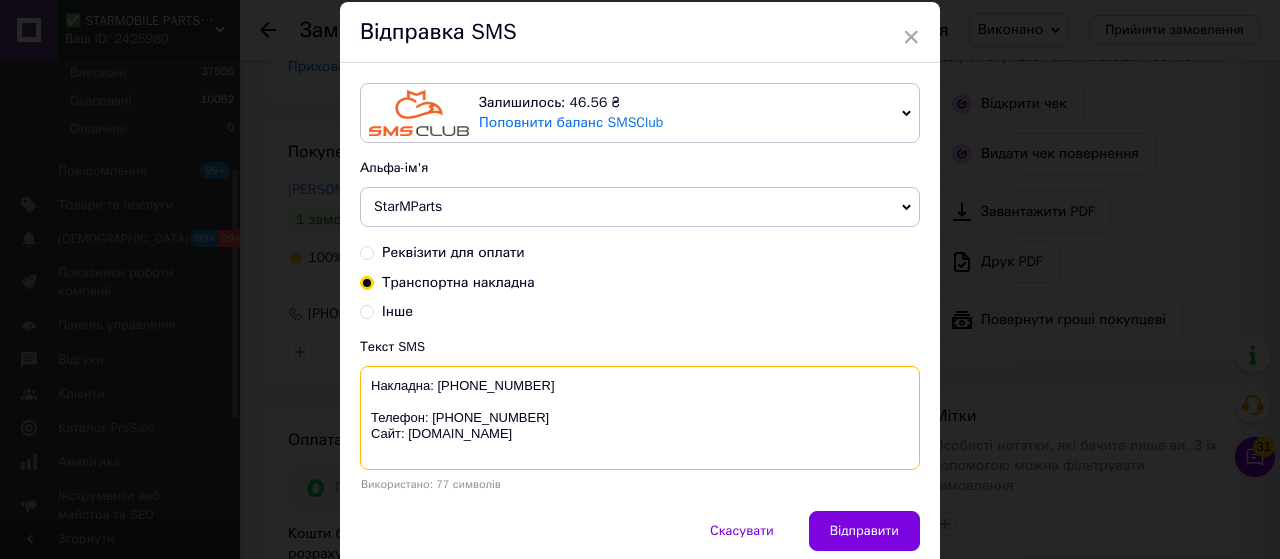 scroll, scrollTop: 149, scrollLeft: 0, axis: vertical 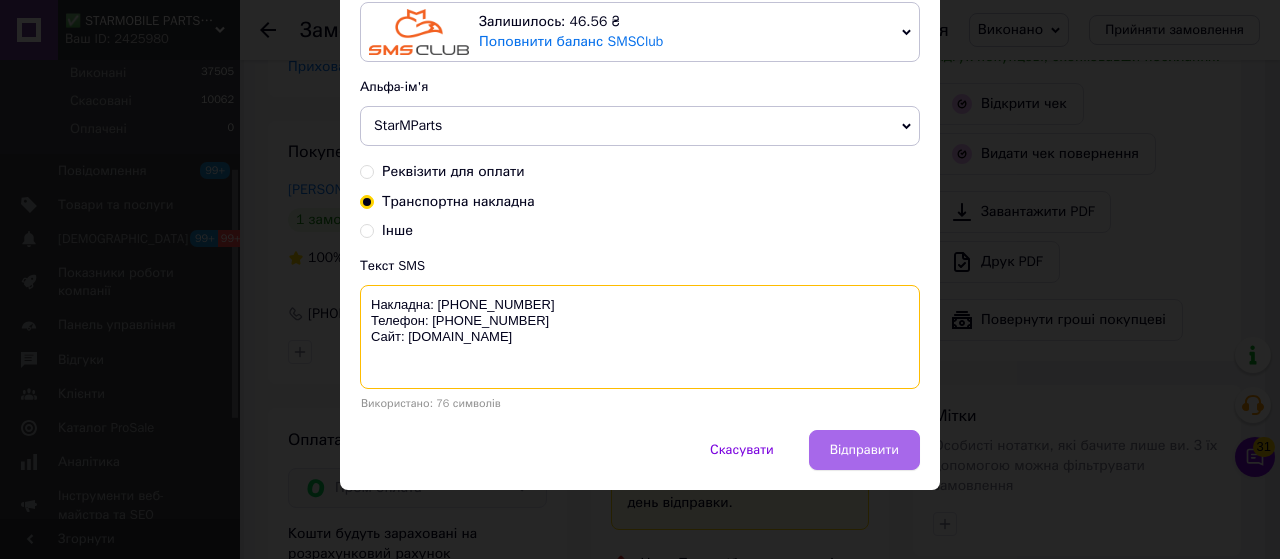 type on "Накладна: [PHONE_NUMBER]
Телефон: [PHONE_NUMBER]
Сайт: [DOMAIN_NAME]" 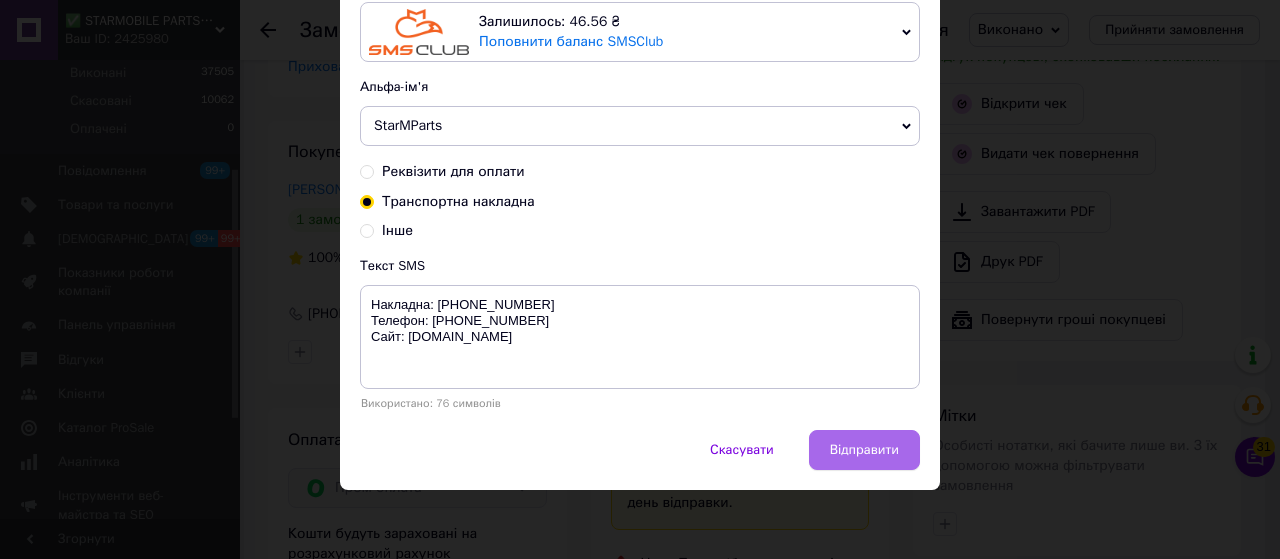 click on "Відправити" at bounding box center (864, 450) 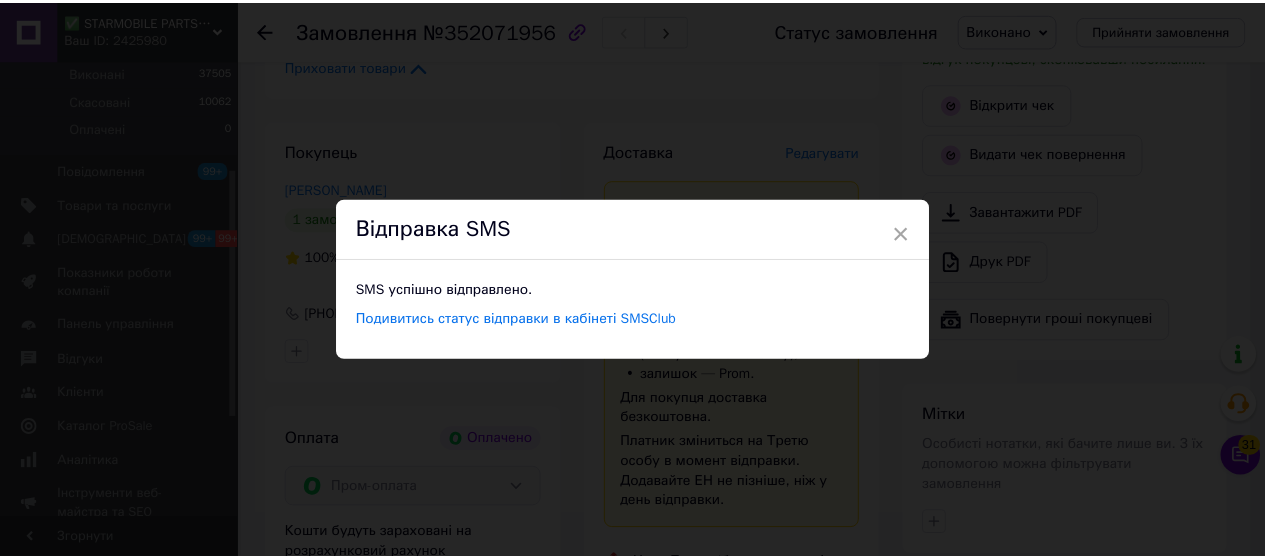 scroll, scrollTop: 0, scrollLeft: 0, axis: both 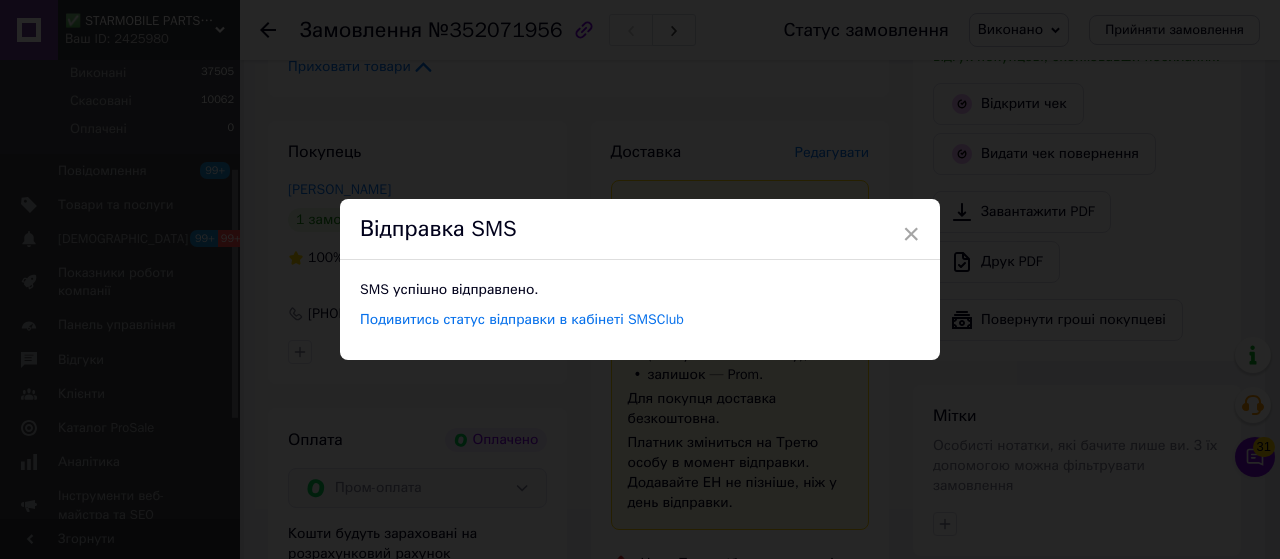 click on "×" at bounding box center [911, 234] 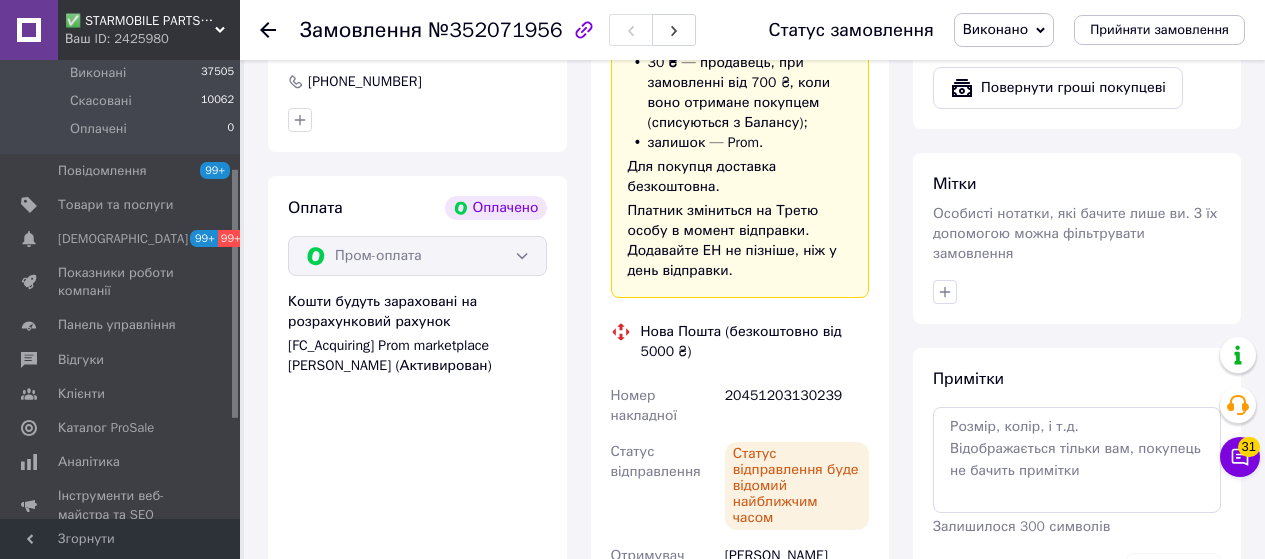 scroll, scrollTop: 1455, scrollLeft: 0, axis: vertical 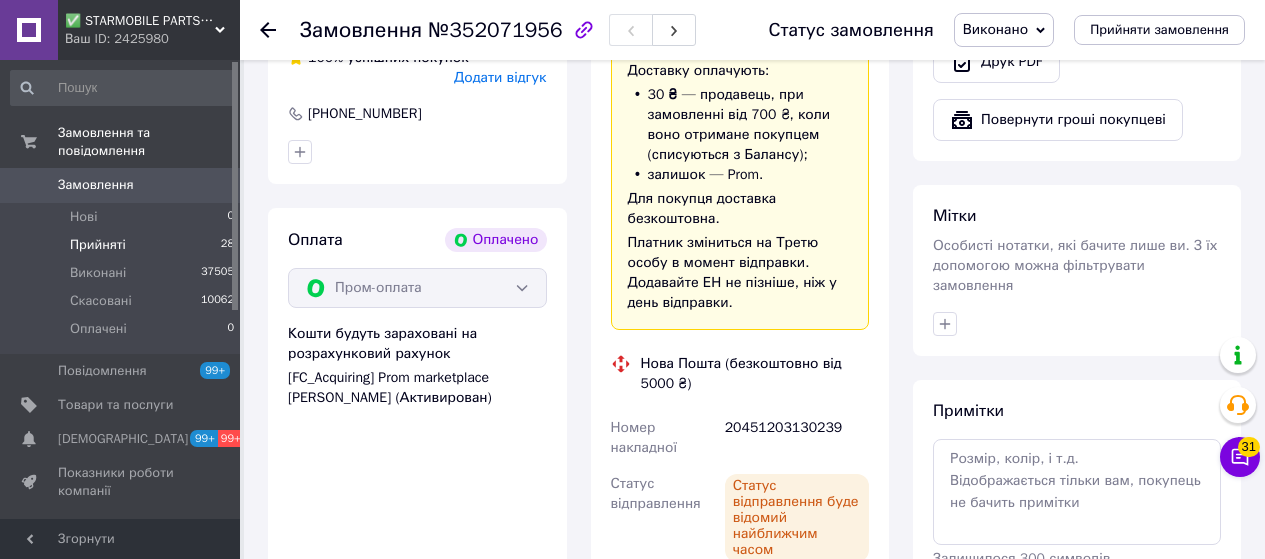 click on "Прийняті" at bounding box center [98, 245] 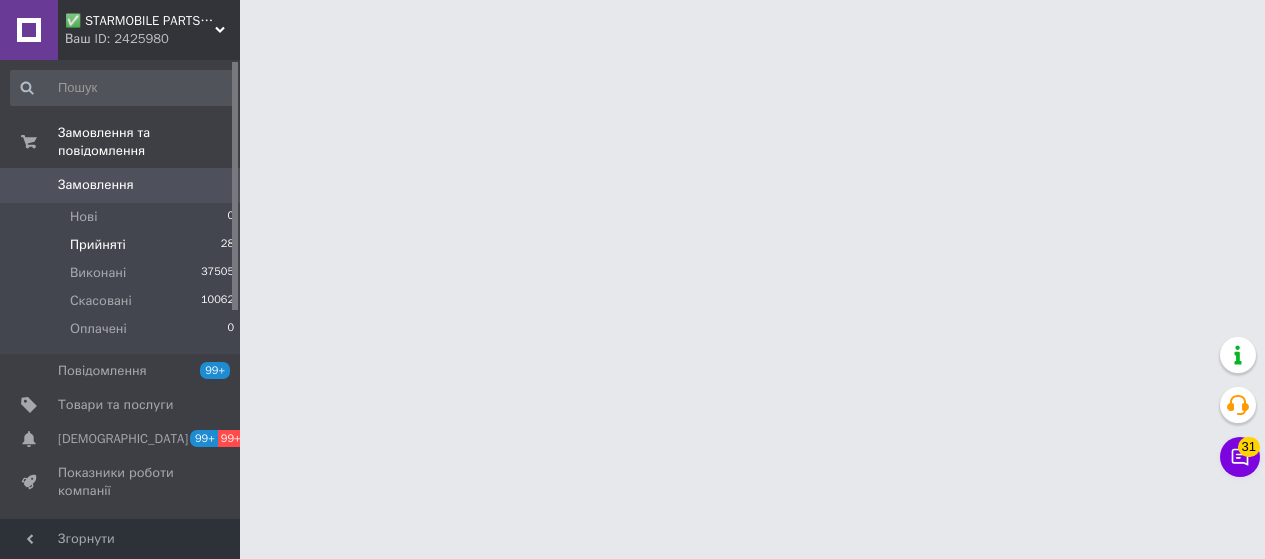 scroll, scrollTop: 0, scrollLeft: 0, axis: both 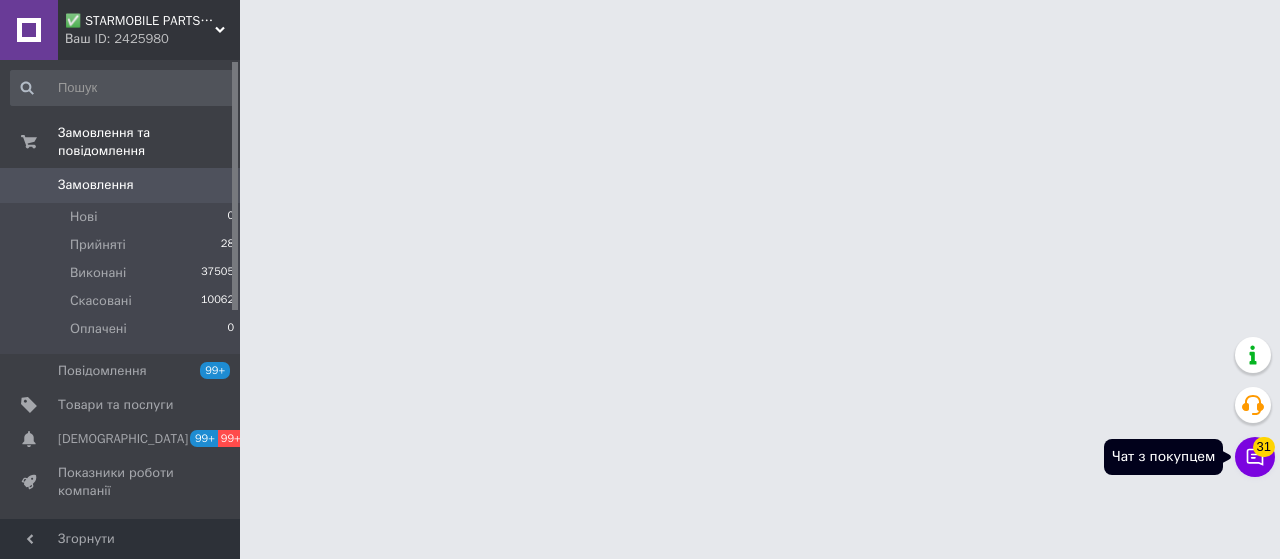 click on "31" at bounding box center (1264, 447) 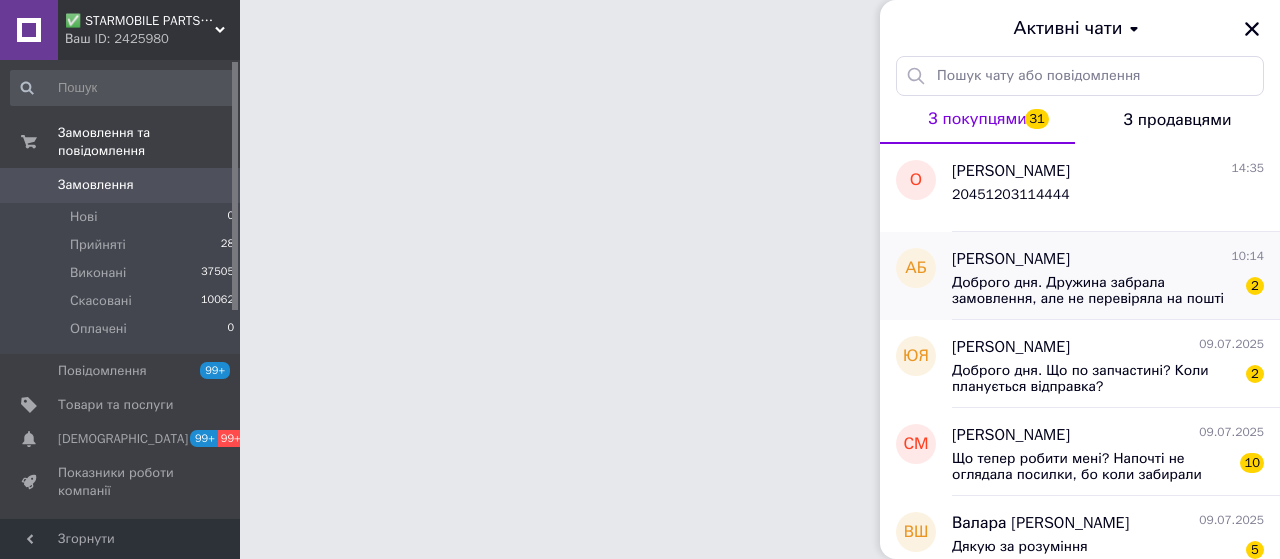 click on "Доброго дня. Дружина забрала замовлення, але не перевіряла на пошті комплектацію. Приїхав лише дисплей. А от захисного скла не було(" at bounding box center (1094, 291) 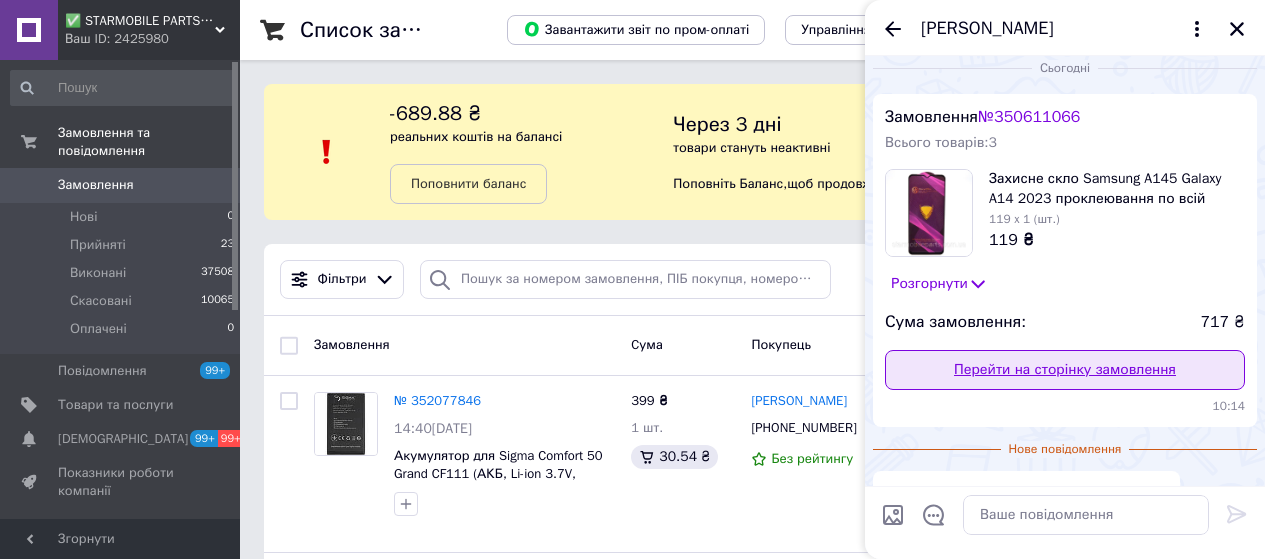 scroll, scrollTop: 0, scrollLeft: 0, axis: both 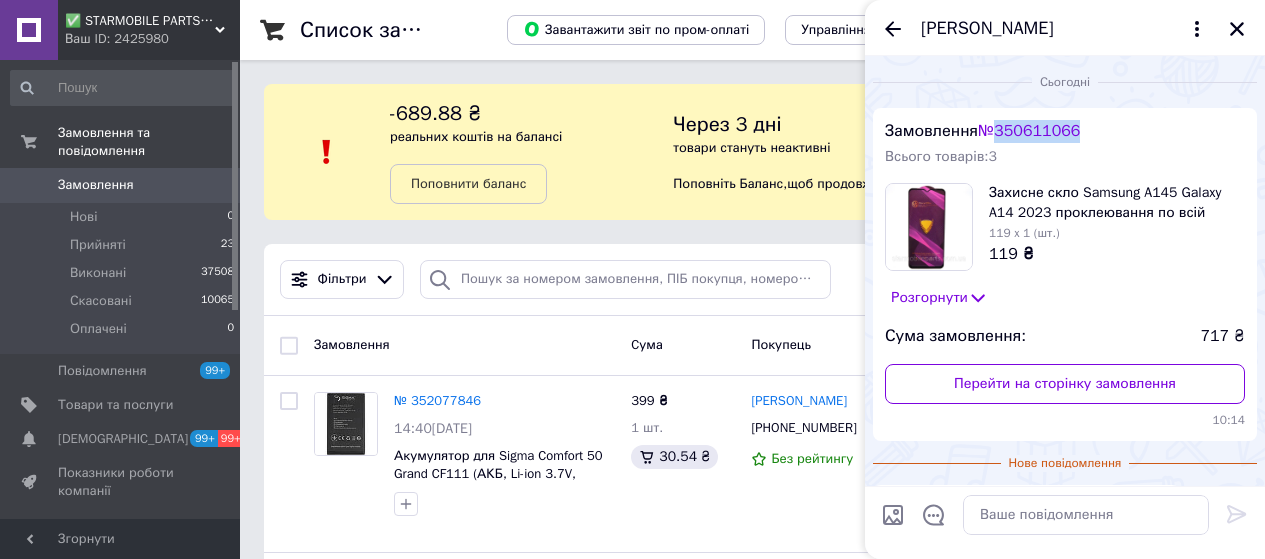 drag, startPoint x: 1090, startPoint y: 133, endPoint x: 1006, endPoint y: 131, distance: 84.0238 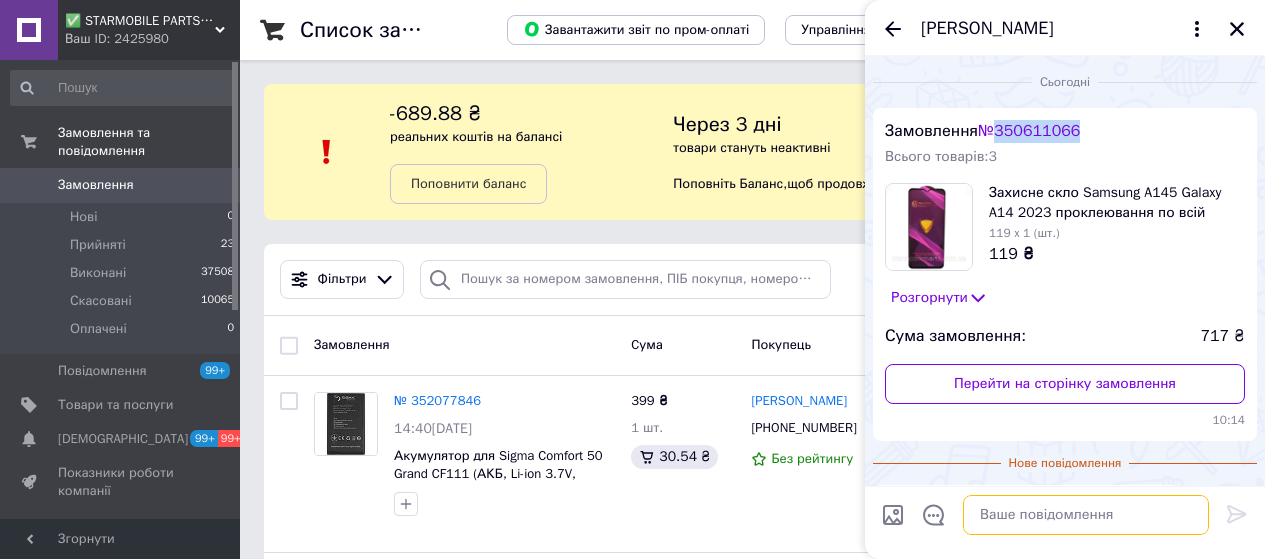 click at bounding box center (1086, 515) 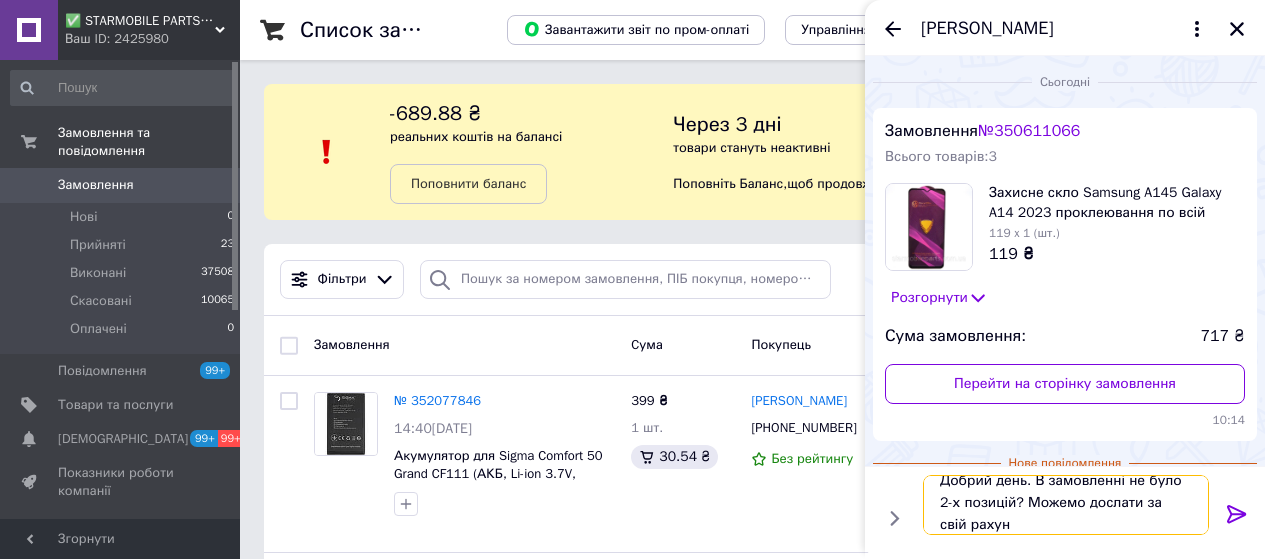 scroll, scrollTop: 2, scrollLeft: 0, axis: vertical 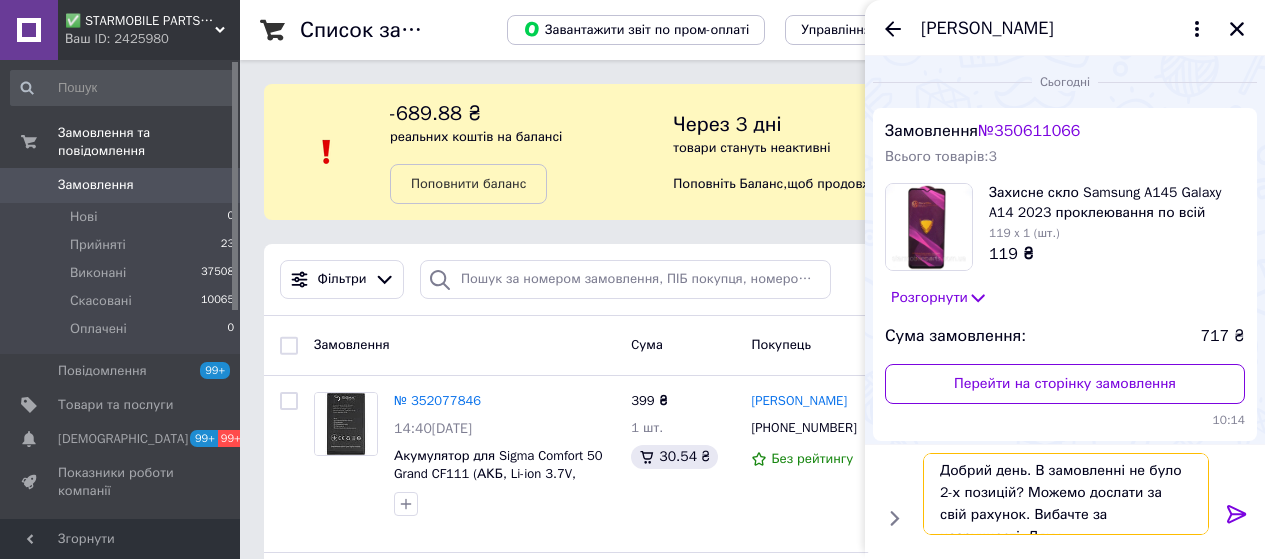 type on "Добрий день. В замовленні не було 2-х позицій? Можемо дослати за свій рахунок. Вибачте за незручності. Дякую" 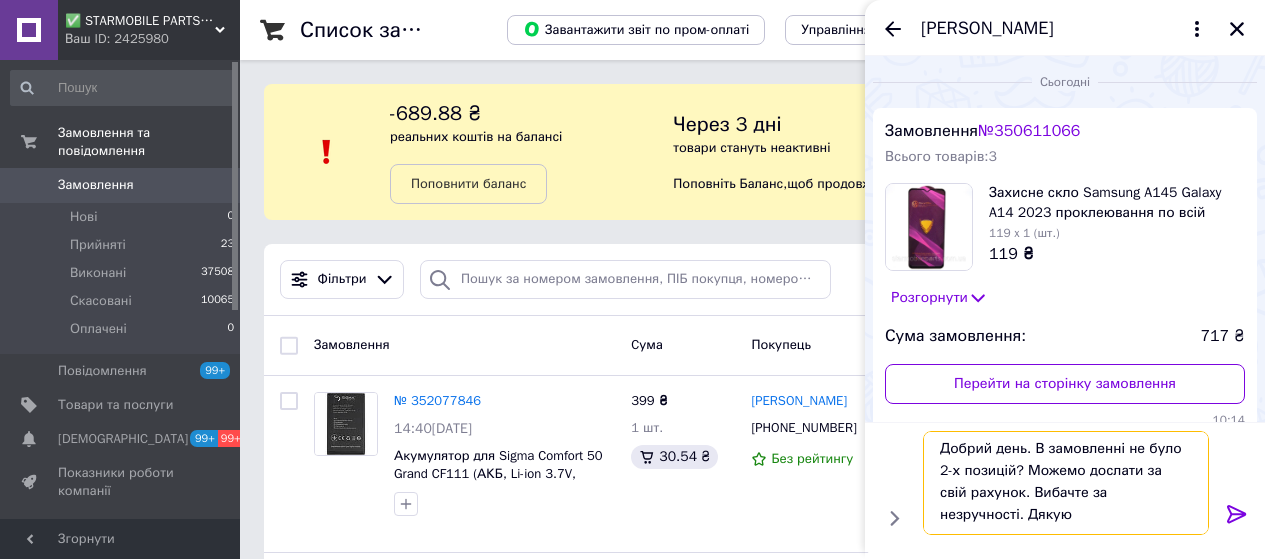 type 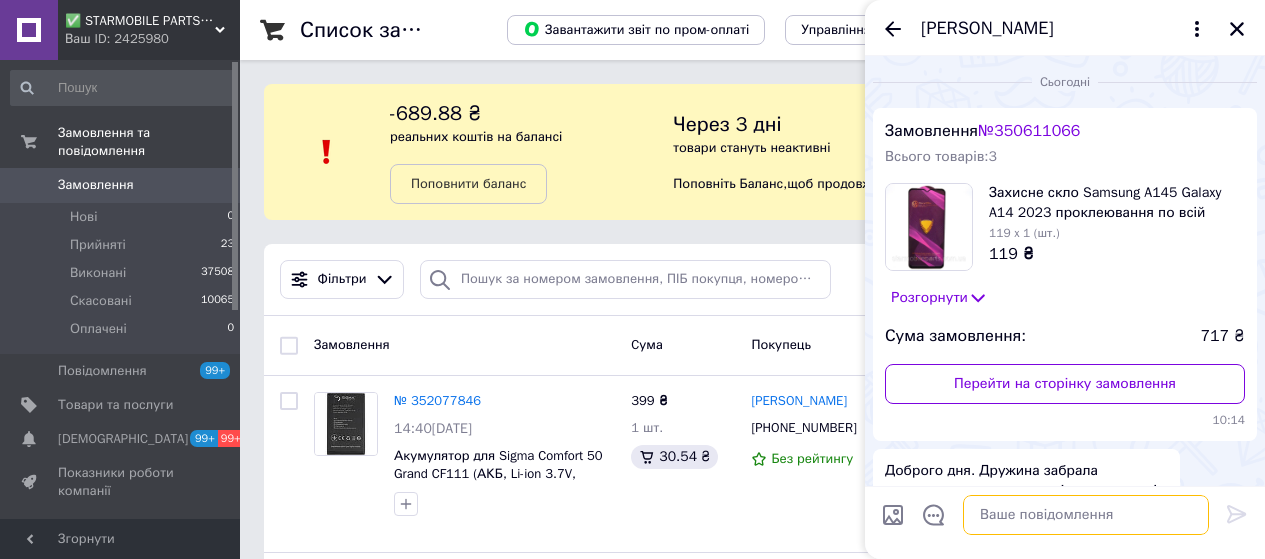 scroll, scrollTop: 0, scrollLeft: 0, axis: both 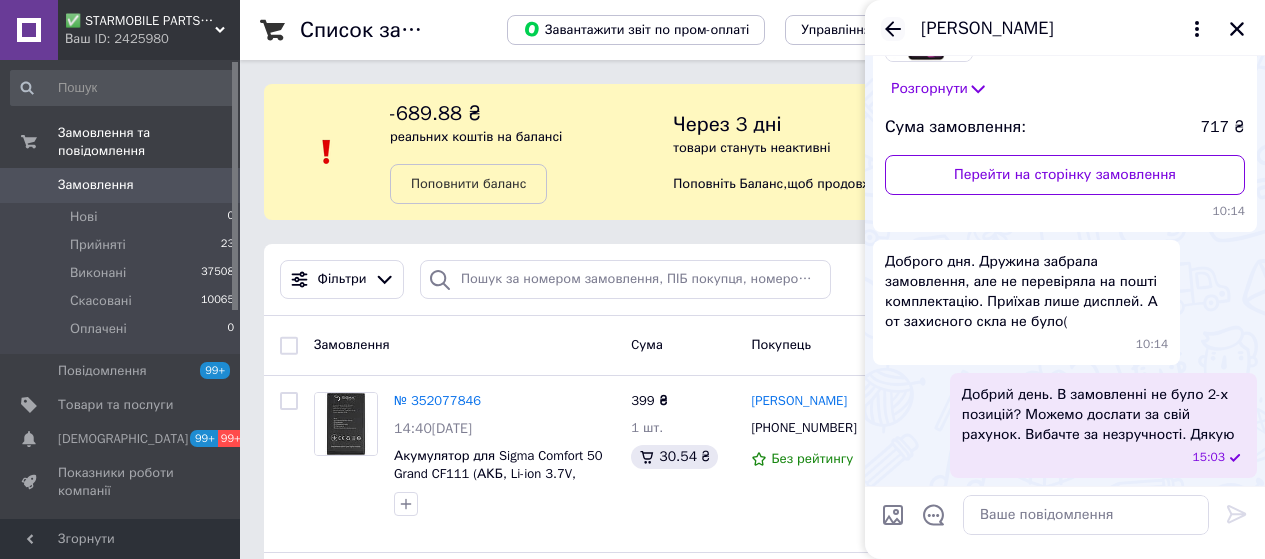 click 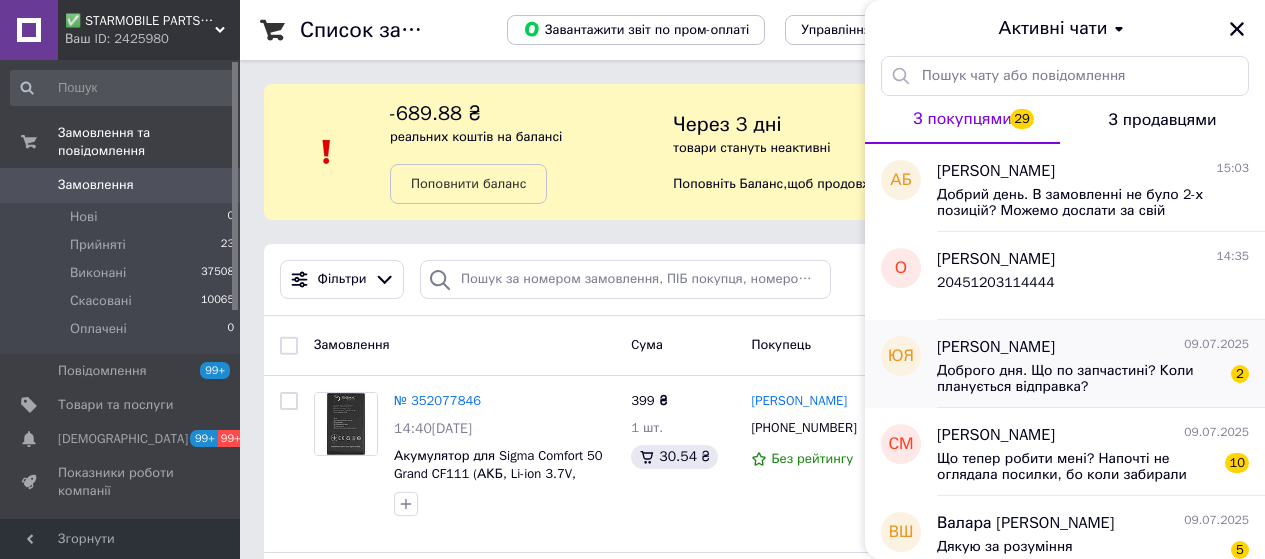 click on "Доброго дня. Що по запчастині? Коли планується відправка?" at bounding box center (1079, 379) 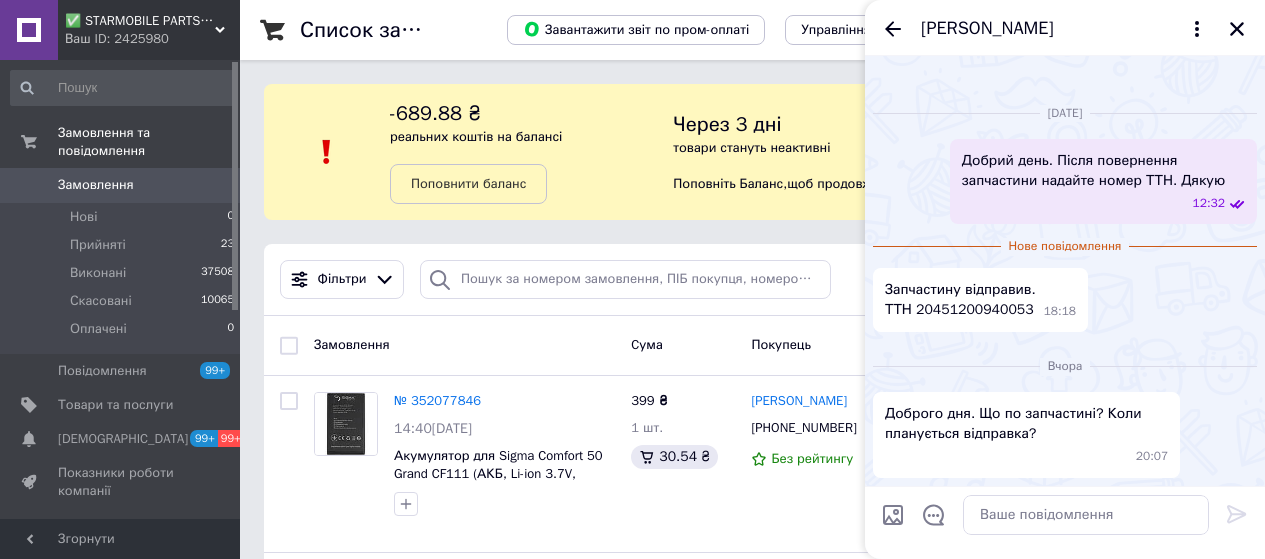 scroll, scrollTop: 1673, scrollLeft: 0, axis: vertical 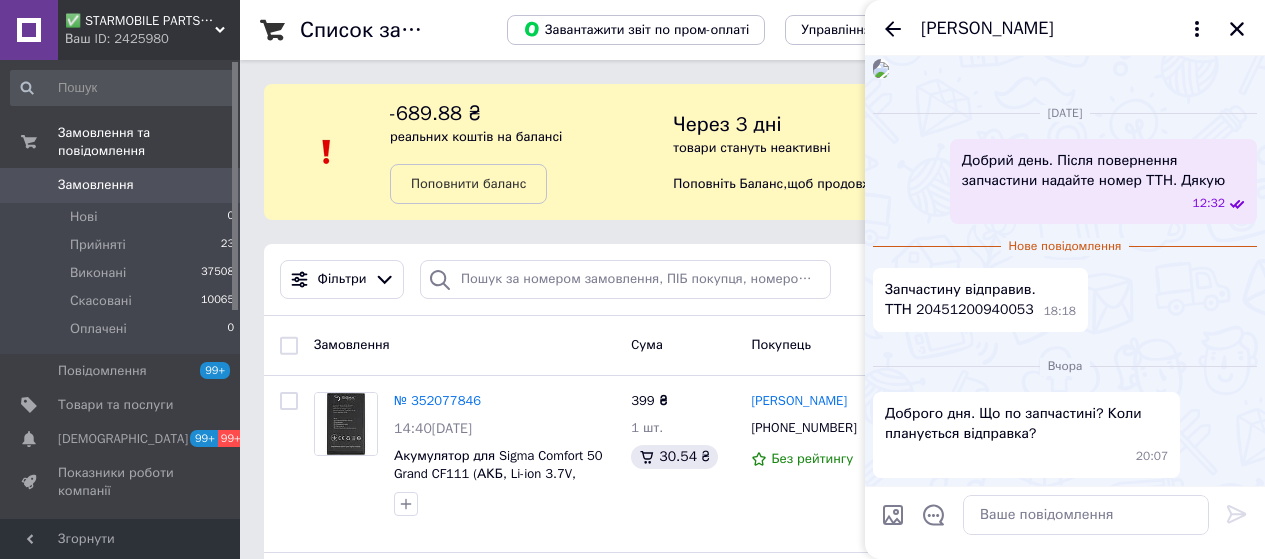 click on "[PERSON_NAME]" at bounding box center [1065, 28] 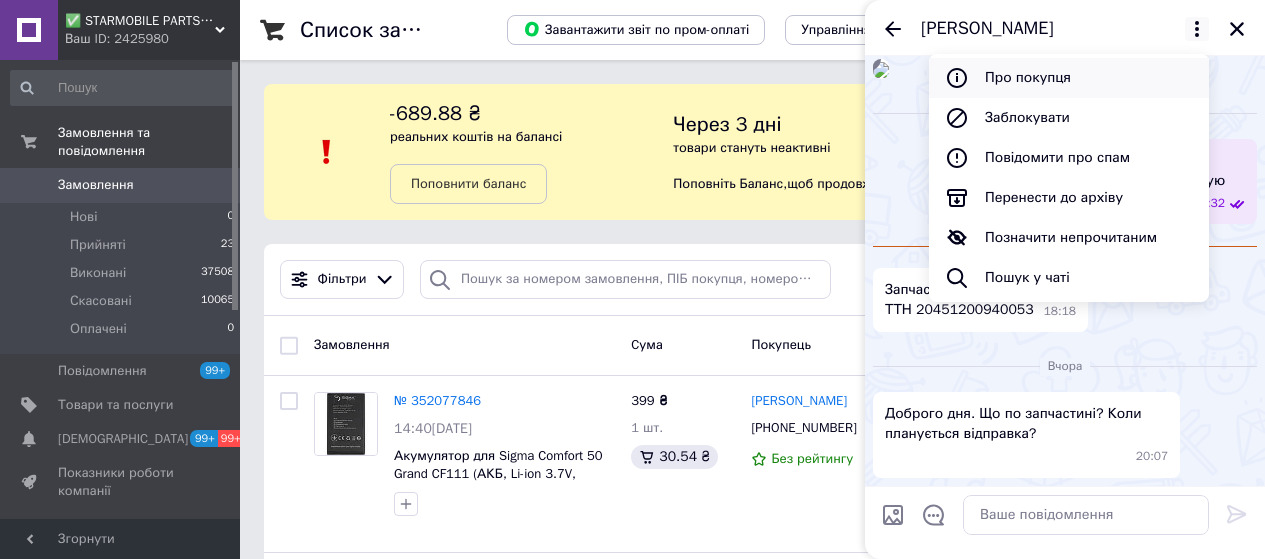 click on "Про покупця" at bounding box center (1069, 78) 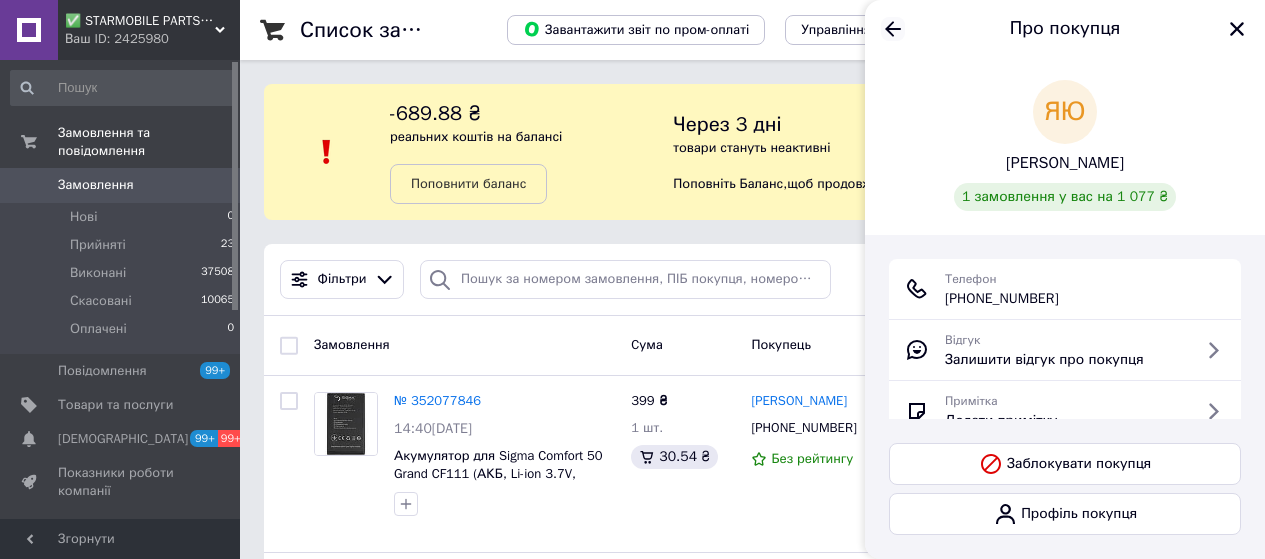 click 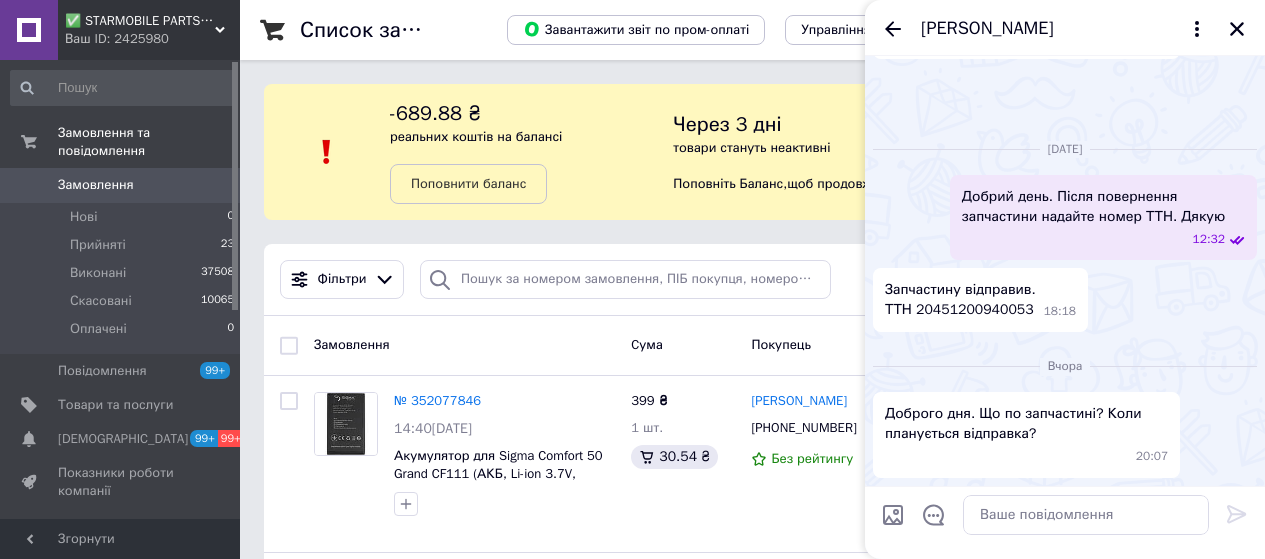 scroll, scrollTop: 1937, scrollLeft: 0, axis: vertical 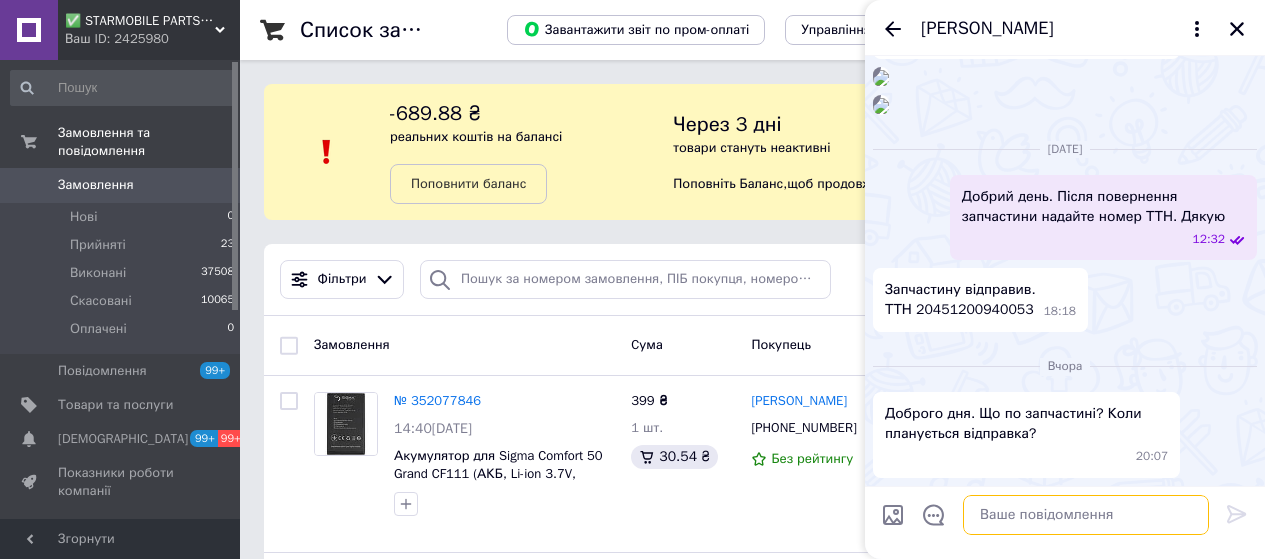 click at bounding box center (1086, 515) 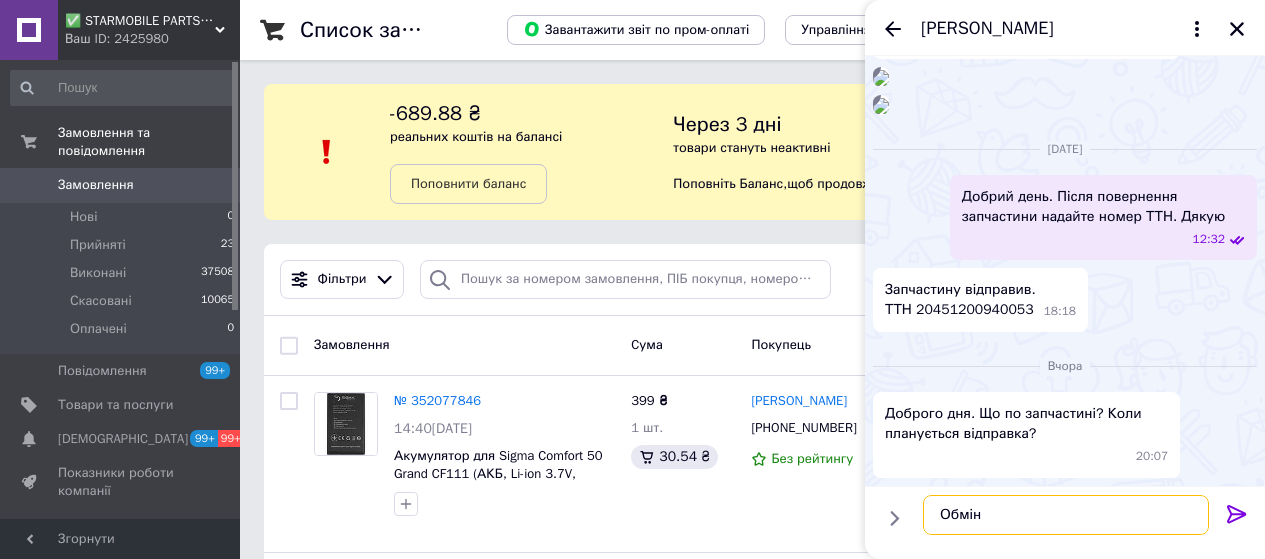 paste on "20451203159595" 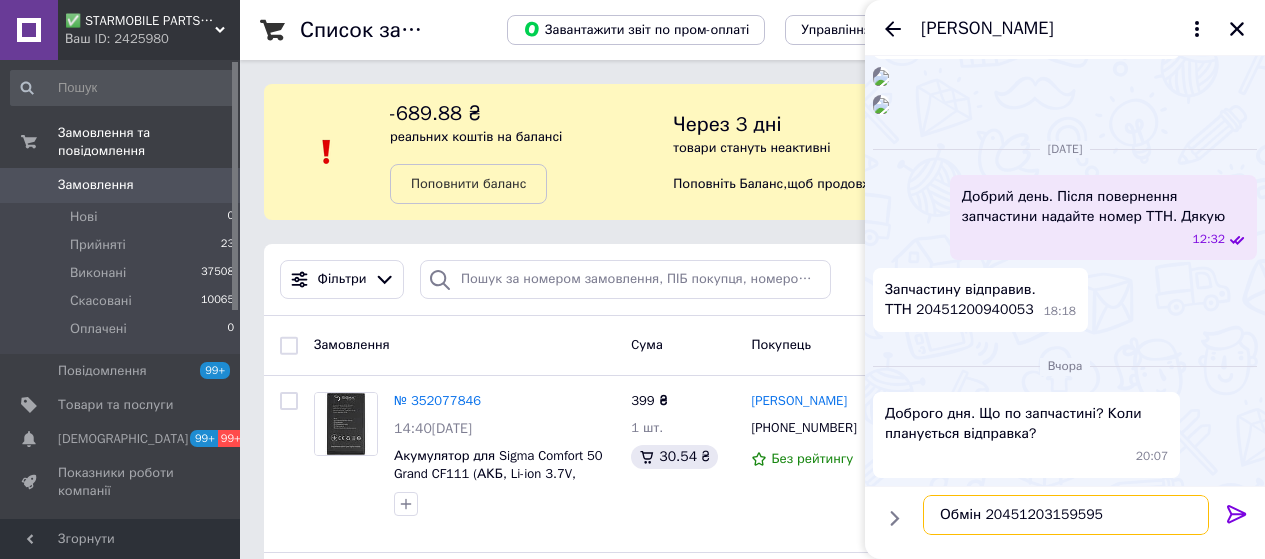 type 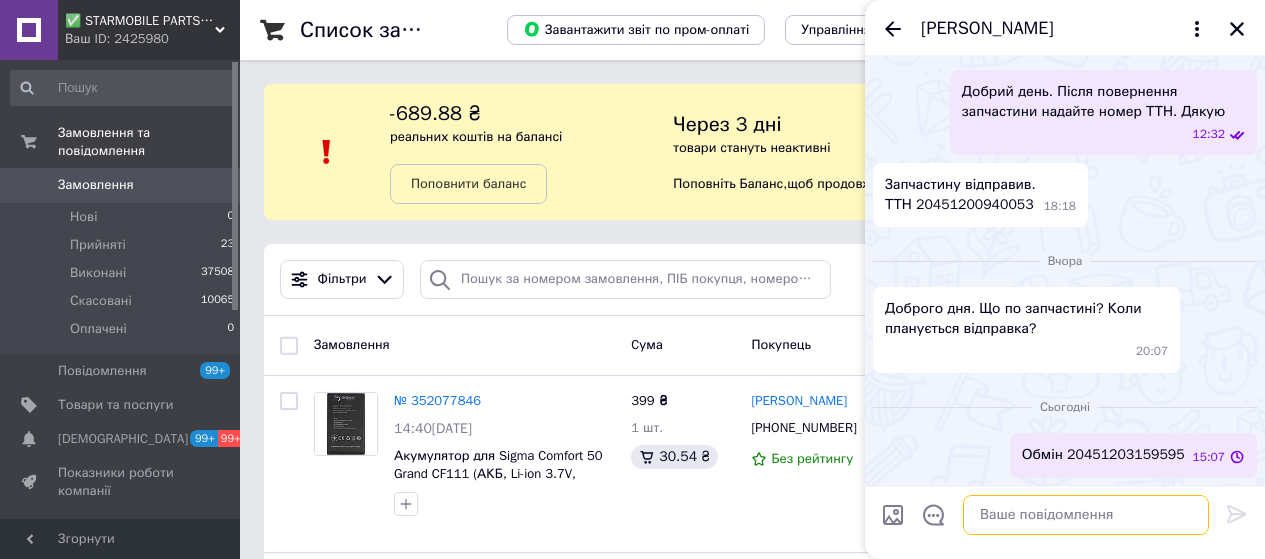 scroll, scrollTop: 2042, scrollLeft: 0, axis: vertical 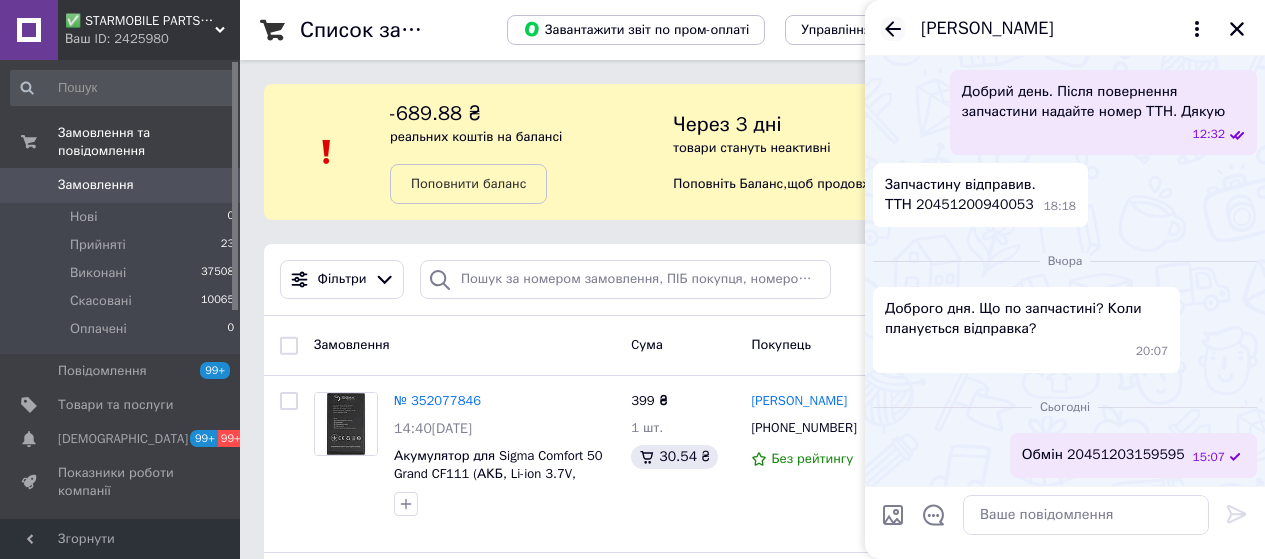 click 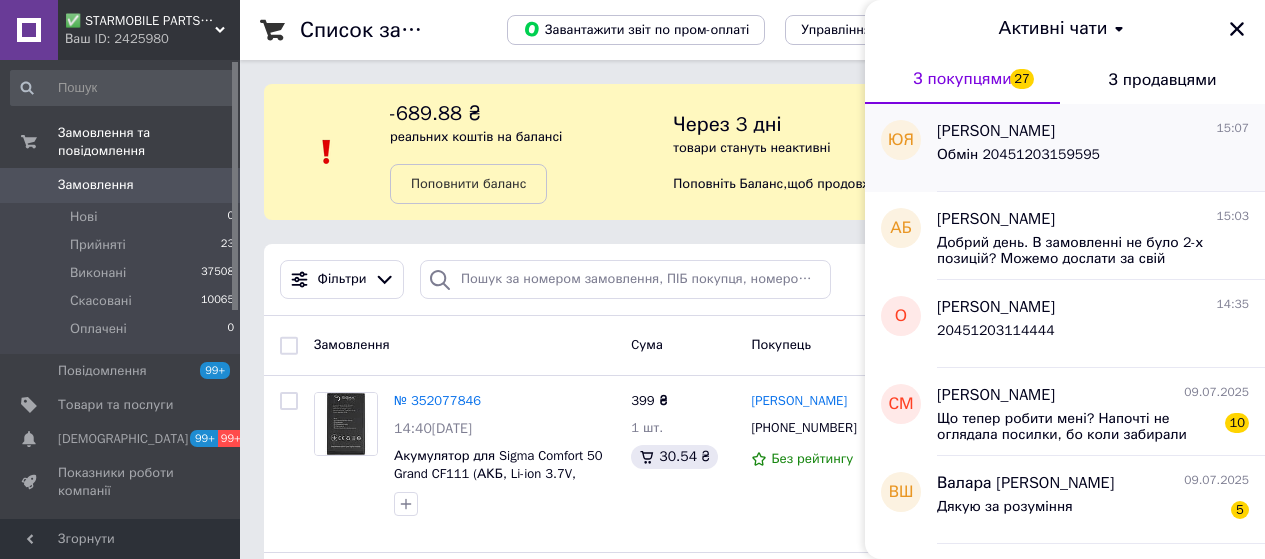 scroll, scrollTop: 100, scrollLeft: 0, axis: vertical 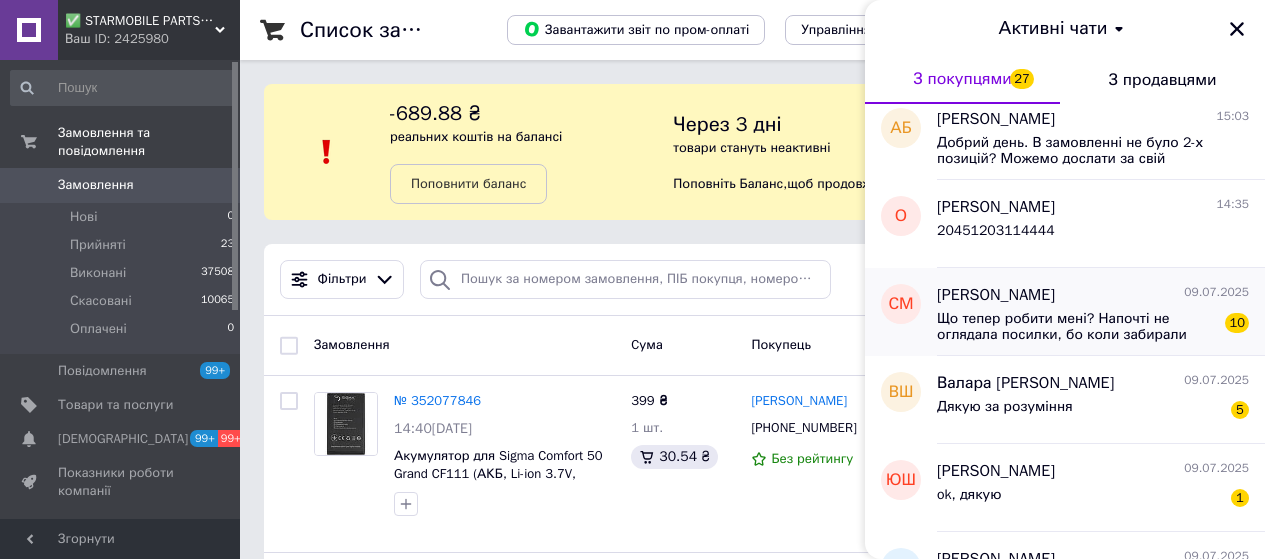 click on "Що тепер робити мені?
Напочті не оглядала посилки, бо коли забирали посилки з [PERSON_NAME]  їх було багато я довіряю продавцям які надсилають мені товар,
Це в перше таке🤔😟 10" at bounding box center [1093, 325] 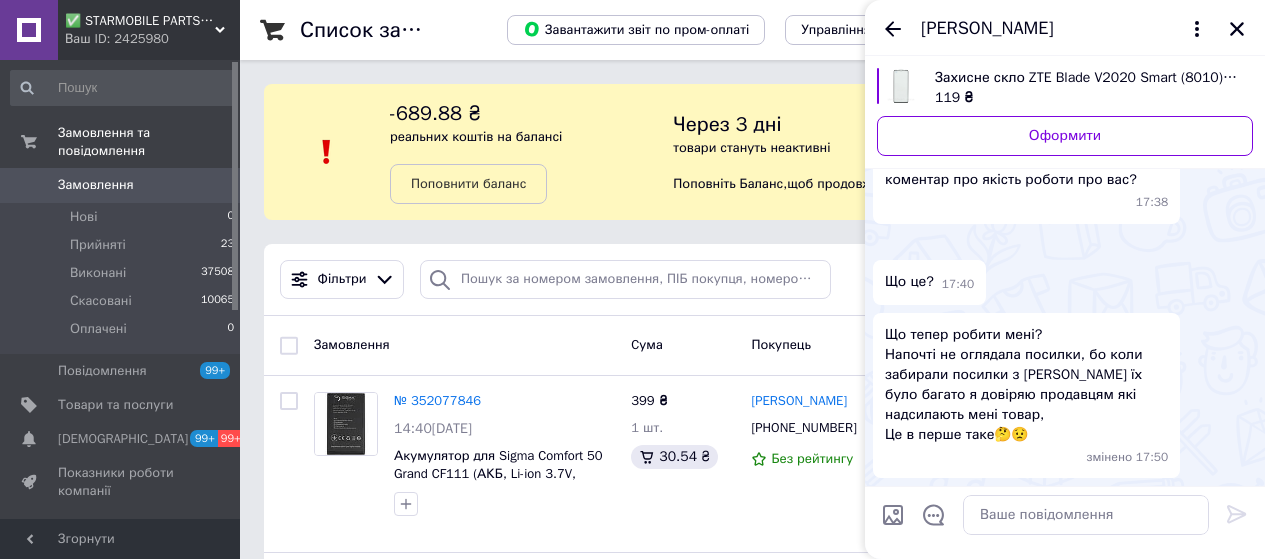 scroll, scrollTop: 1300, scrollLeft: 0, axis: vertical 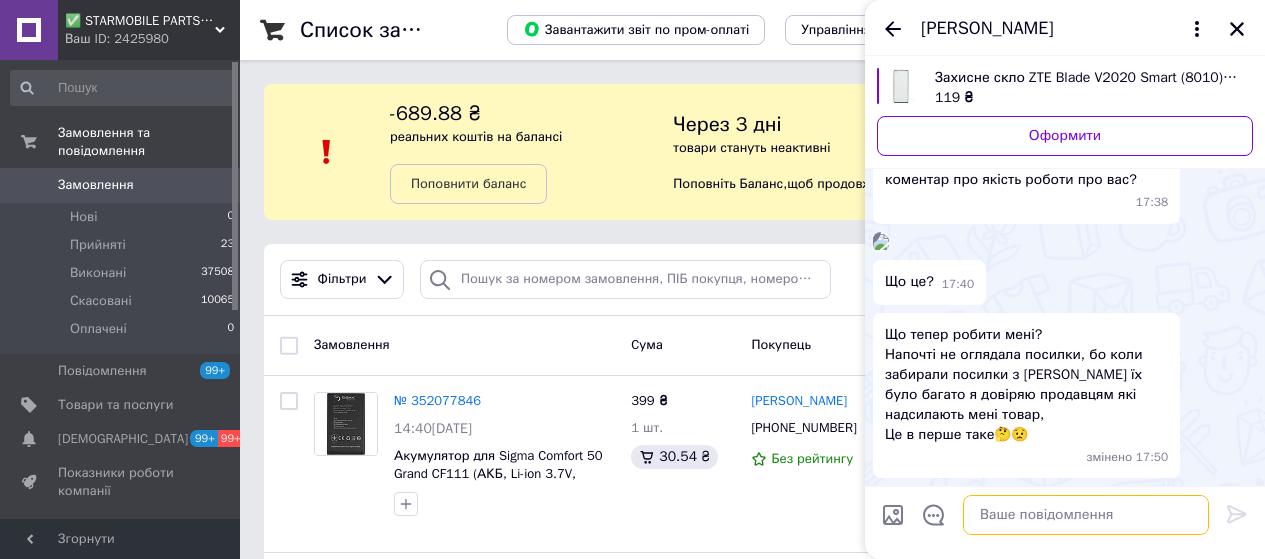 click at bounding box center [1086, 515] 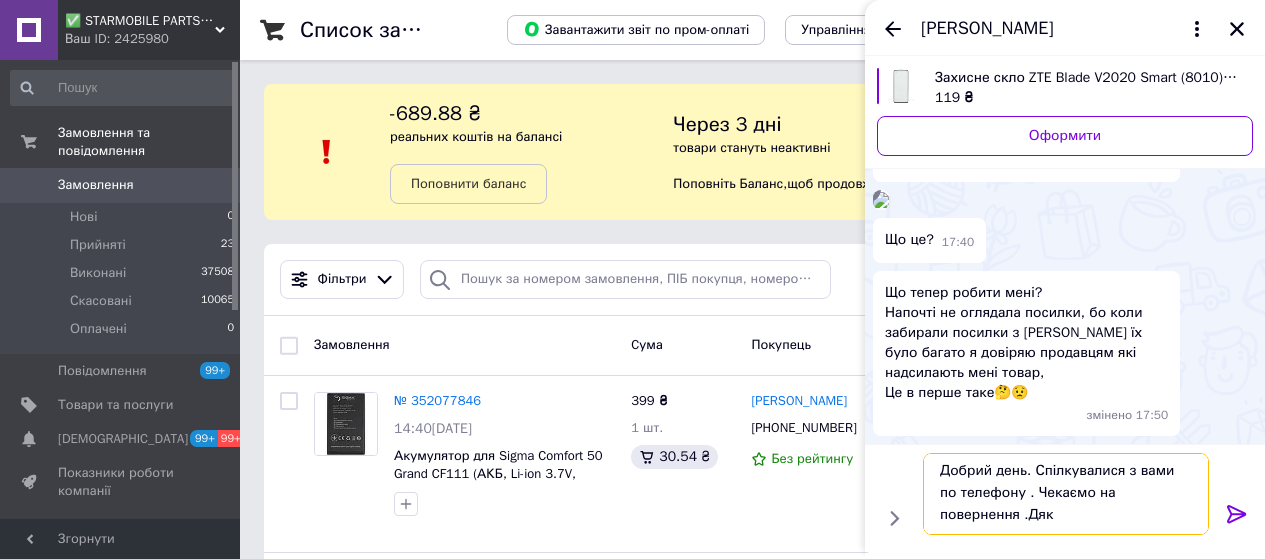 scroll, scrollTop: 2, scrollLeft: 0, axis: vertical 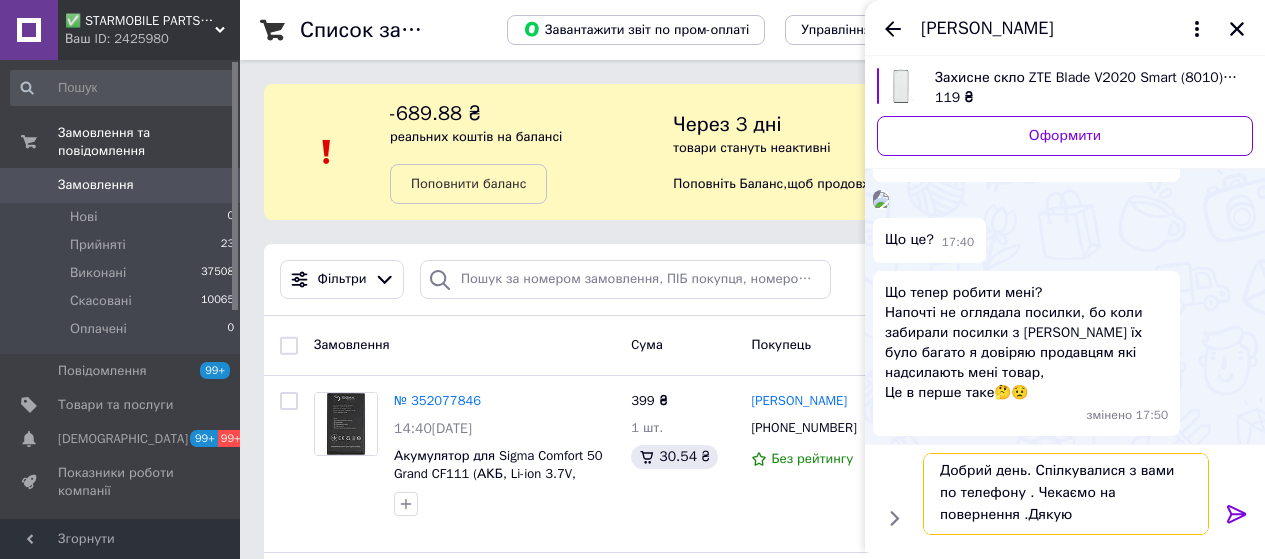 type on "Добрий день. Спілкувалися з вами по телефону . Чекаємо на повернення .Дякую" 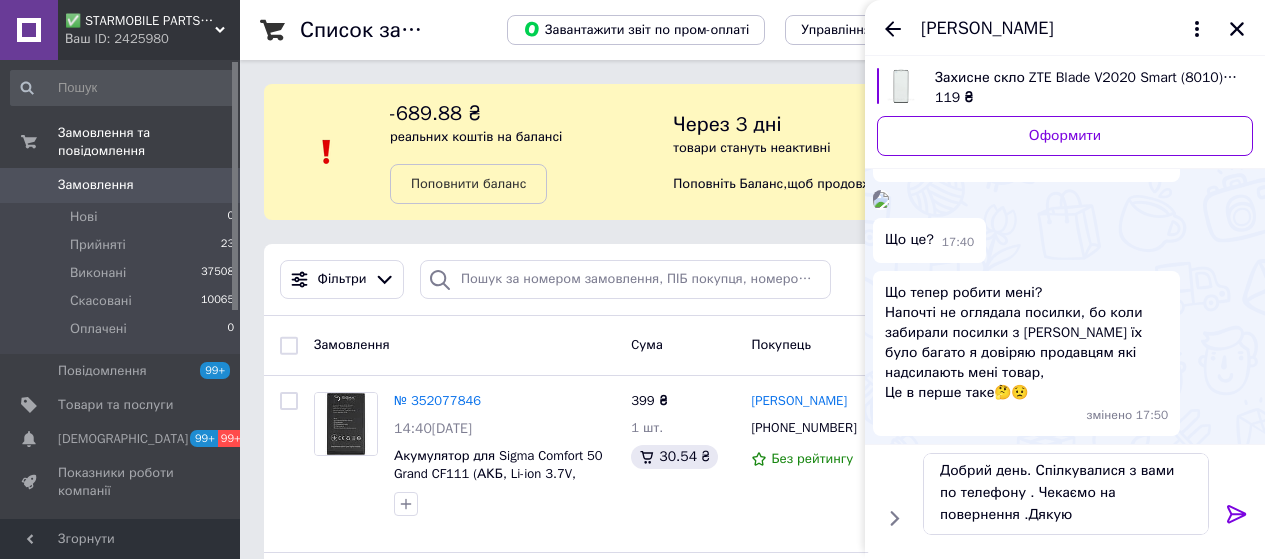 click 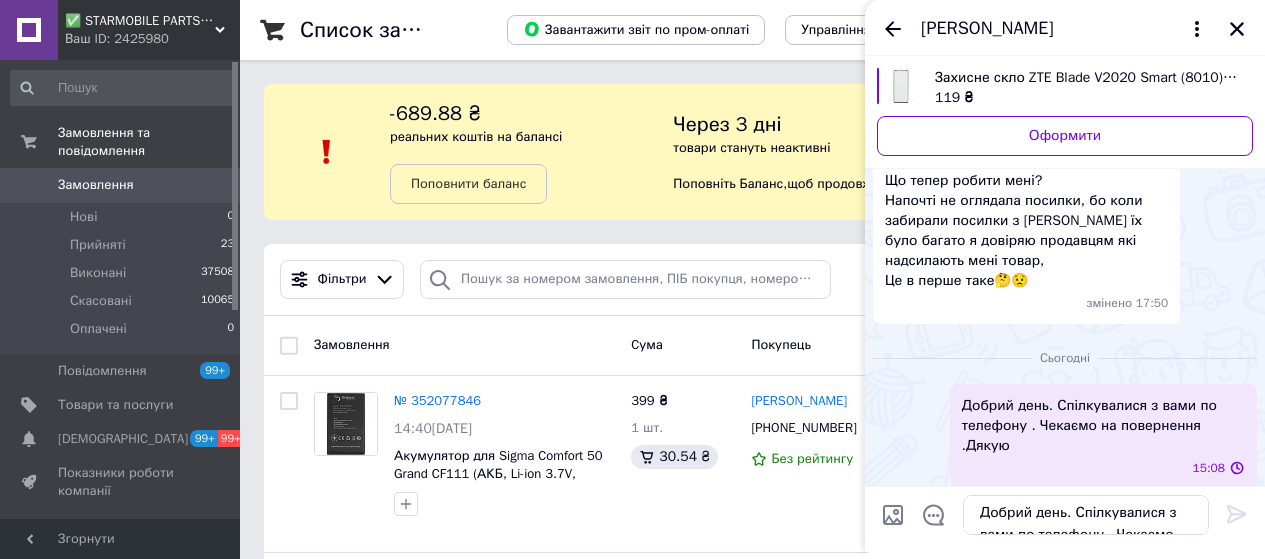 type 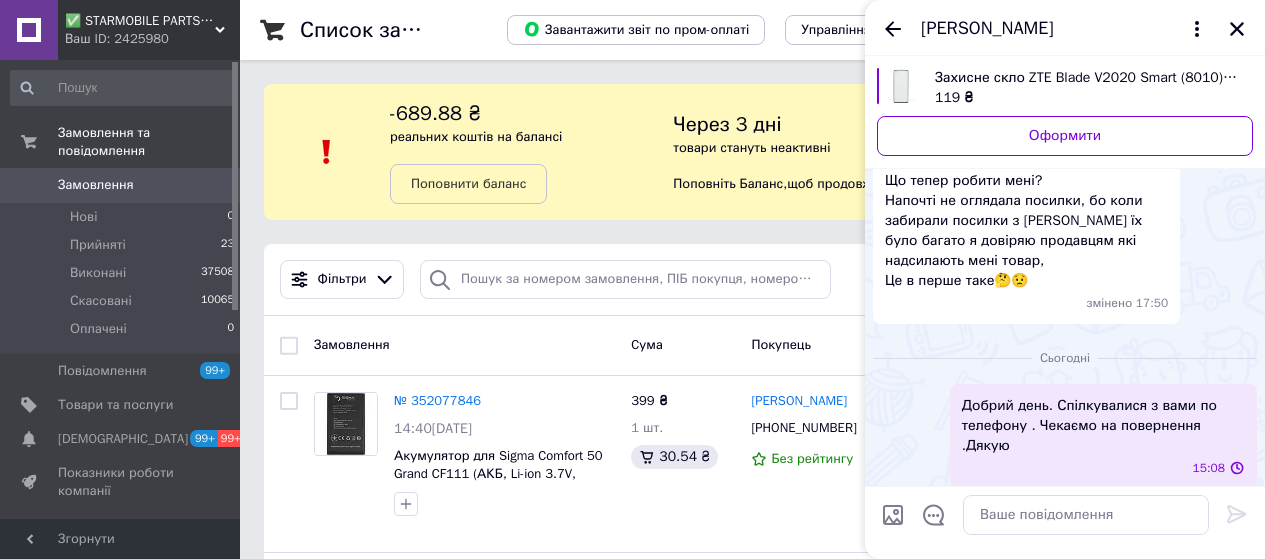 scroll, scrollTop: 0, scrollLeft: 0, axis: both 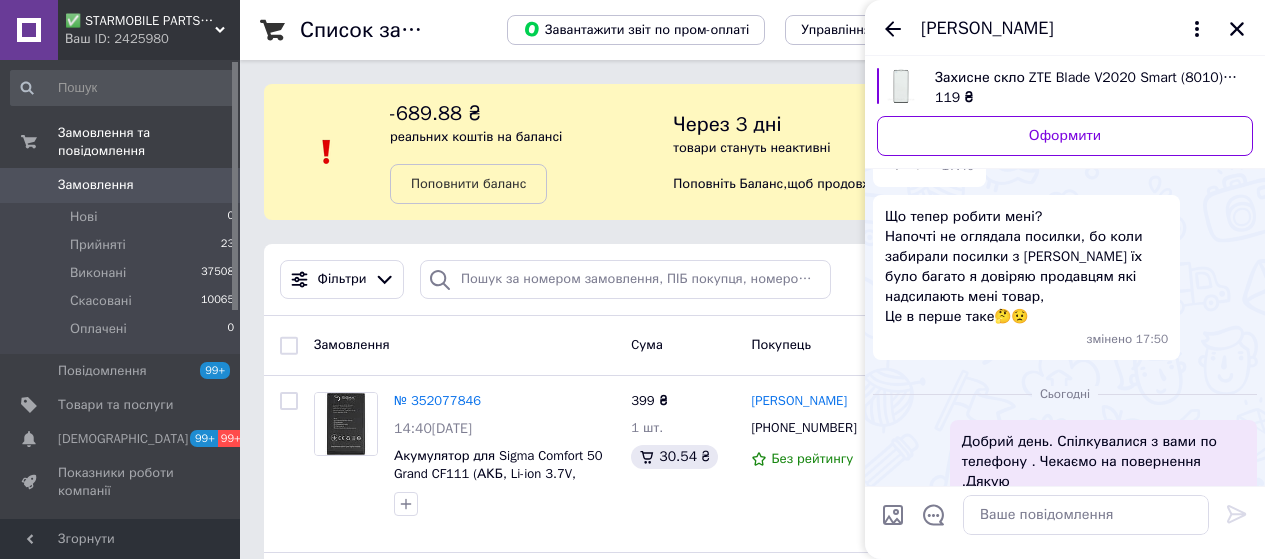 click 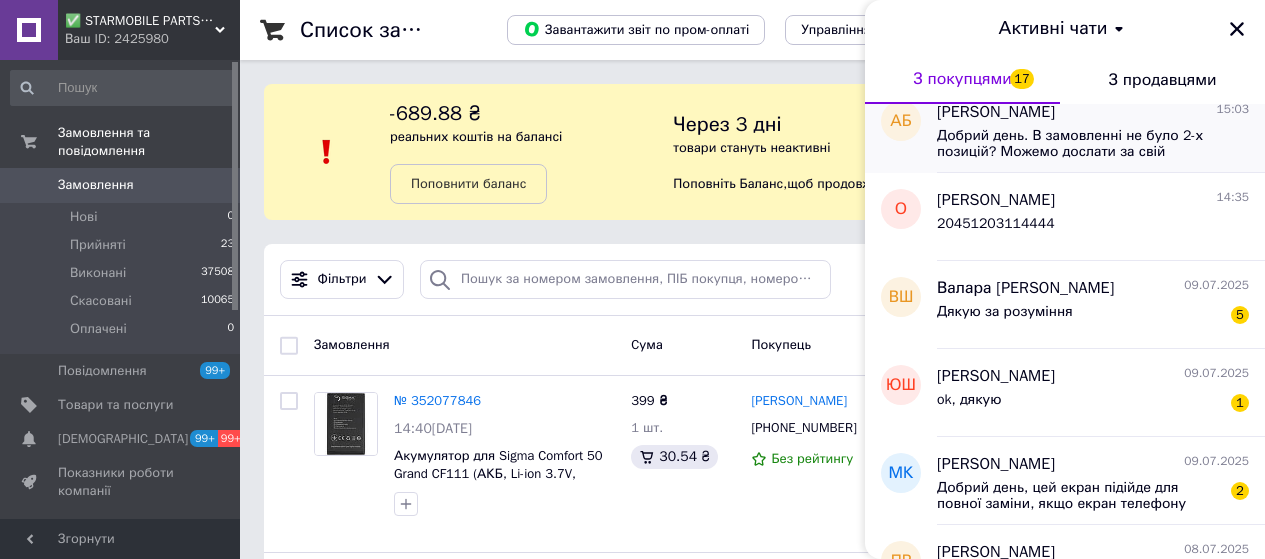 scroll, scrollTop: 300, scrollLeft: 0, axis: vertical 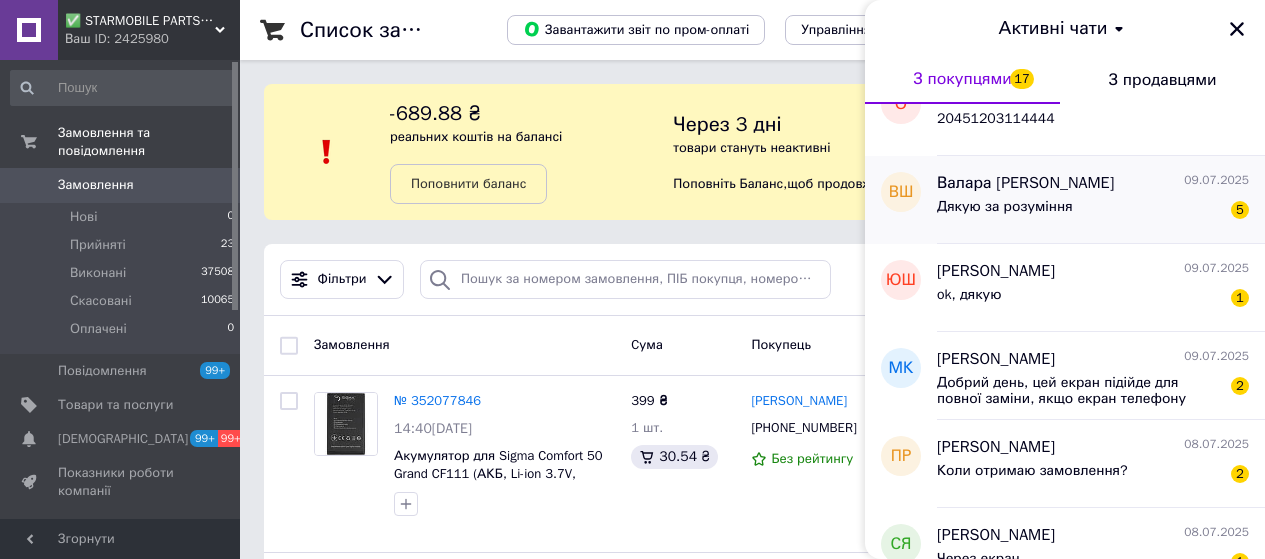 click on "Валара [PERSON_NAME]" at bounding box center (1025, 183) 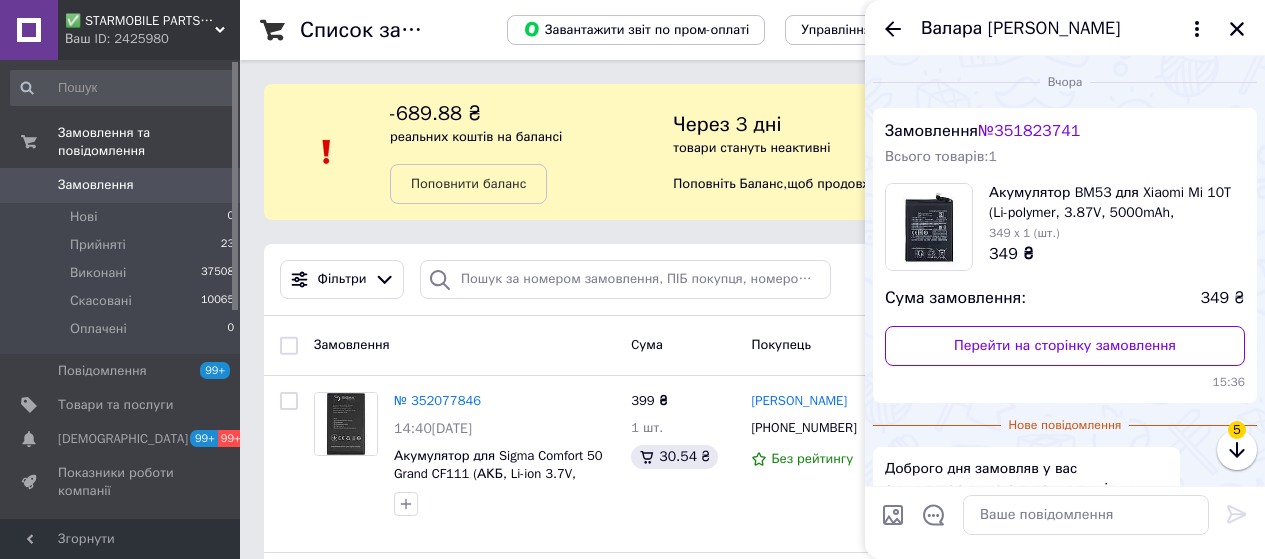 scroll, scrollTop: 246, scrollLeft: 0, axis: vertical 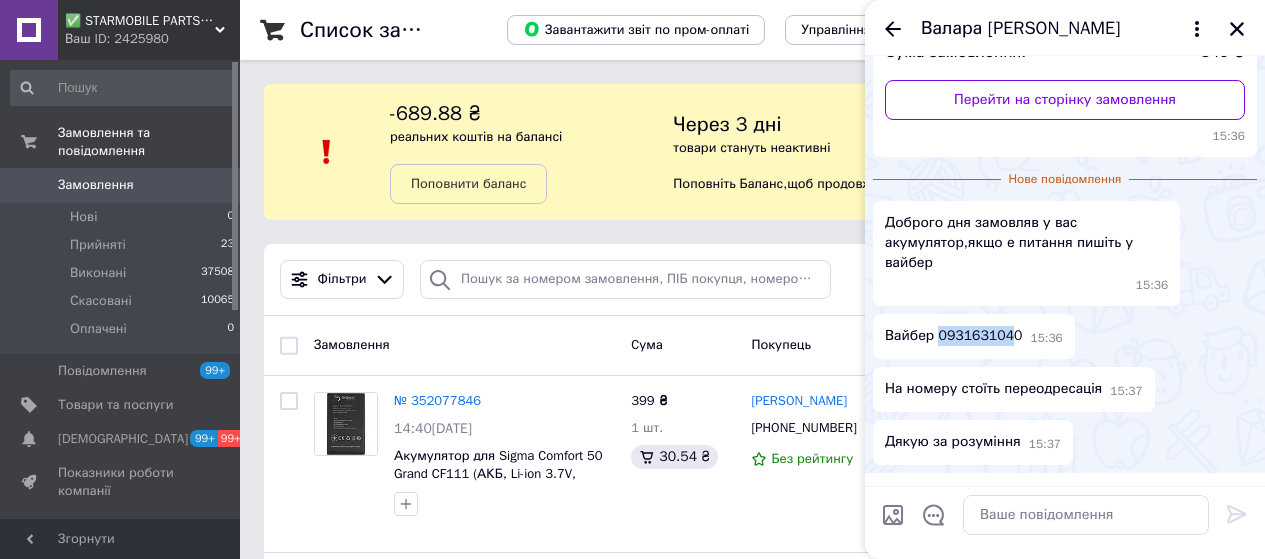 drag, startPoint x: 1007, startPoint y: 332, endPoint x: 934, endPoint y: 332, distance: 73 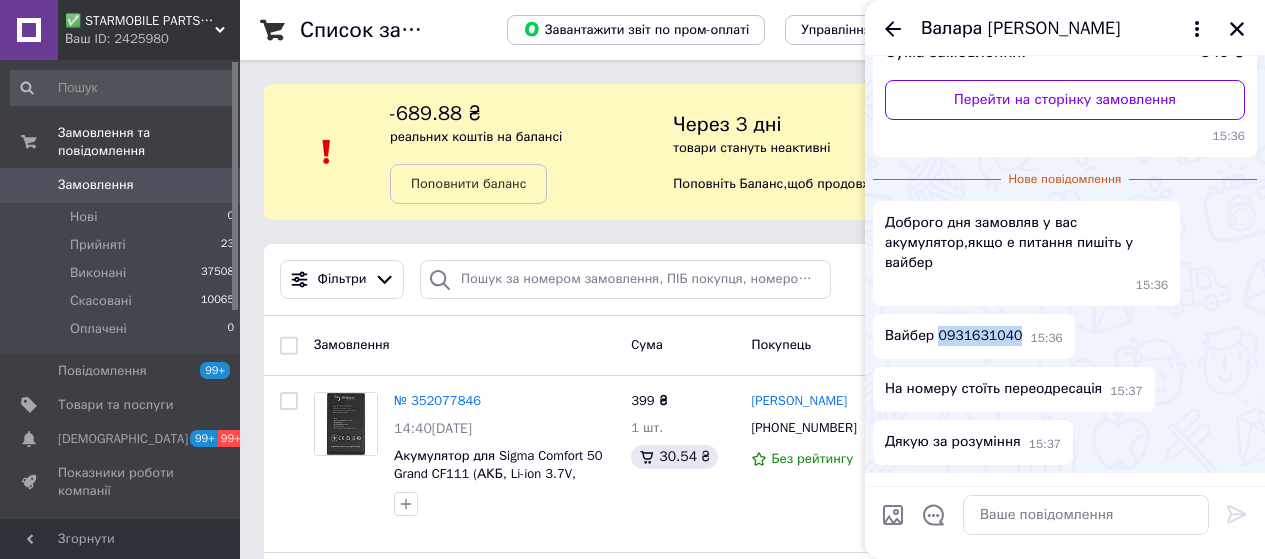 drag, startPoint x: 1012, startPoint y: 331, endPoint x: 936, endPoint y: 331, distance: 76 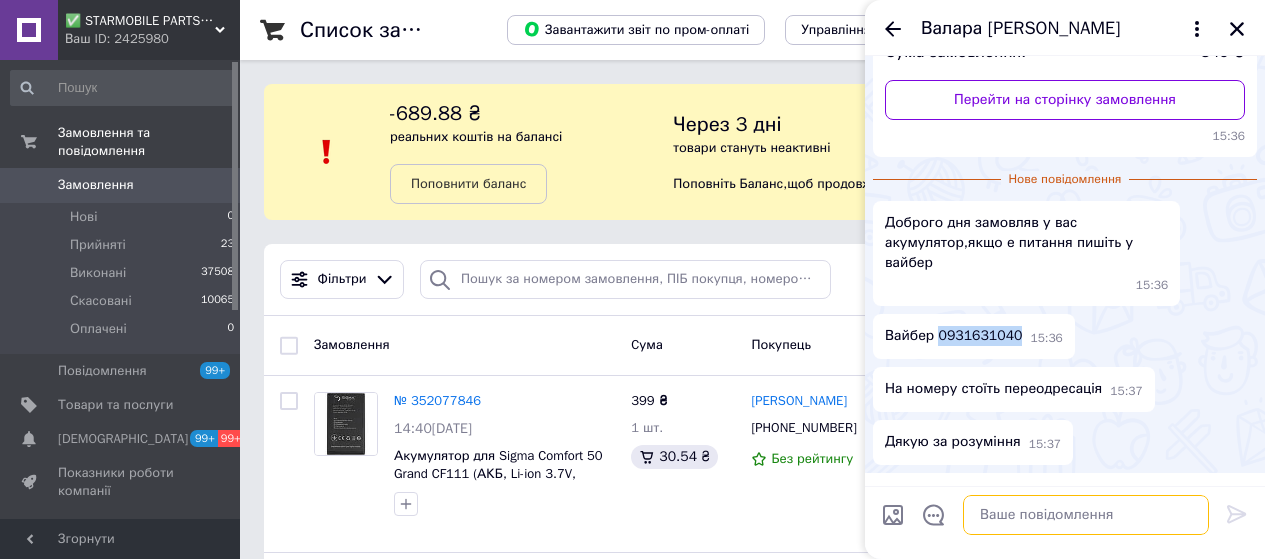 click at bounding box center (1086, 515) 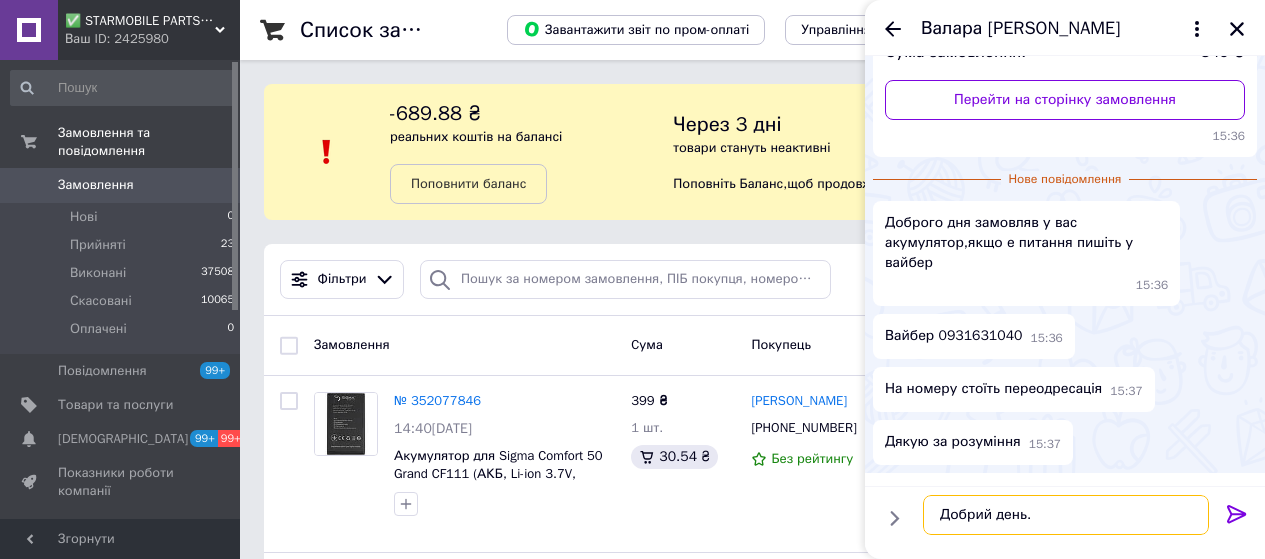 paste on "20451203164894" 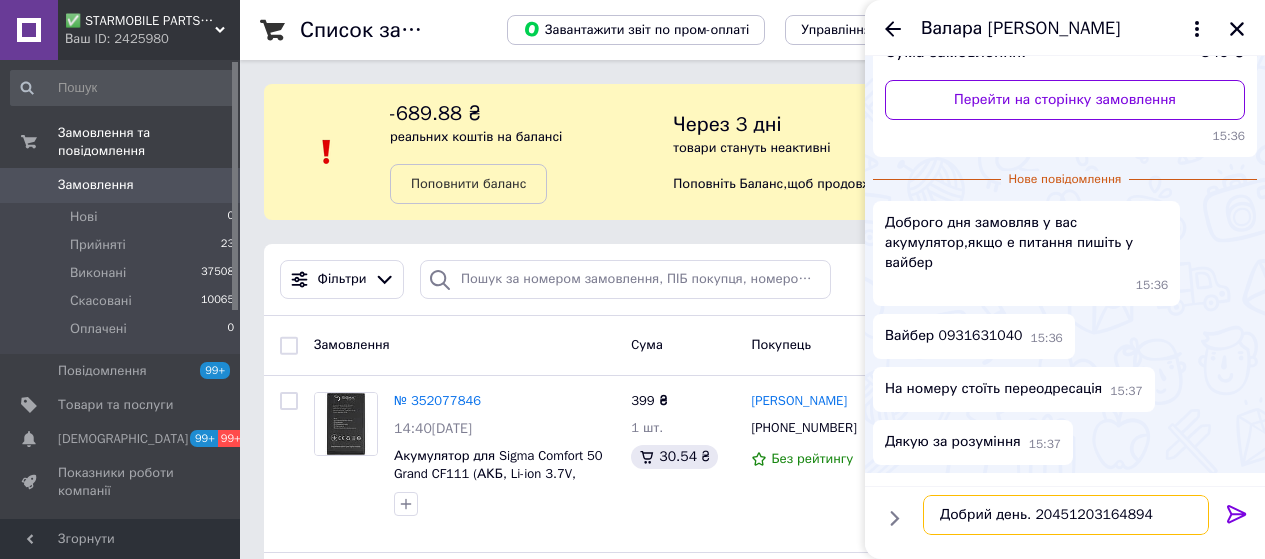 type 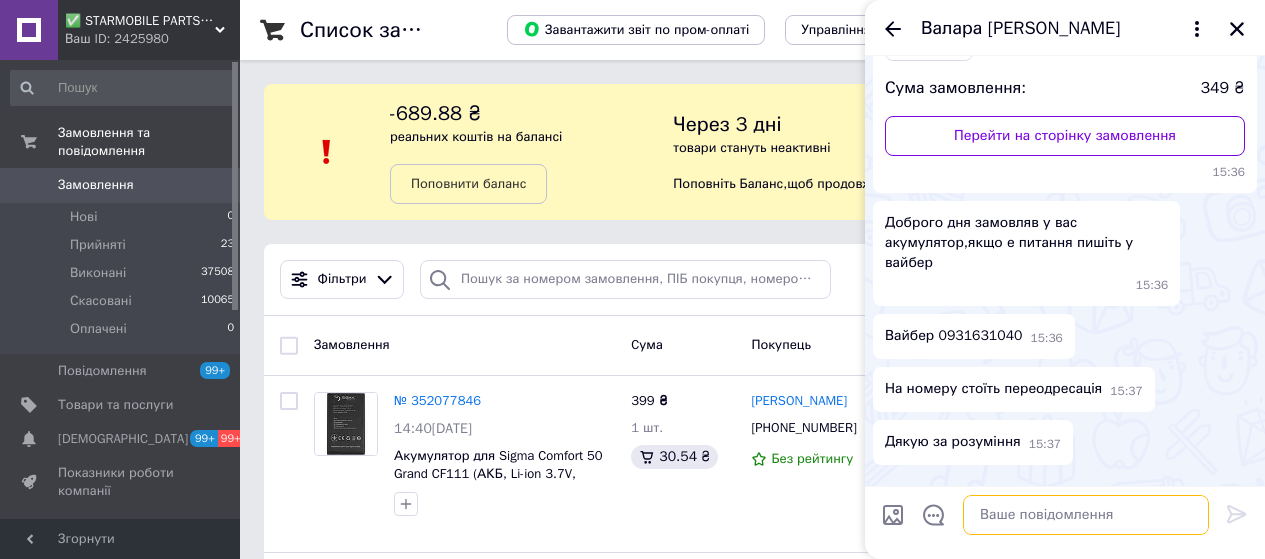 scroll, scrollTop: 303, scrollLeft: 0, axis: vertical 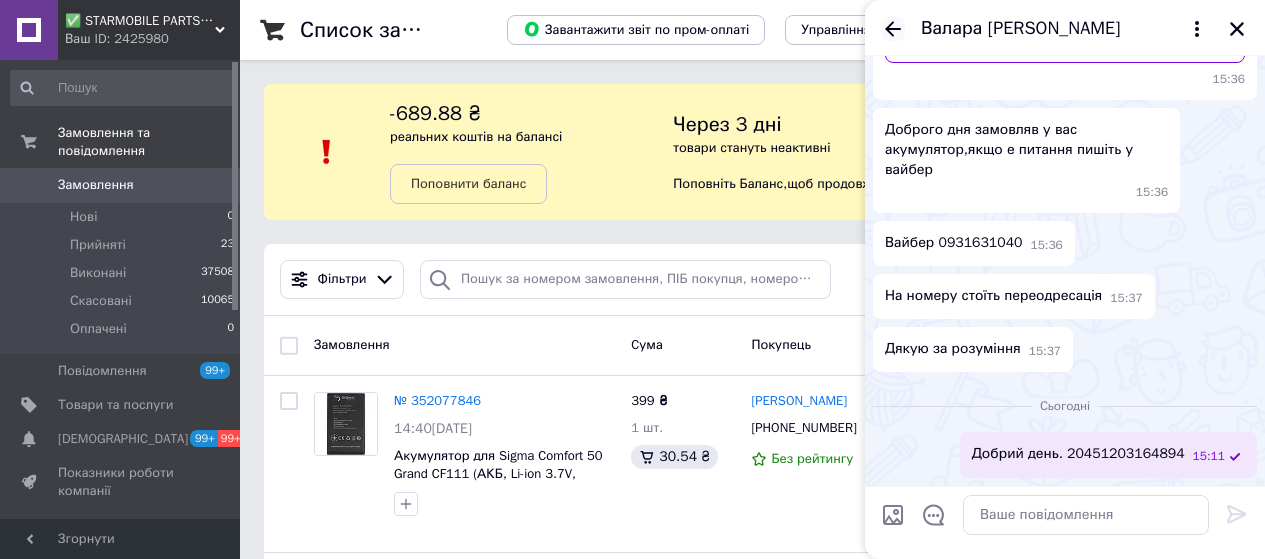 click 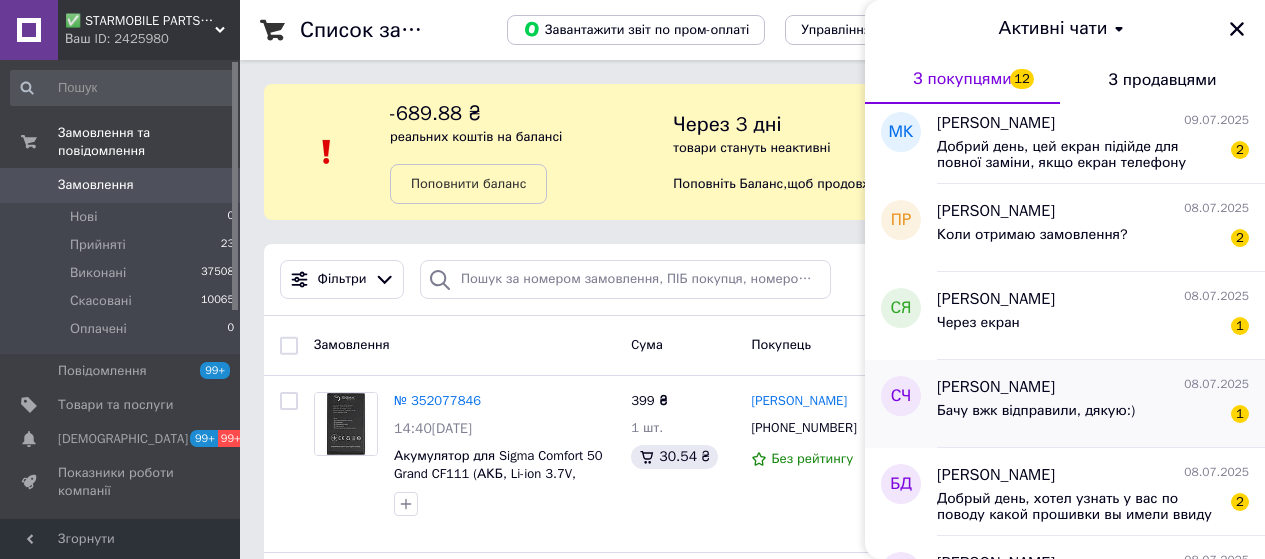 scroll, scrollTop: 500, scrollLeft: 0, axis: vertical 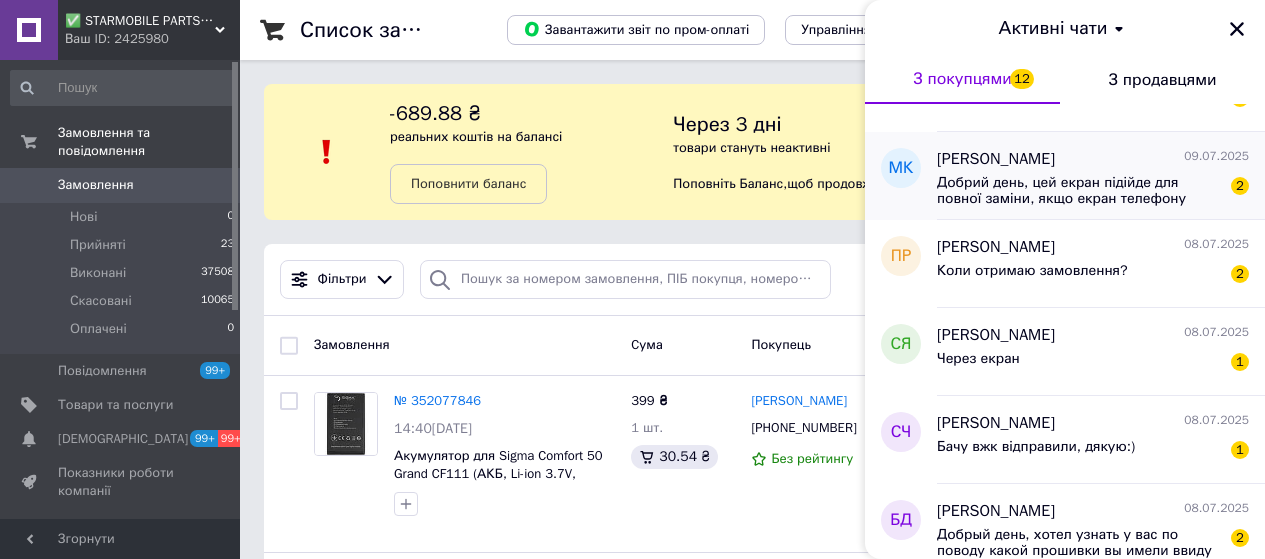click on "[PERSON_NAME]" at bounding box center (996, 159) 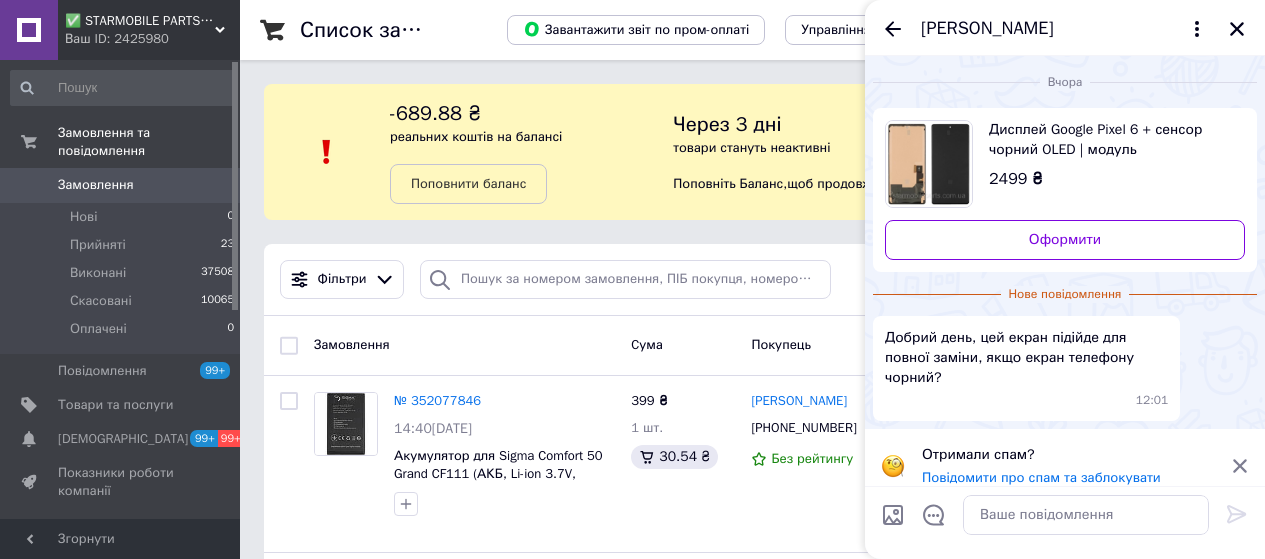 click on "[PERSON_NAME]" at bounding box center (987, 29) 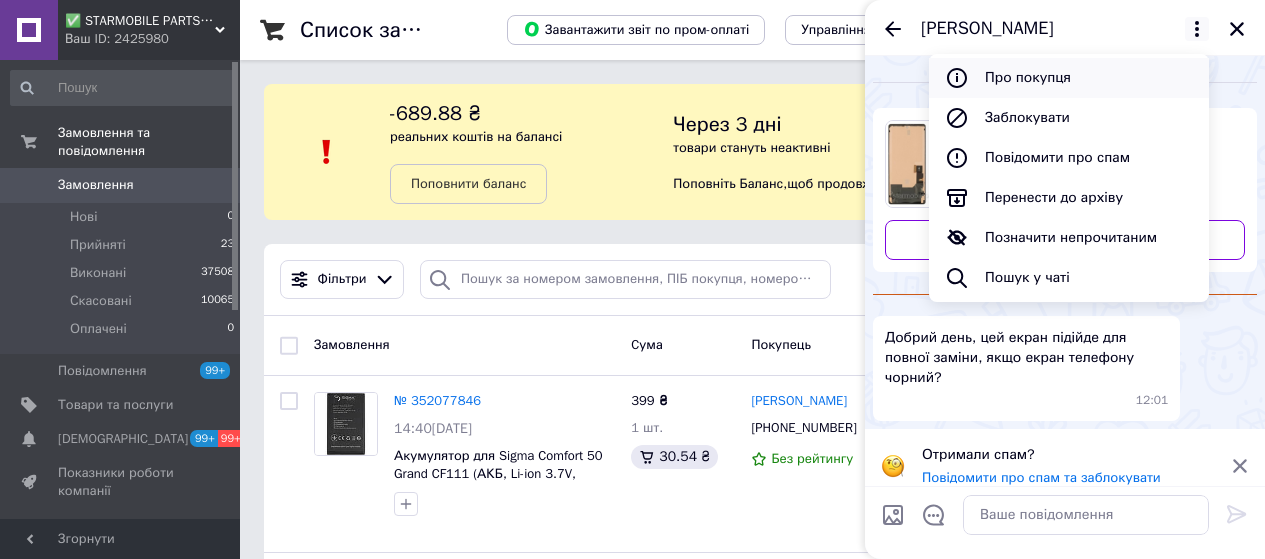 click on "Про покупця" at bounding box center [1069, 78] 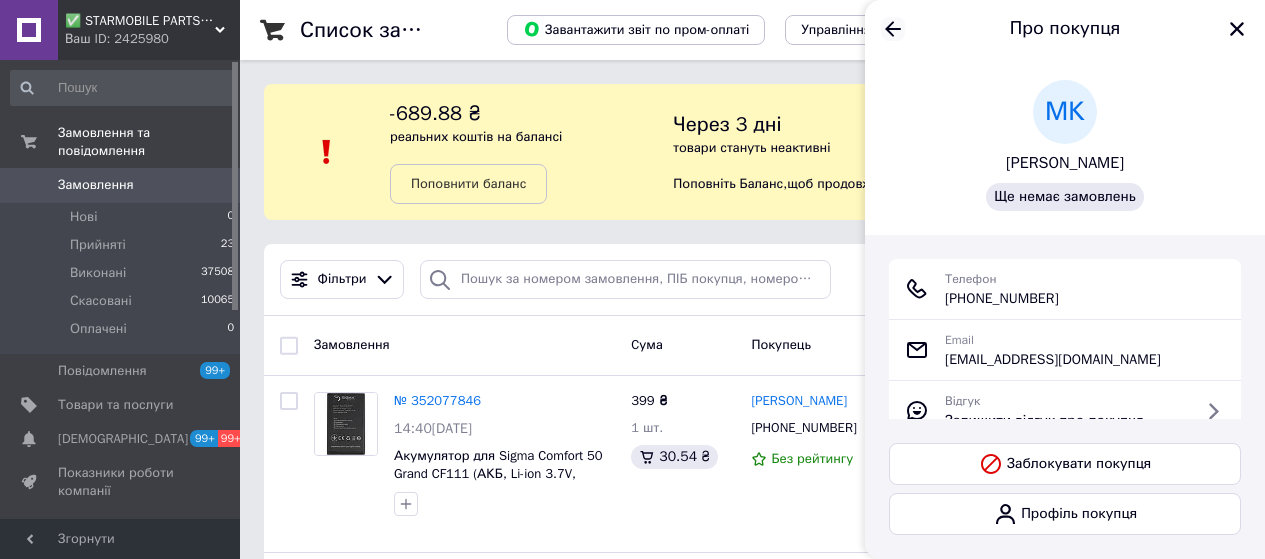 click 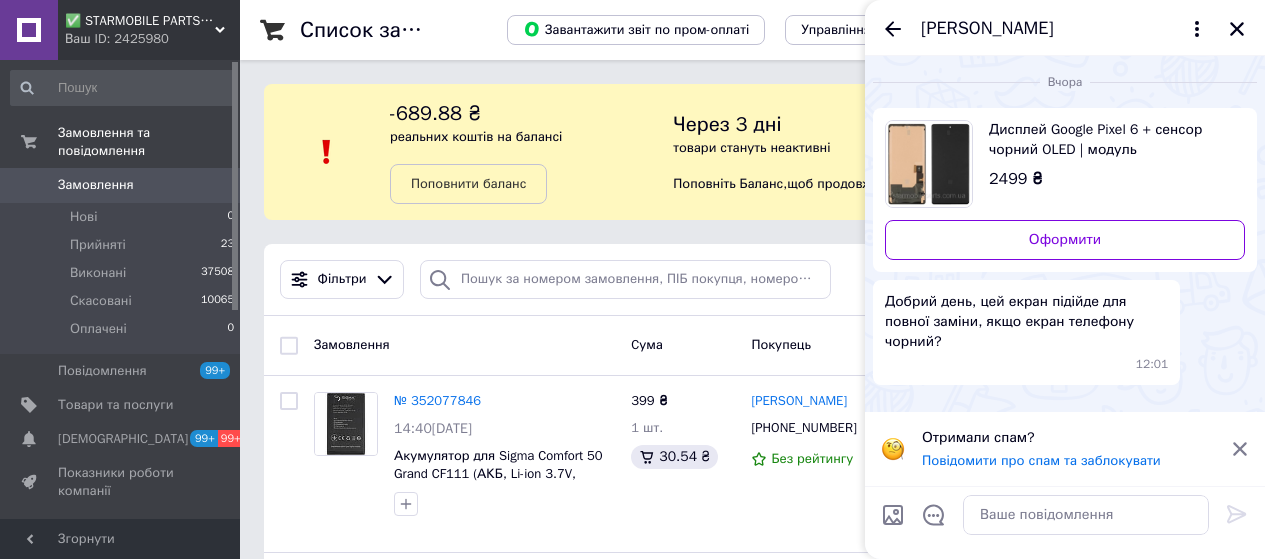 click on "Дисплей Google Pixel 6 + сенсор чорний OLED | модуль" at bounding box center [1109, 140] 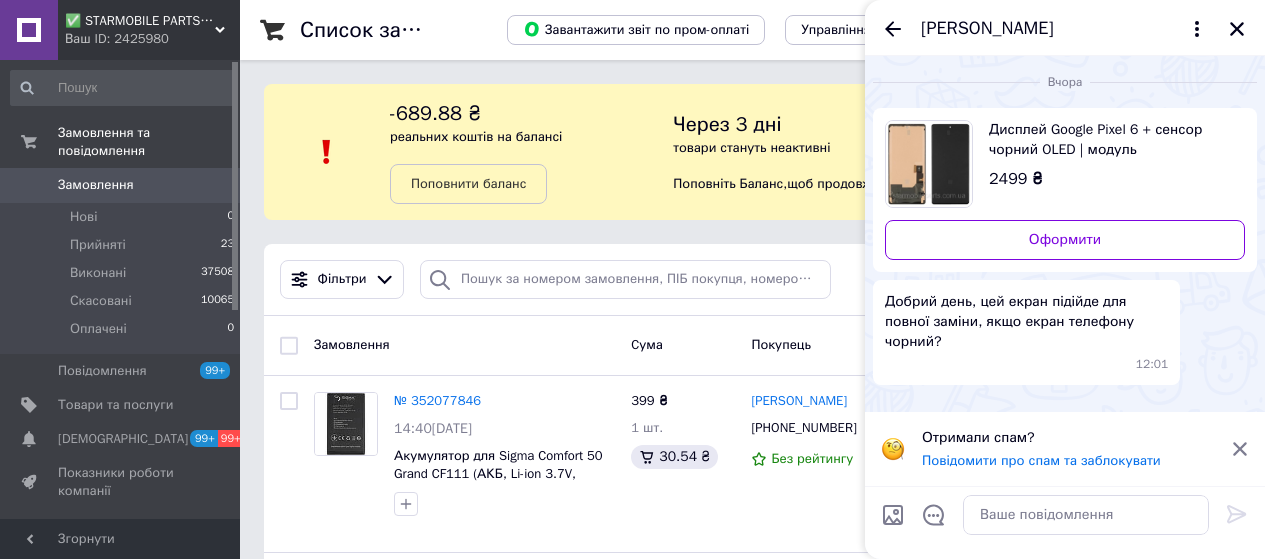 click 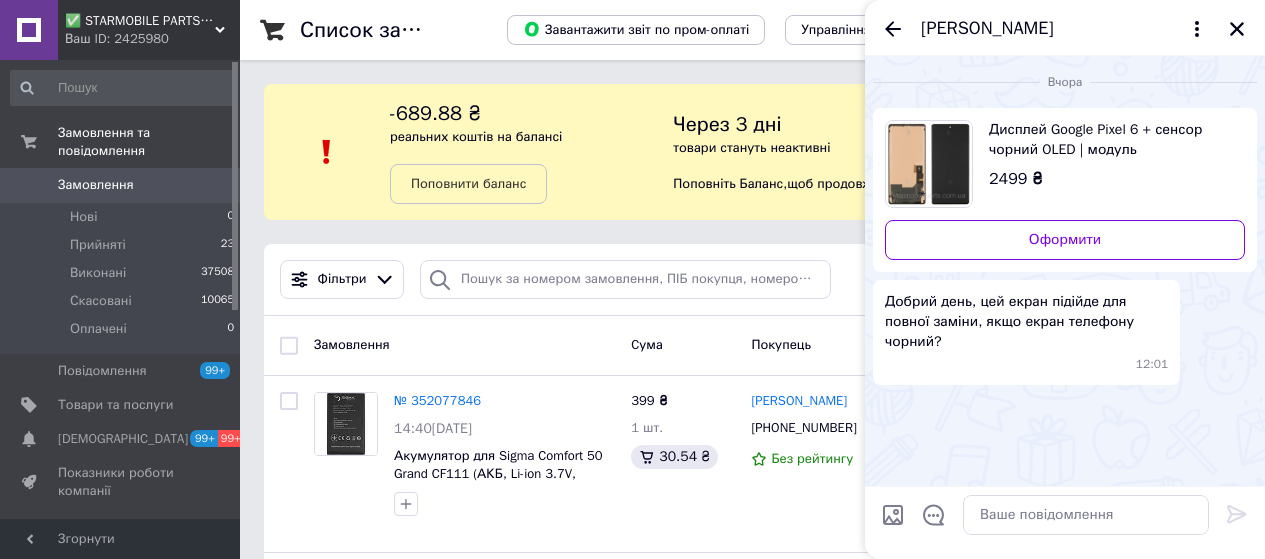 scroll, scrollTop: 100, scrollLeft: 0, axis: vertical 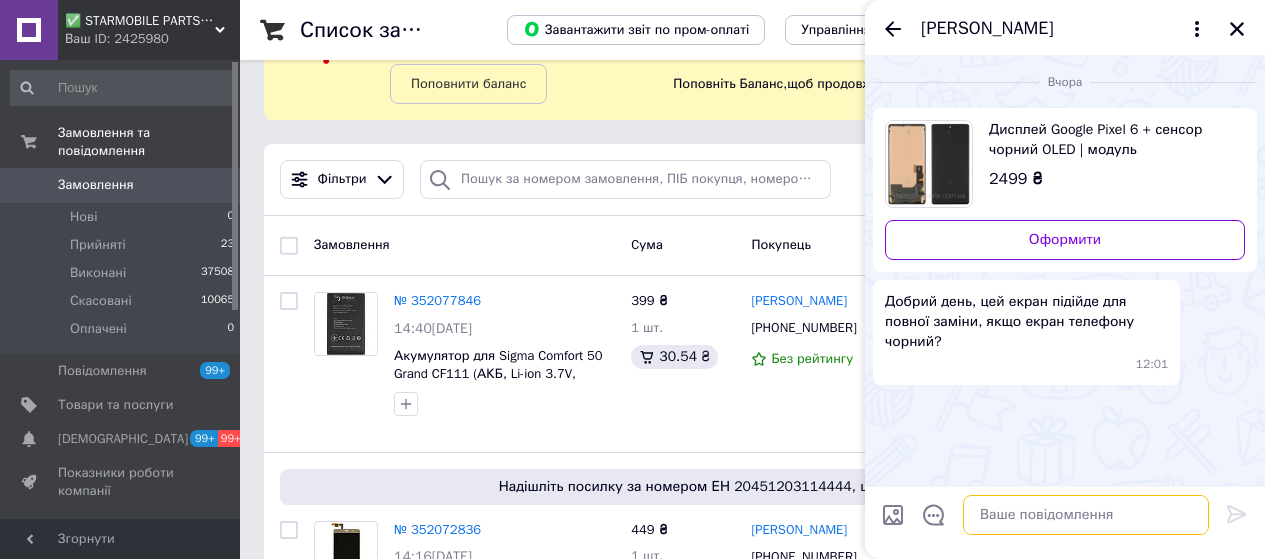 click at bounding box center (1086, 515) 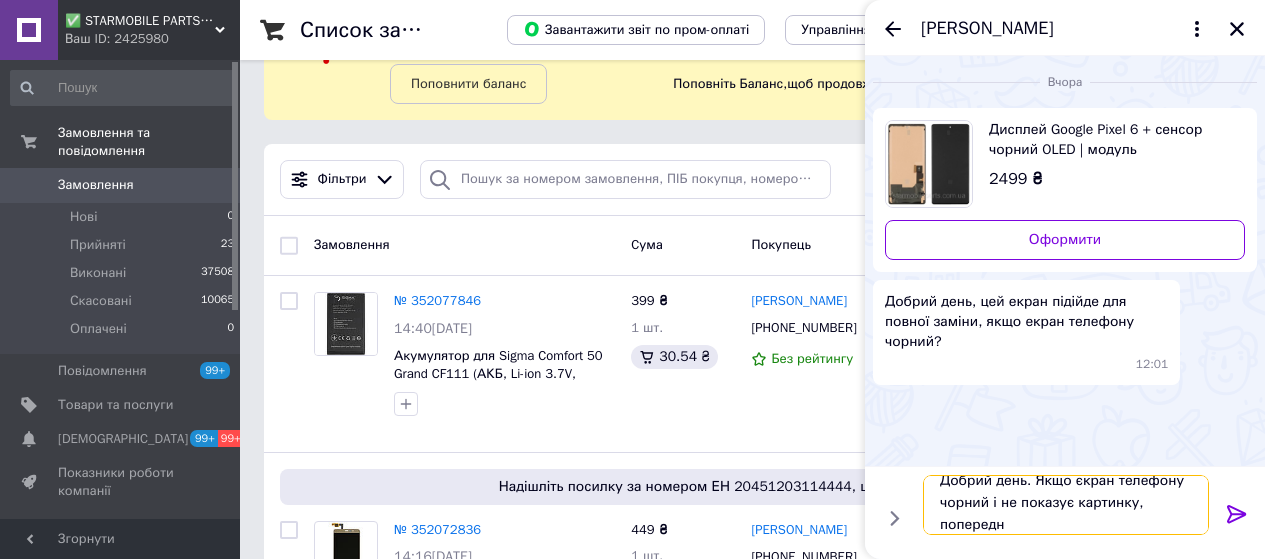 scroll, scrollTop: 2, scrollLeft: 0, axis: vertical 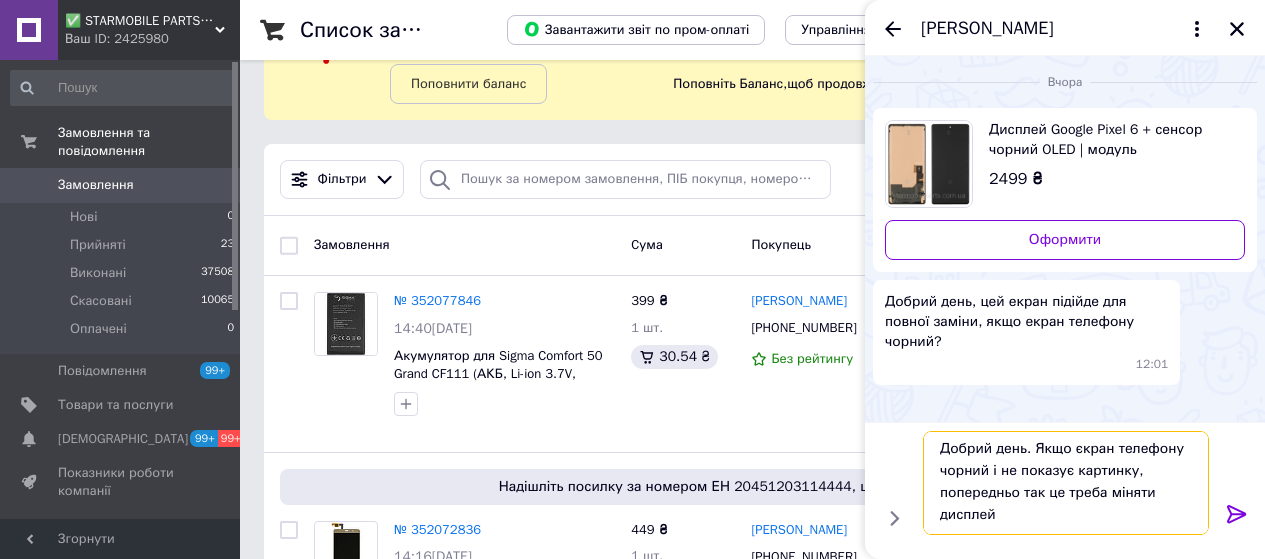 type on "Добрий день. Якщо єкран телефону чорний і не показує картинку, попередньо так це треба міняти дисплей." 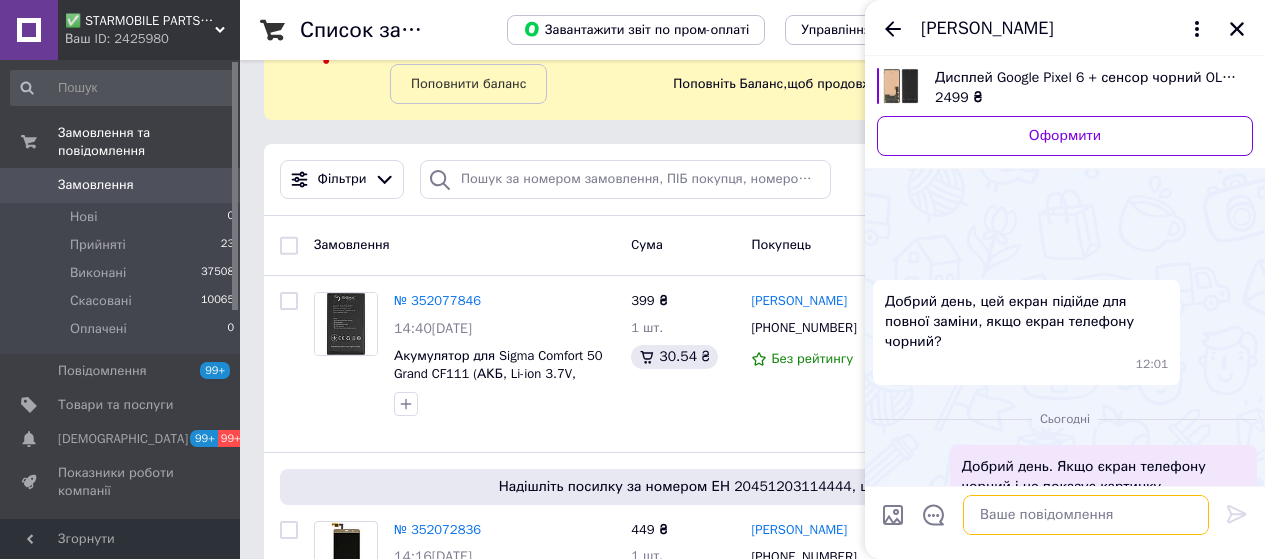 scroll, scrollTop: 0, scrollLeft: 0, axis: both 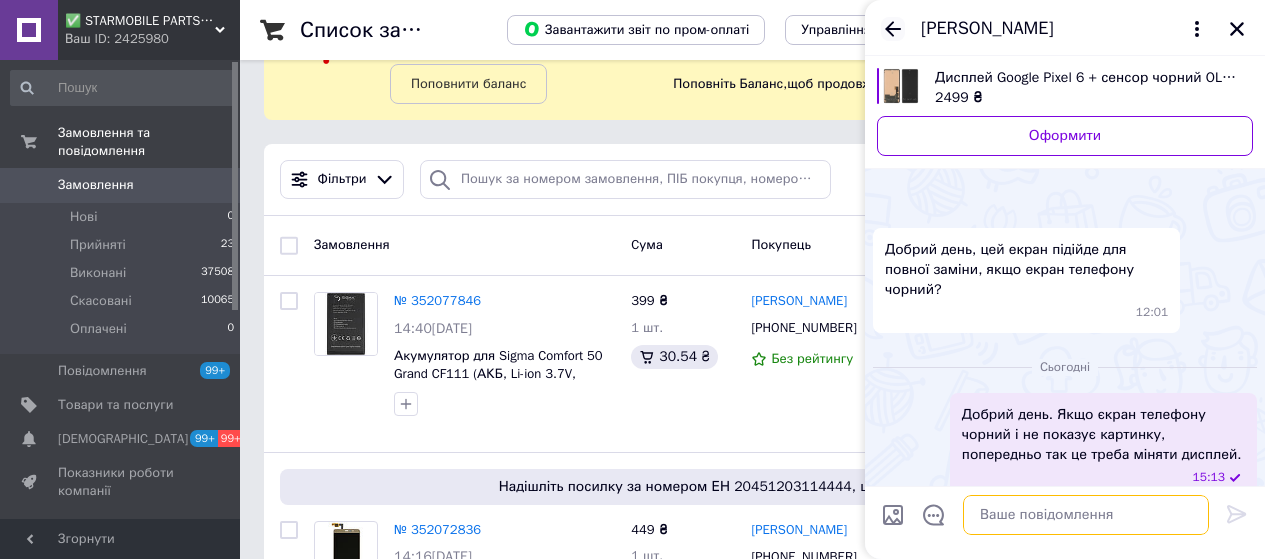 type 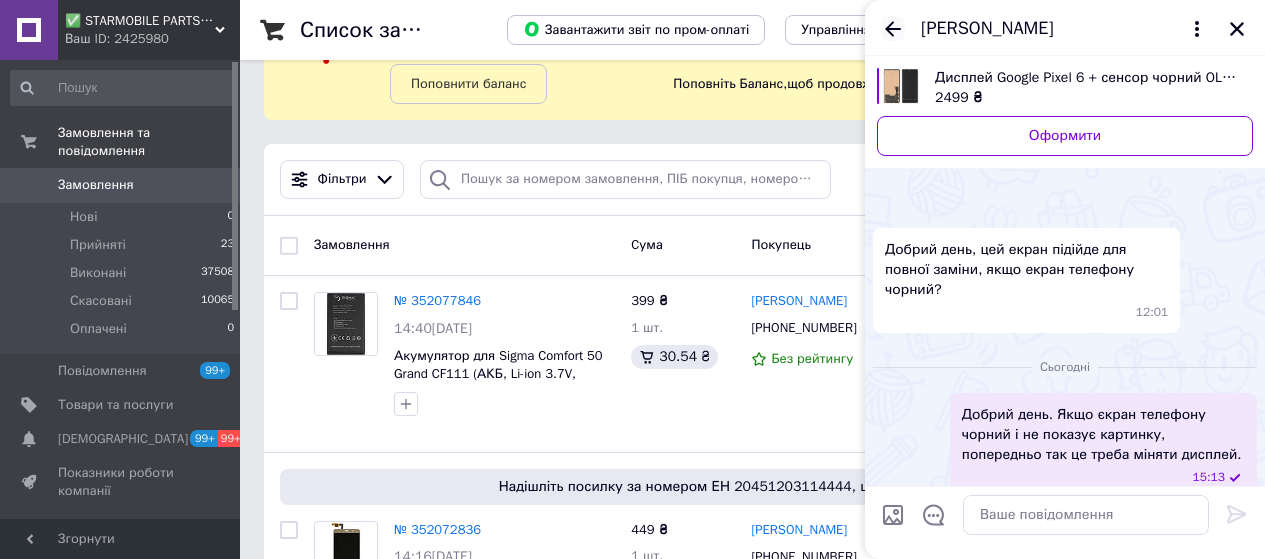 click 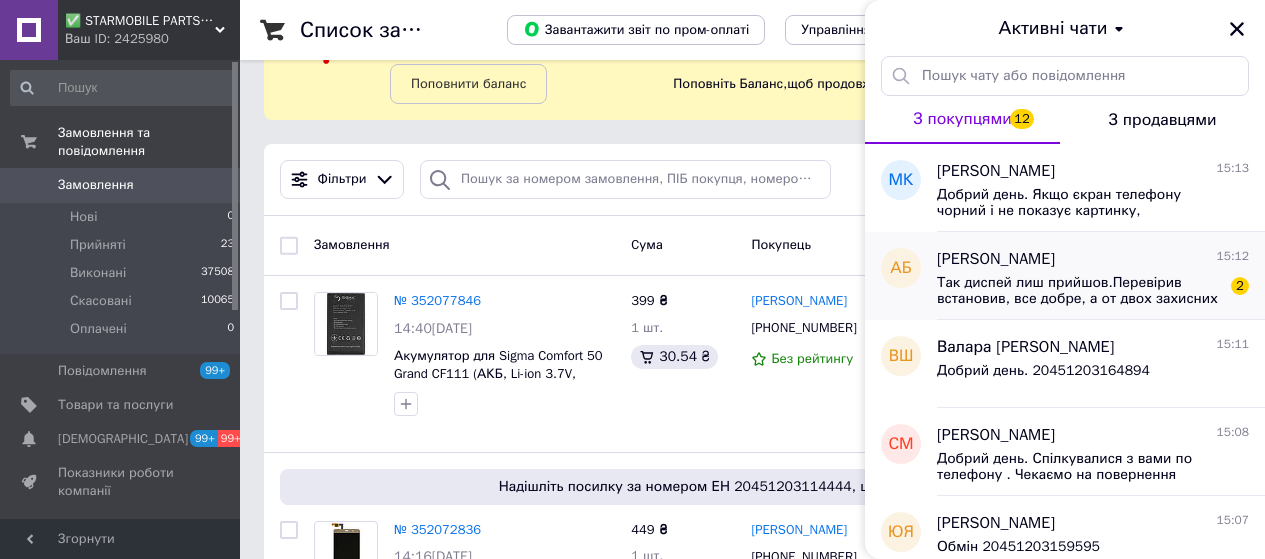 click on "[PERSON_NAME] 15:12 Так диспей лиш прийшов.Перевірив встановив, все добре, а от двох захисних скла не доставили. Зможете відправити? 2" at bounding box center (1101, 276) 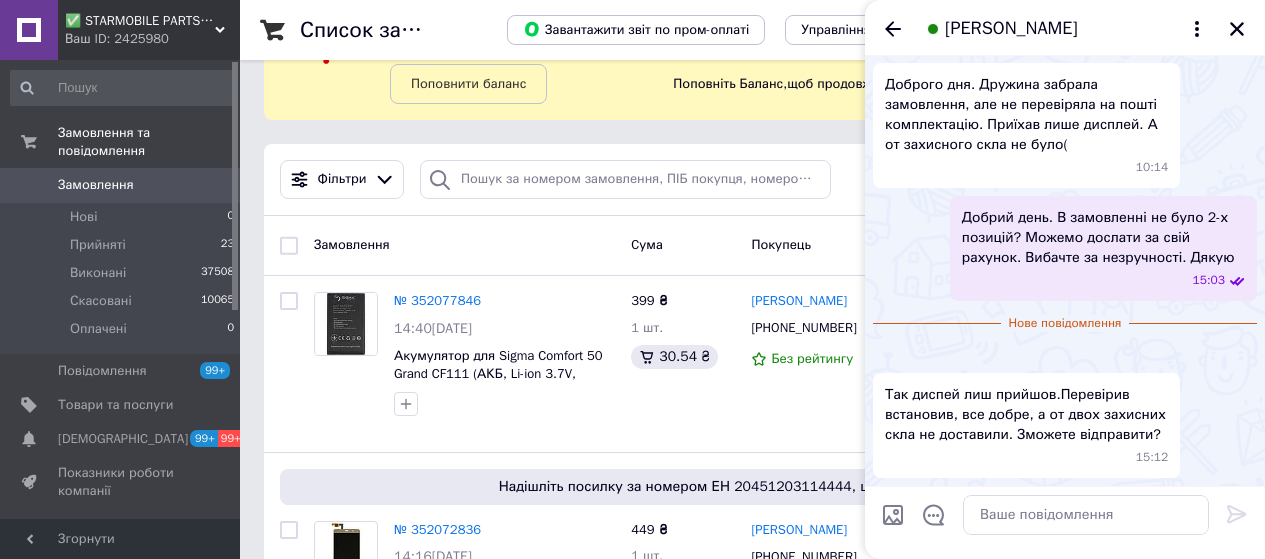 scroll, scrollTop: 666, scrollLeft: 0, axis: vertical 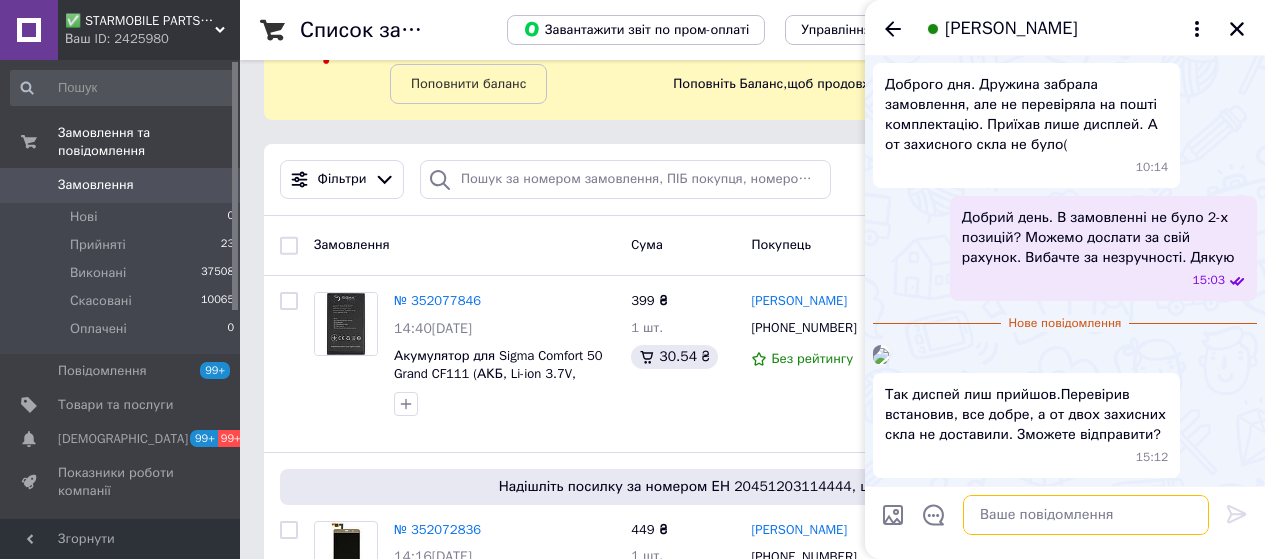 click at bounding box center (1086, 515) 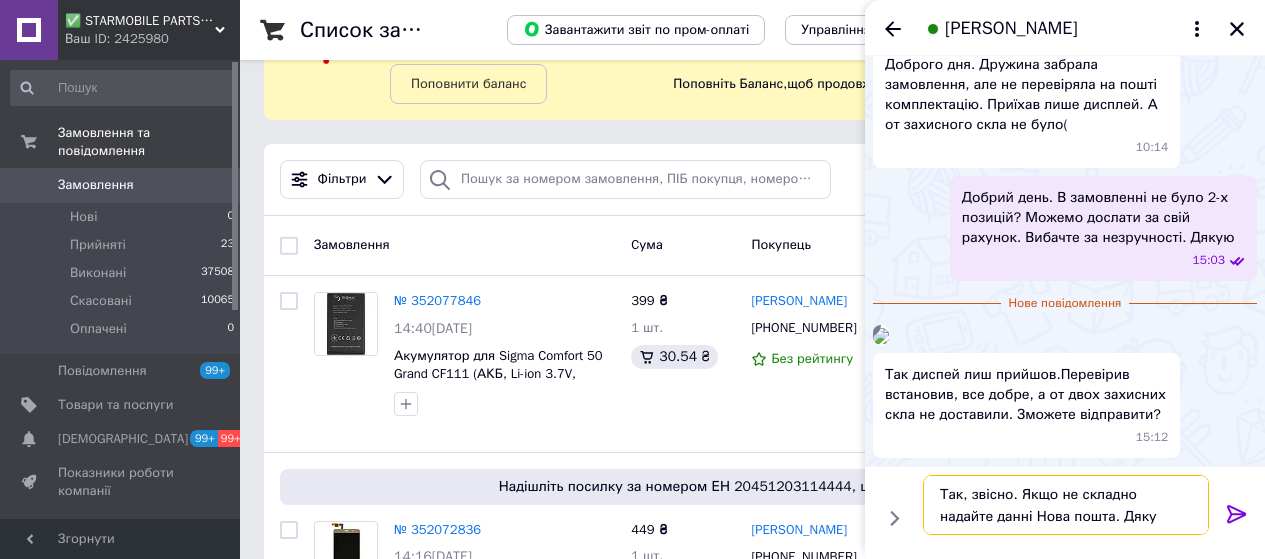 type on "Так, звісно. Якщо не складно надайте данні Нова пошта. Дякую" 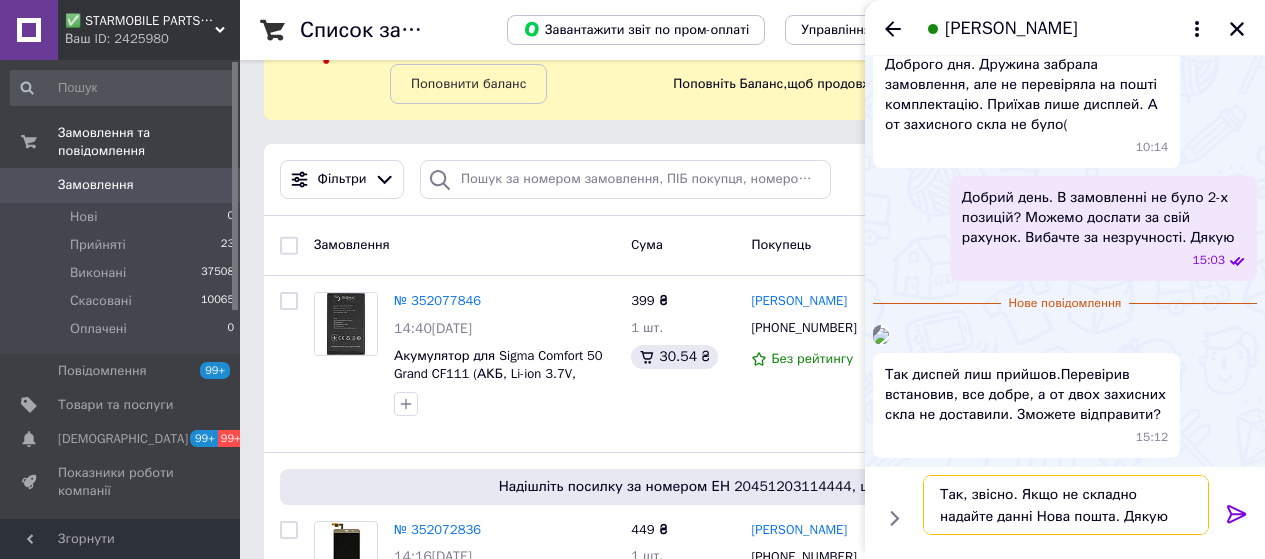 type 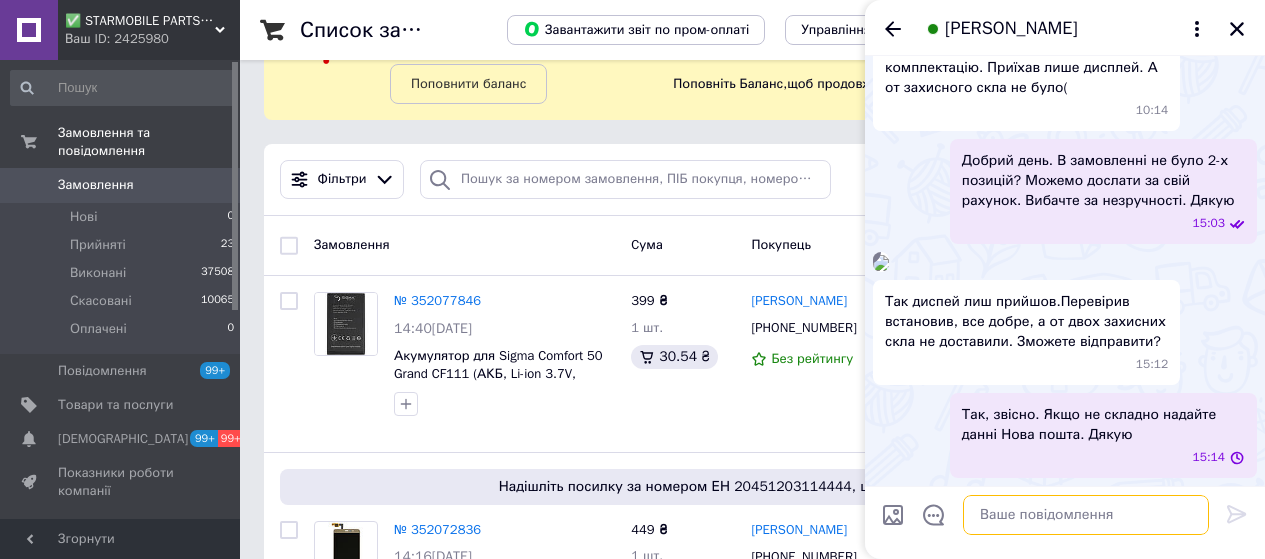 scroll, scrollTop: 723, scrollLeft: 0, axis: vertical 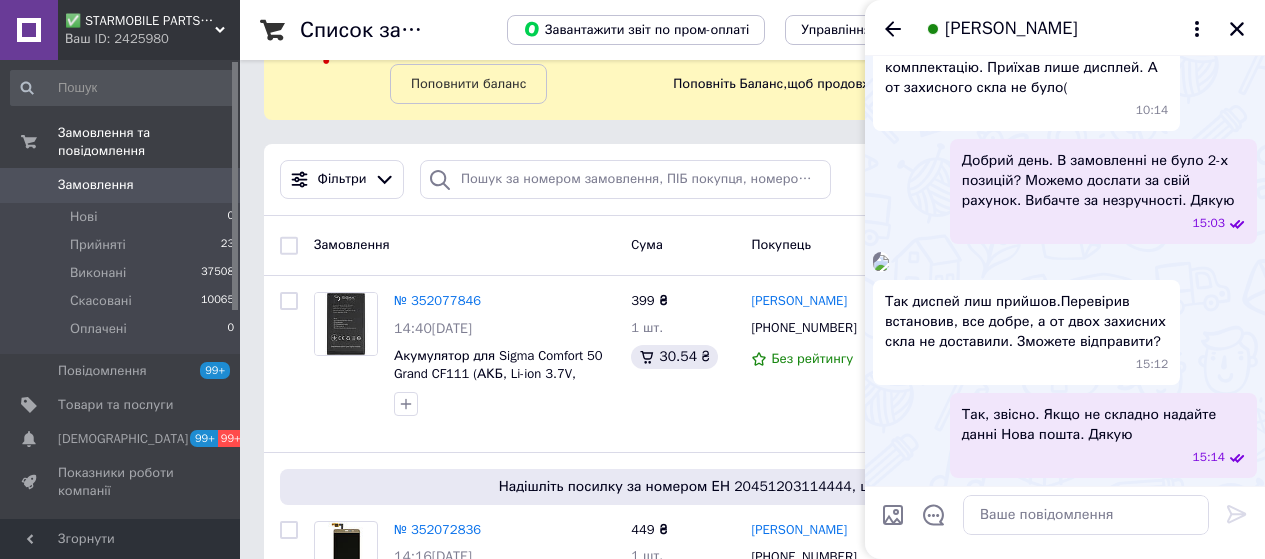 click on "[PERSON_NAME]" at bounding box center [1065, 28] 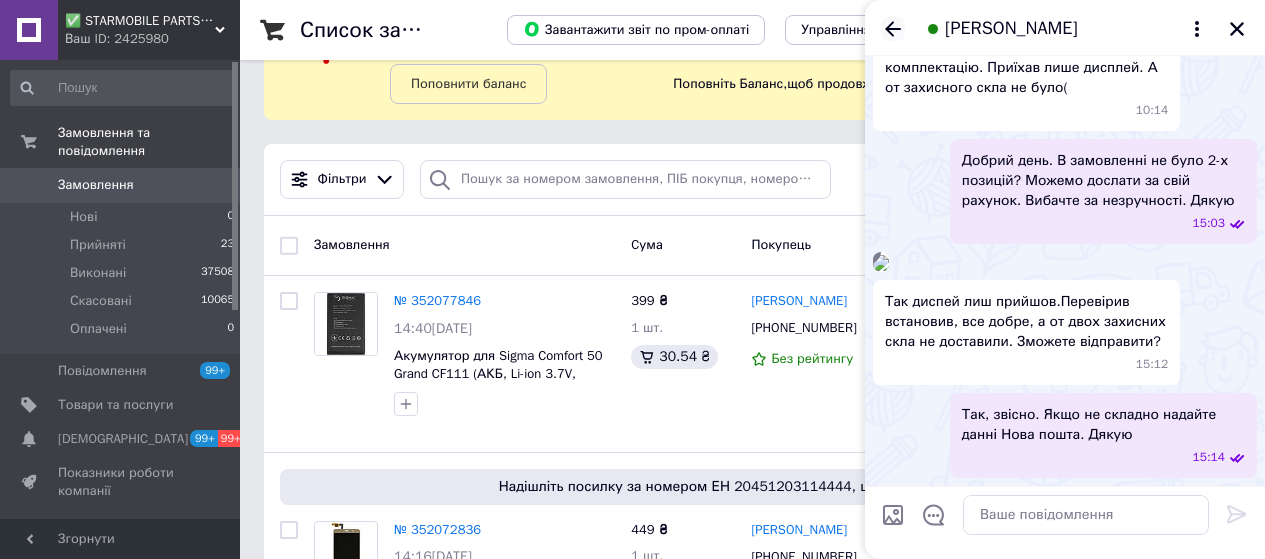 click 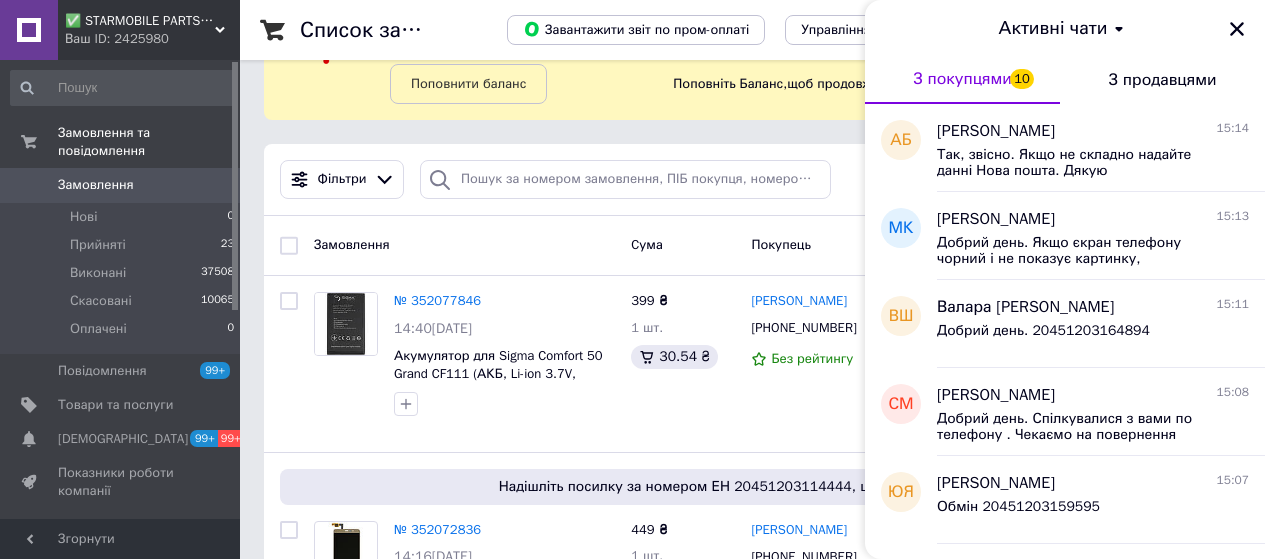 scroll, scrollTop: 400, scrollLeft: 0, axis: vertical 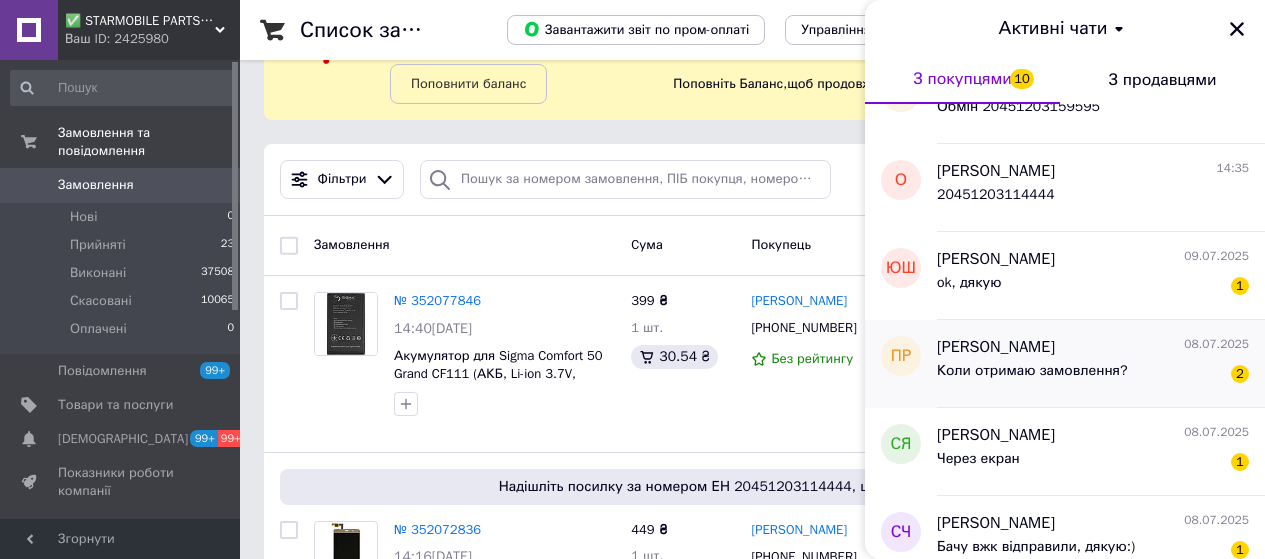click on "[PERSON_NAME]" at bounding box center (996, 347) 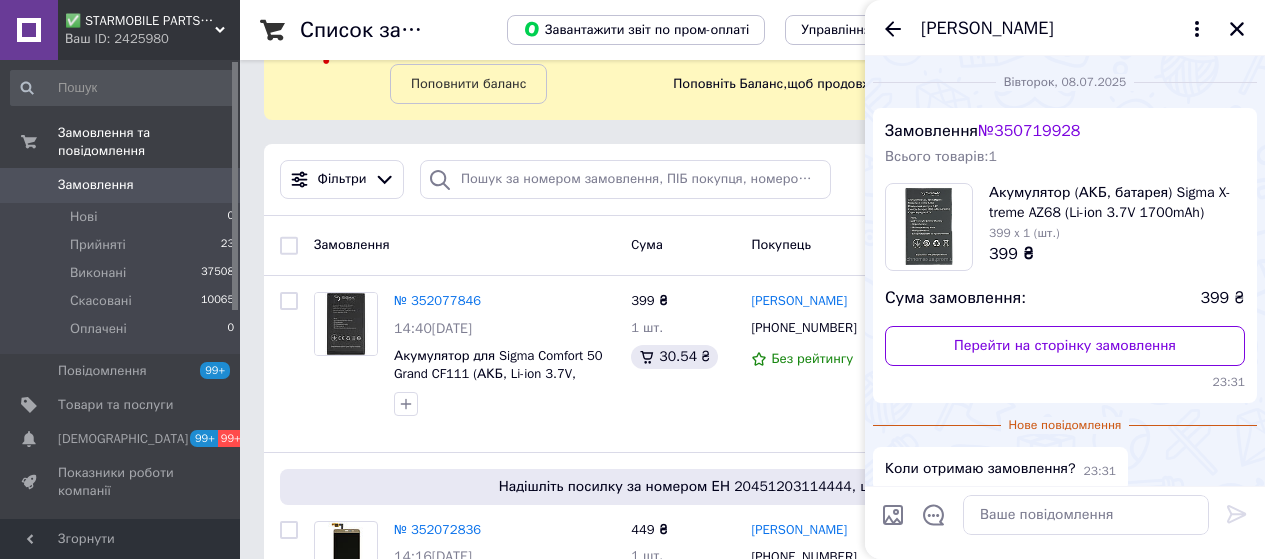 scroll, scrollTop: 87, scrollLeft: 0, axis: vertical 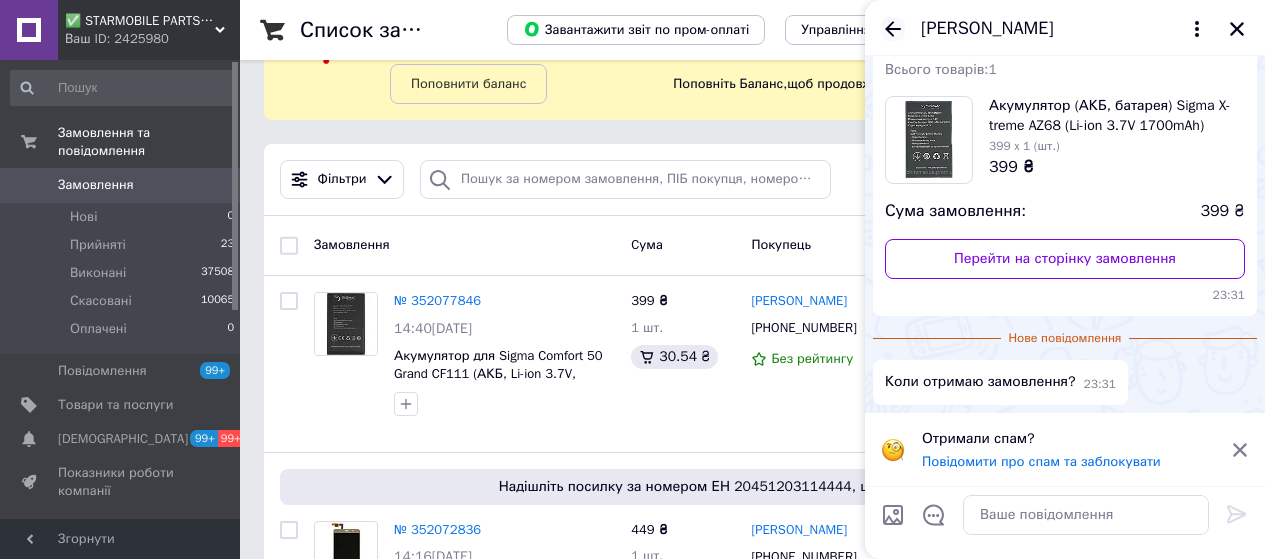 click 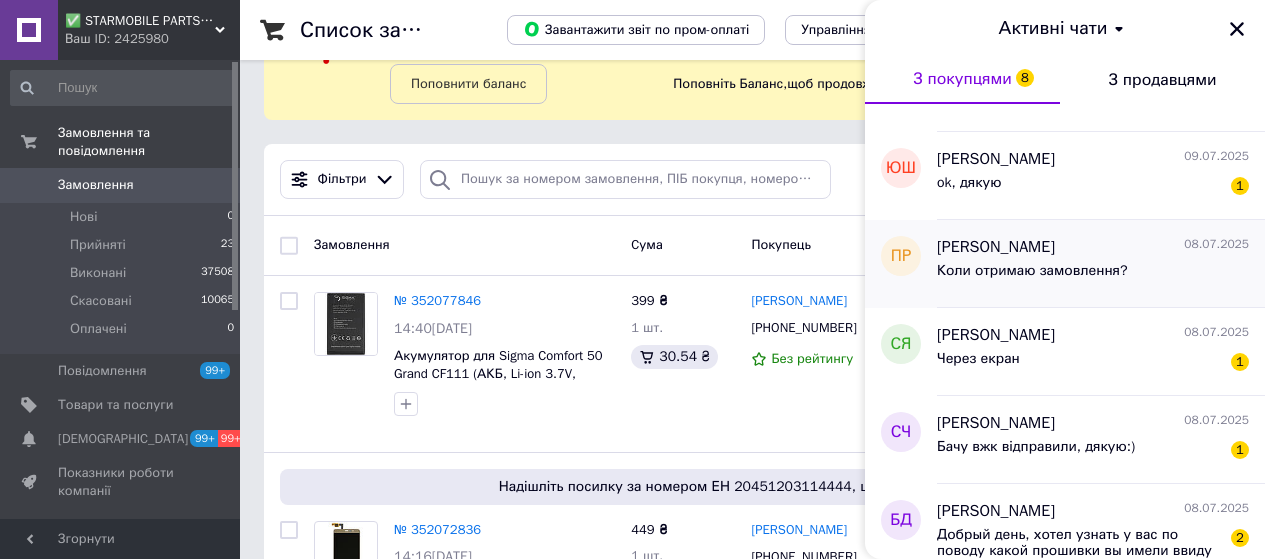 scroll, scrollTop: 600, scrollLeft: 0, axis: vertical 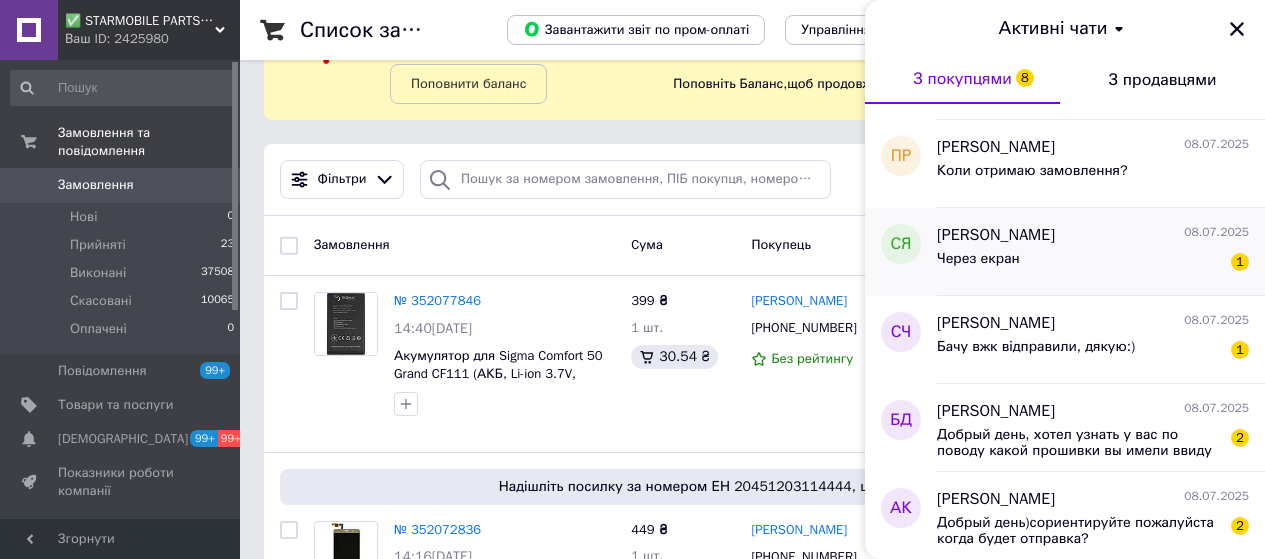 click on "[PERSON_NAME]" at bounding box center [996, 235] 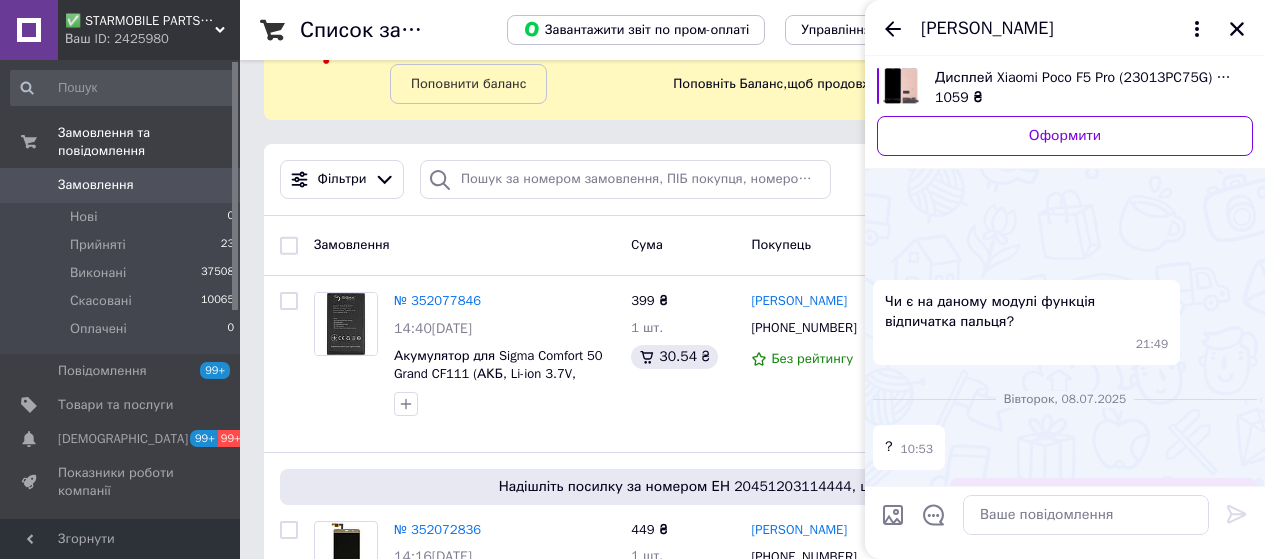 scroll, scrollTop: 175, scrollLeft: 0, axis: vertical 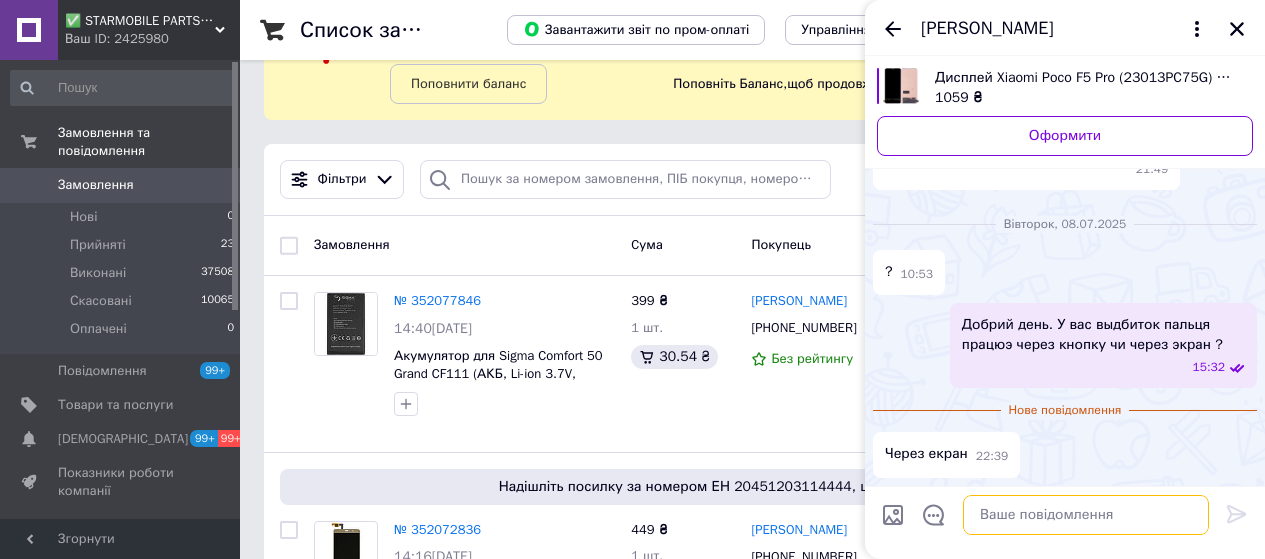 click at bounding box center (1086, 515) 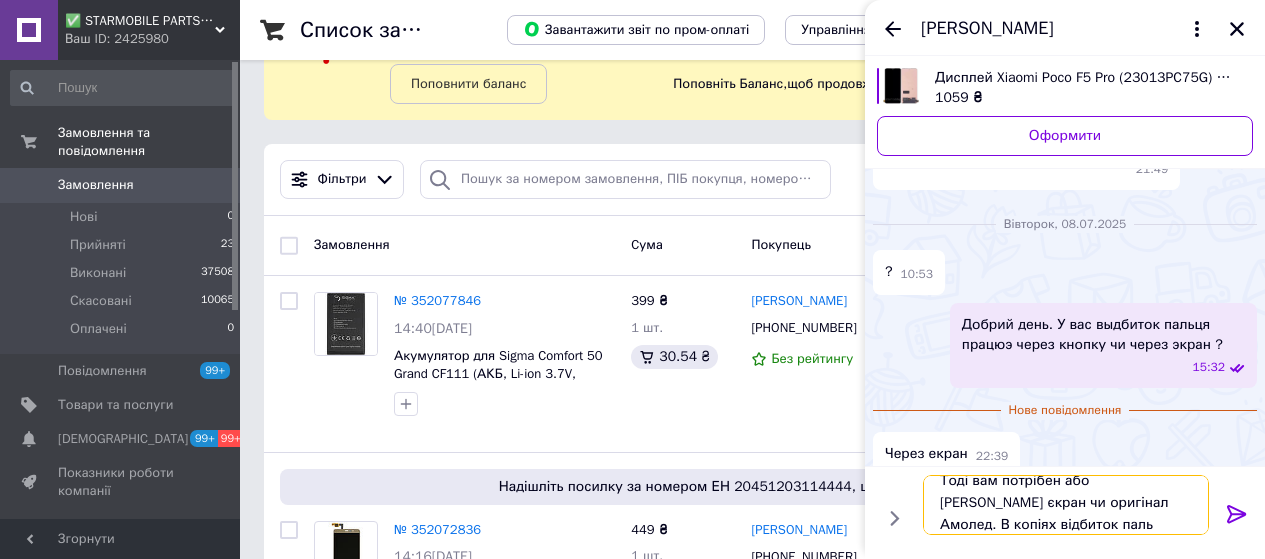scroll, scrollTop: 2, scrollLeft: 0, axis: vertical 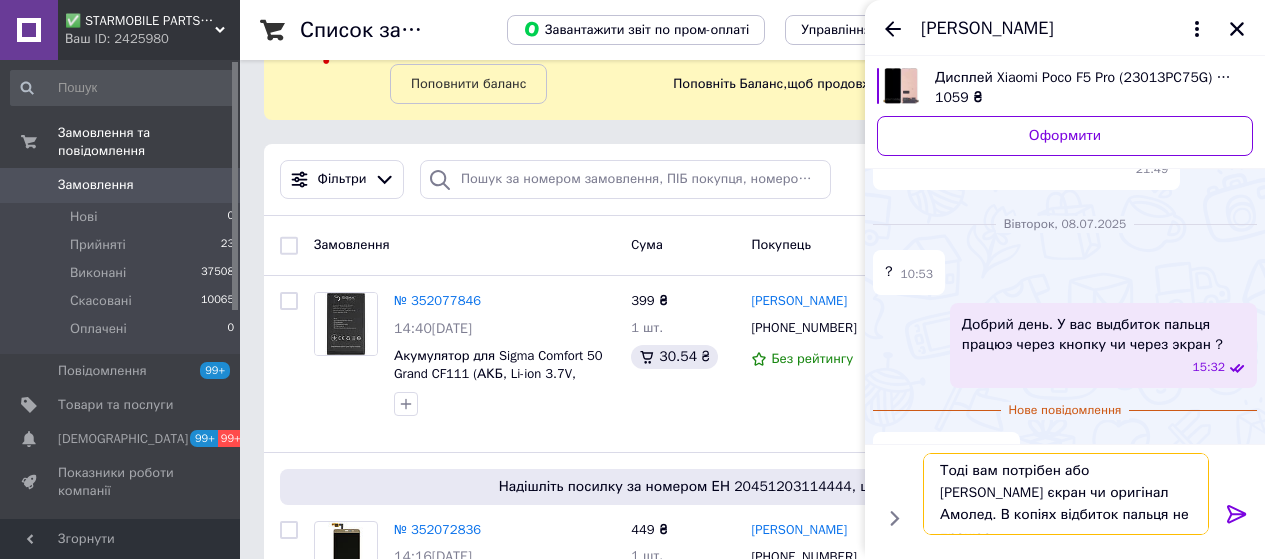 type on "Тоді вам потрібен або [PERSON_NAME] єкран чи оригінал Амолед. В копіях відбиток пальця не працює" 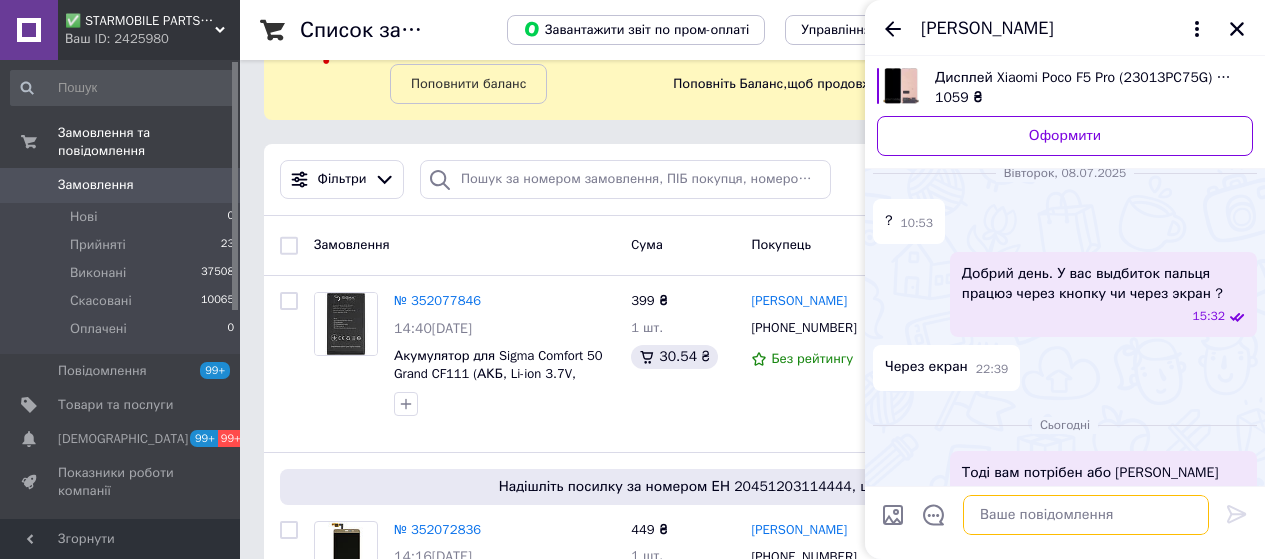 scroll, scrollTop: 0, scrollLeft: 0, axis: both 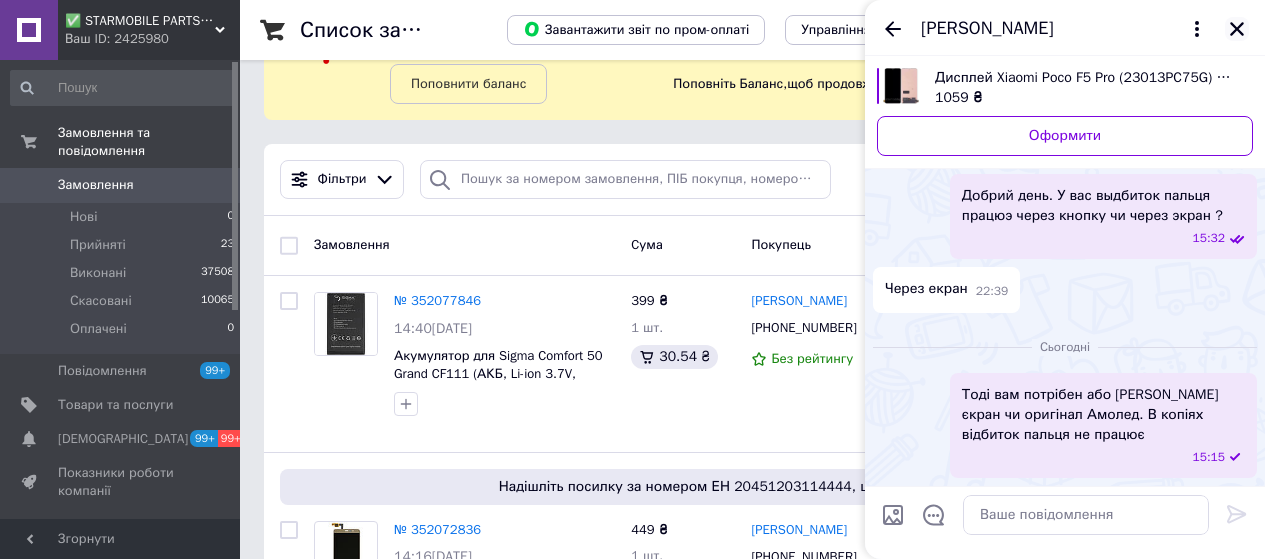 click 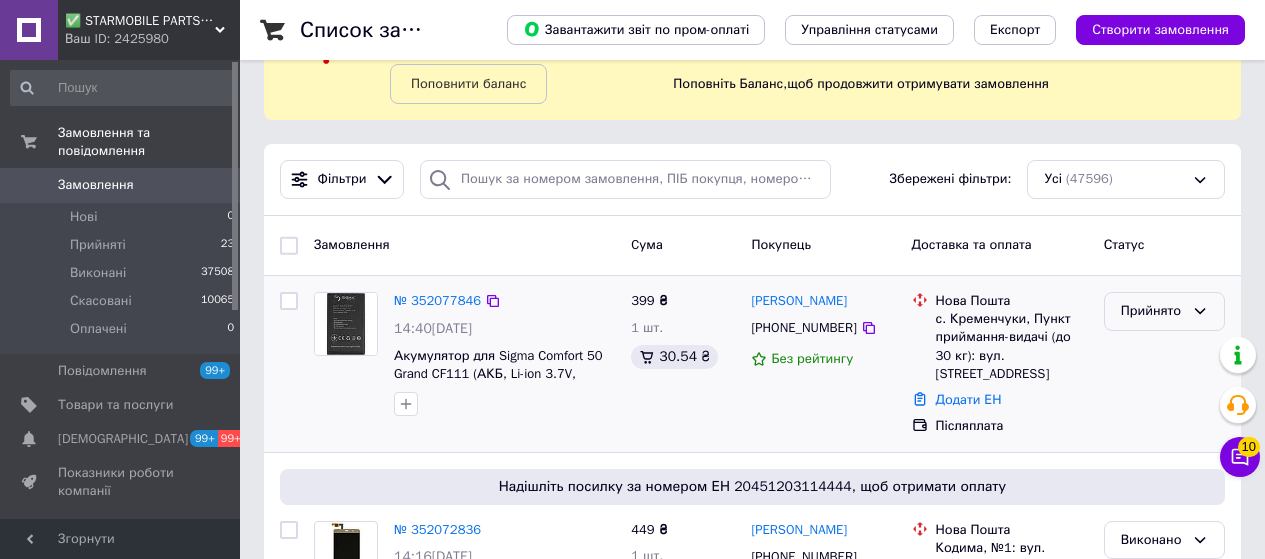 click on "Прийнято" at bounding box center [1152, 311] 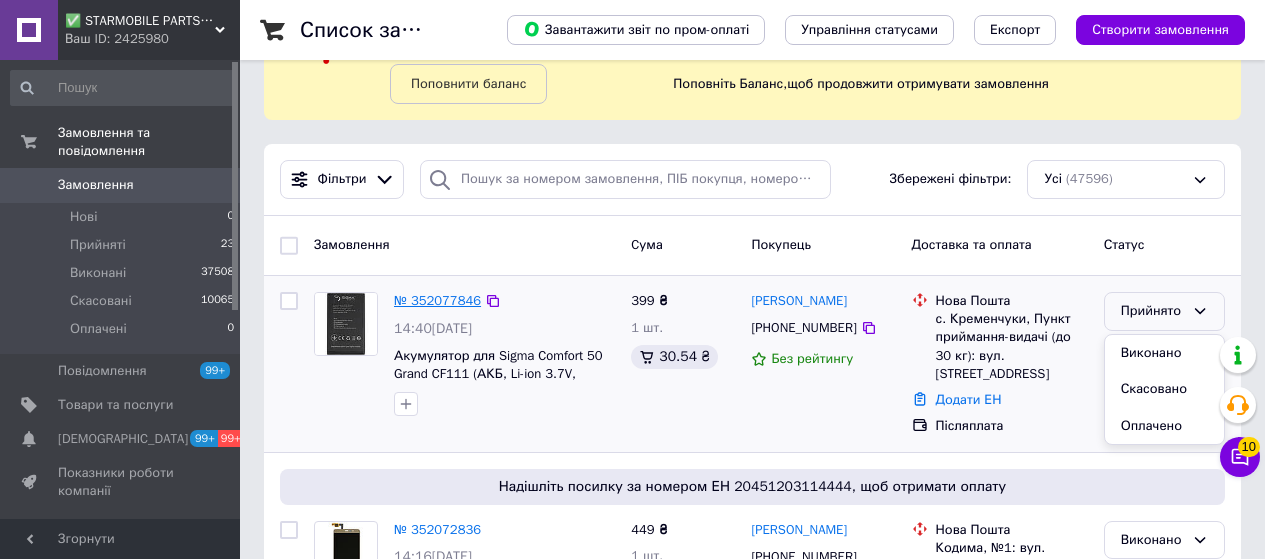 click on "№ 352077846" at bounding box center [437, 300] 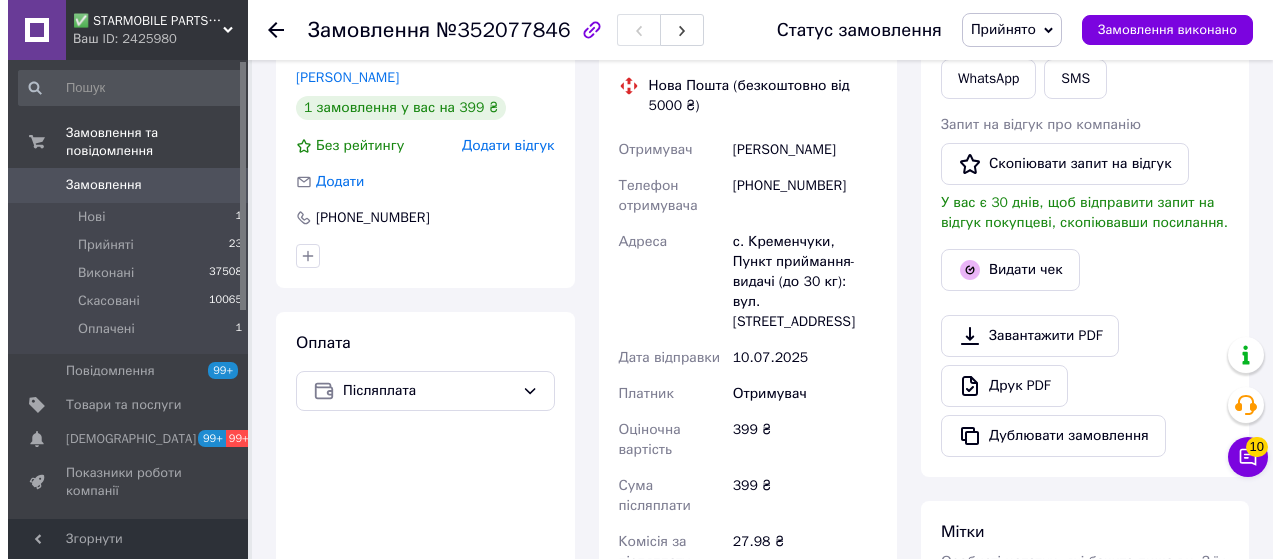 scroll, scrollTop: 500, scrollLeft: 0, axis: vertical 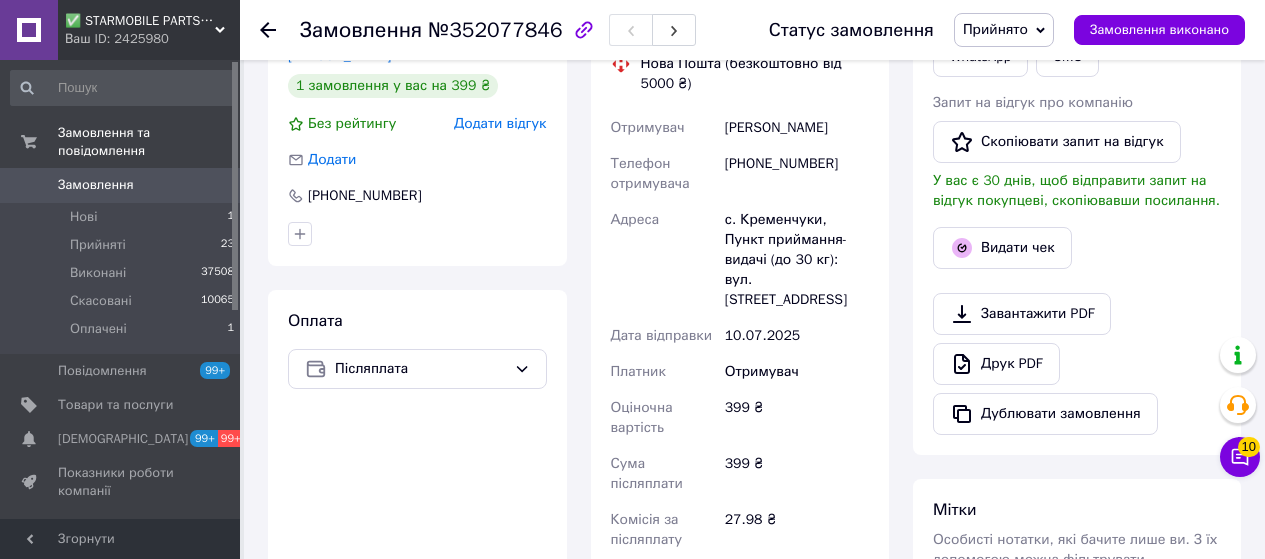 click on "Прийнято" at bounding box center [1004, 30] 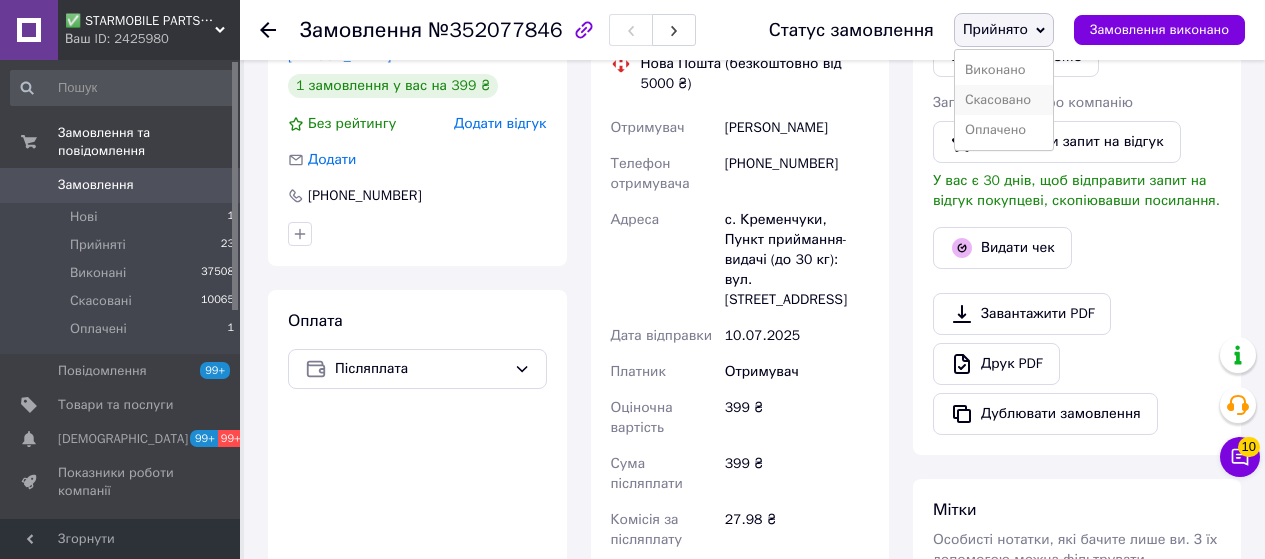 click on "Скасовано" at bounding box center (1004, 100) 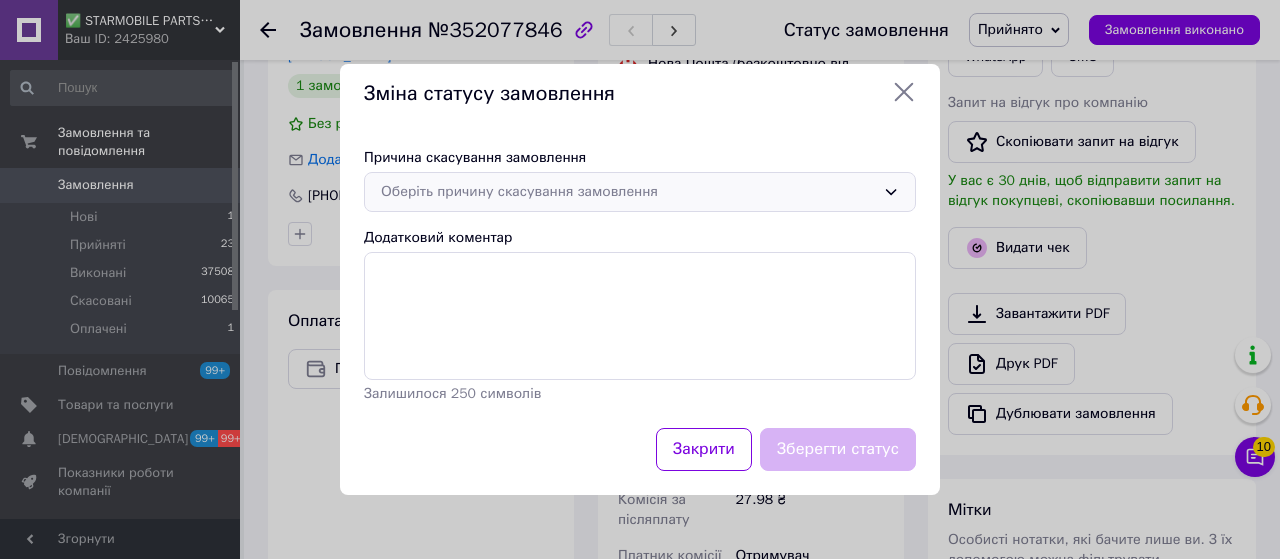 click on "Оберіть причину скасування замовлення" at bounding box center (628, 192) 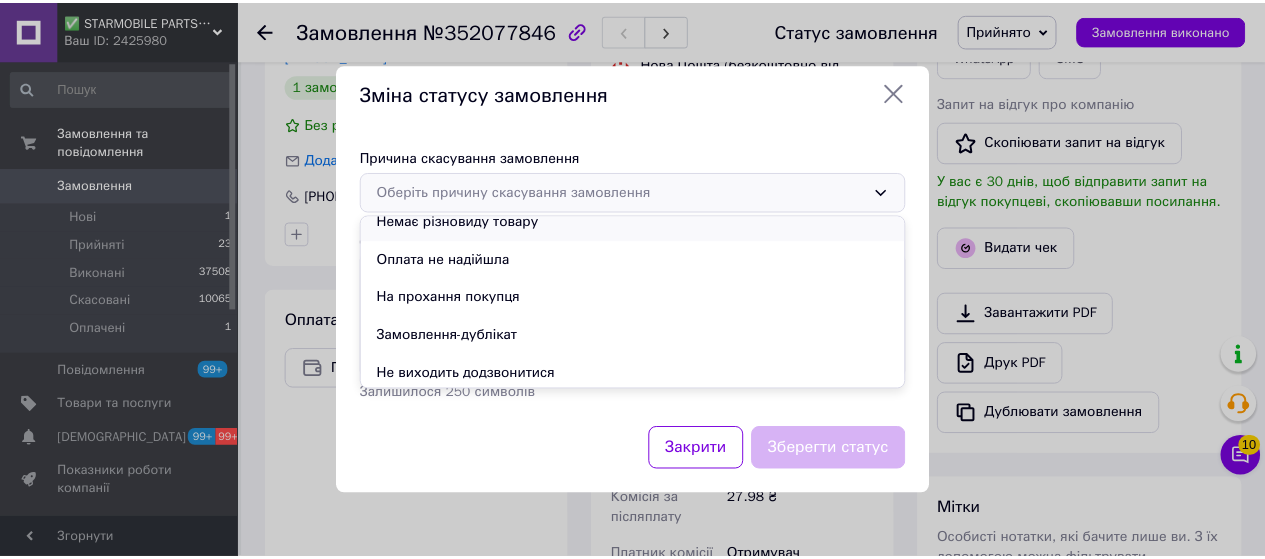 scroll, scrollTop: 93, scrollLeft: 0, axis: vertical 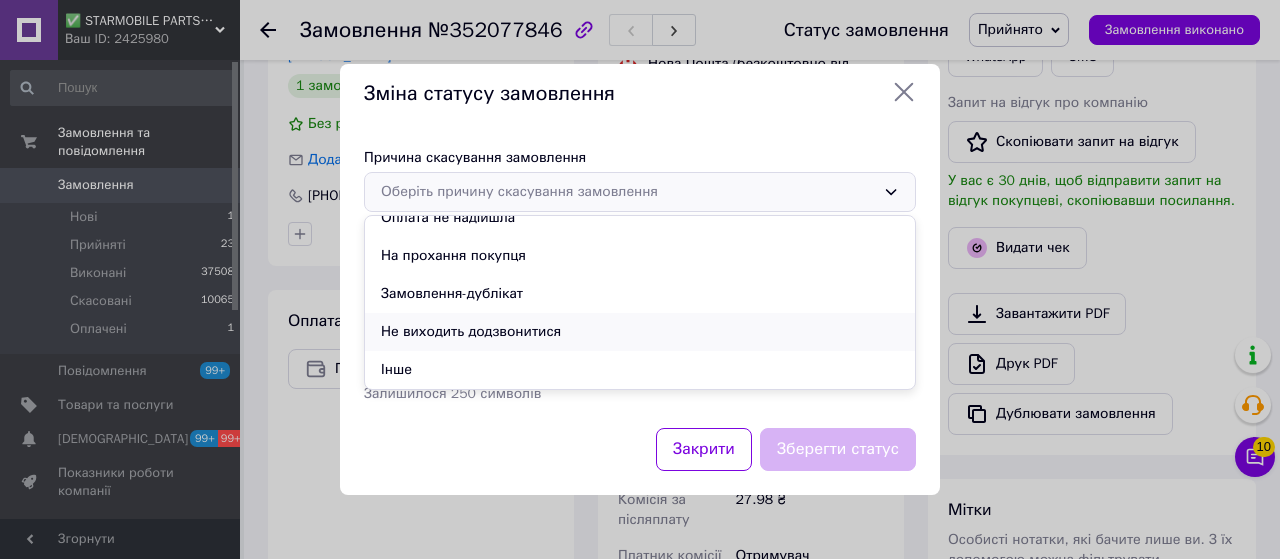 click on "Не виходить додзвонитися" at bounding box center (640, 332) 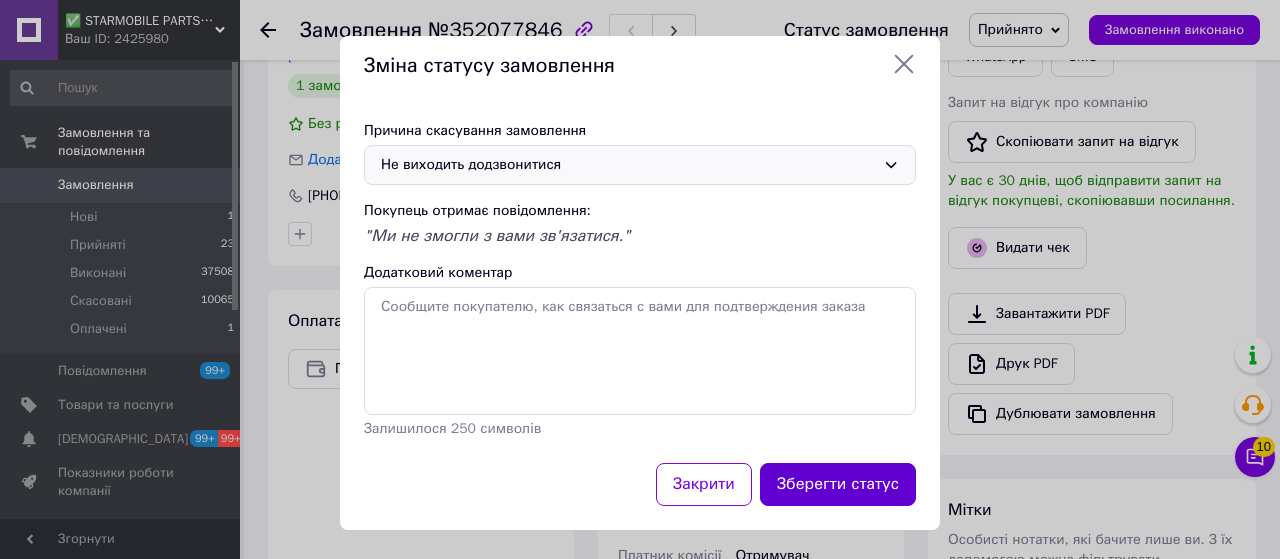 click on "Зберегти статус" at bounding box center (838, 484) 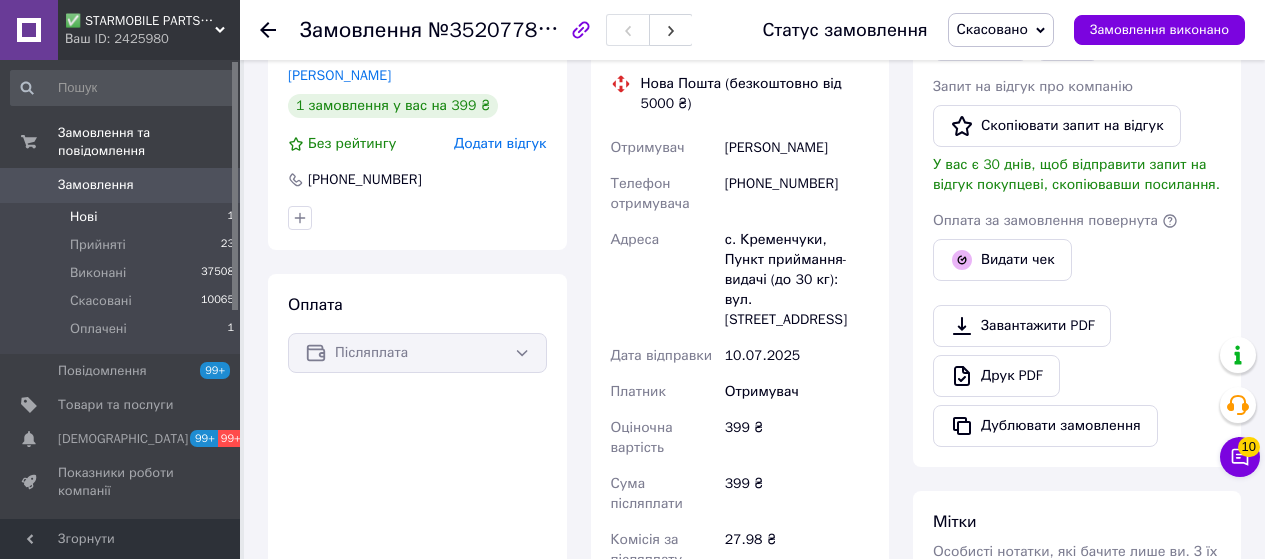 click on "Нові" at bounding box center (83, 217) 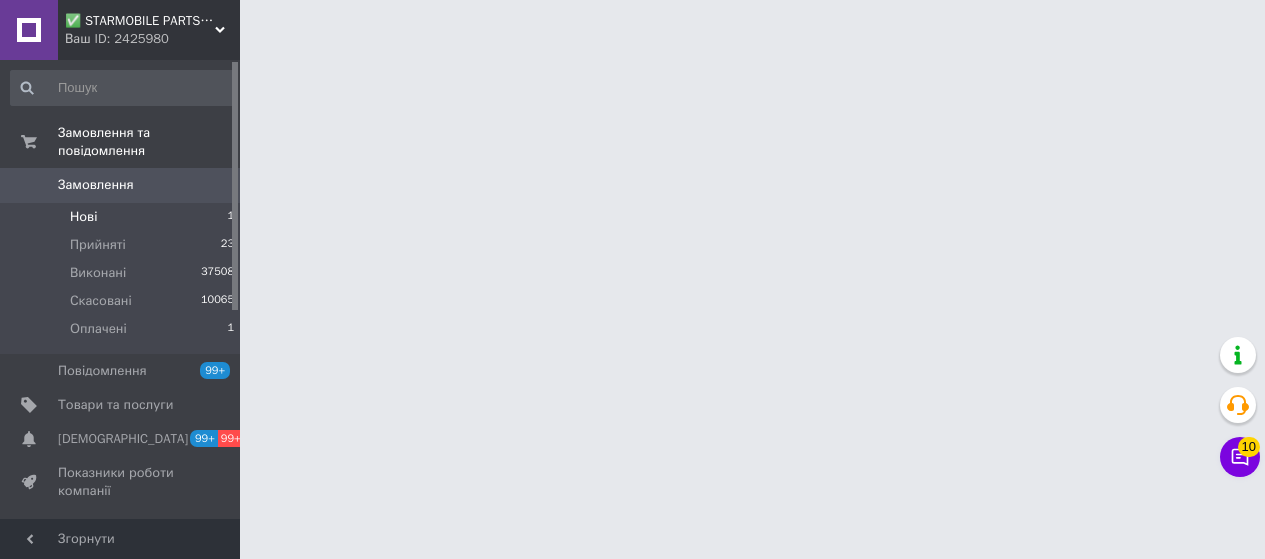 scroll, scrollTop: 0, scrollLeft: 0, axis: both 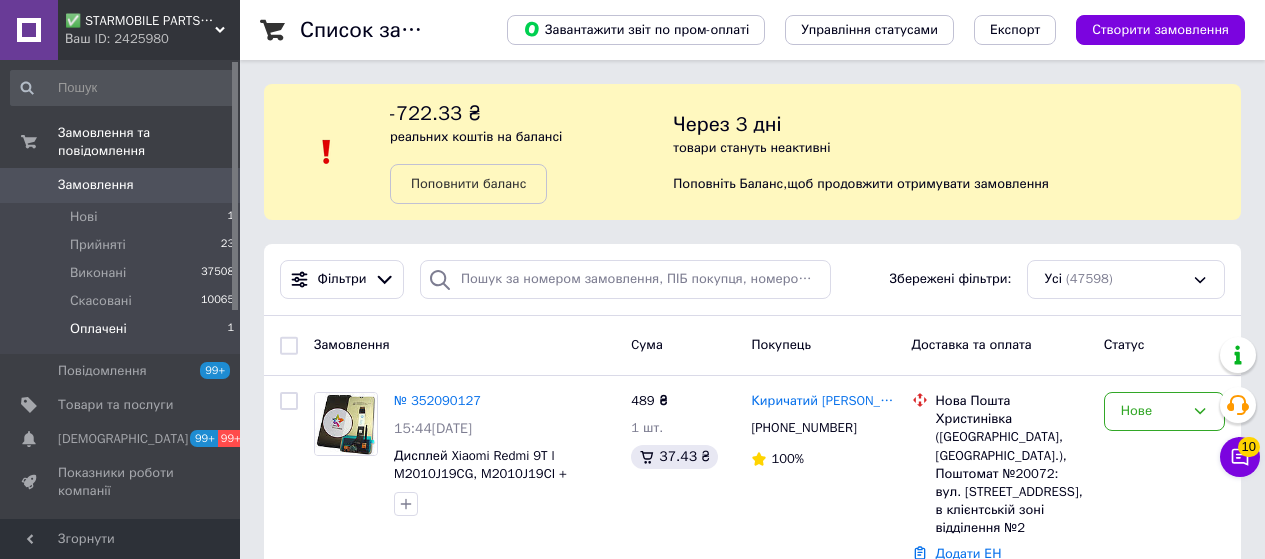click on "Оплачені" at bounding box center [98, 329] 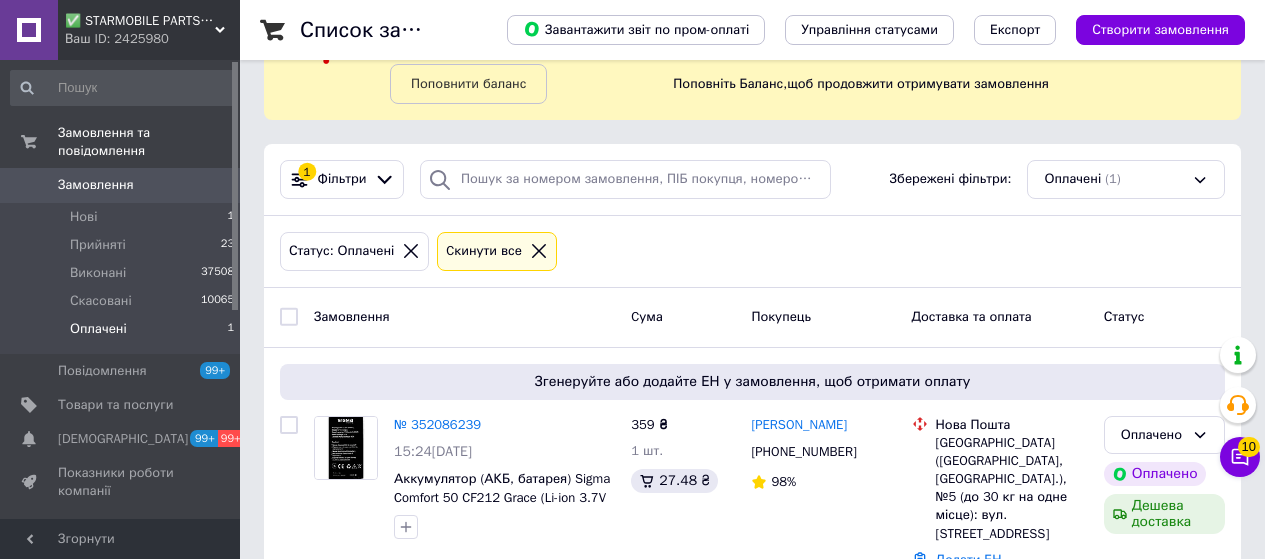 scroll, scrollTop: 140, scrollLeft: 0, axis: vertical 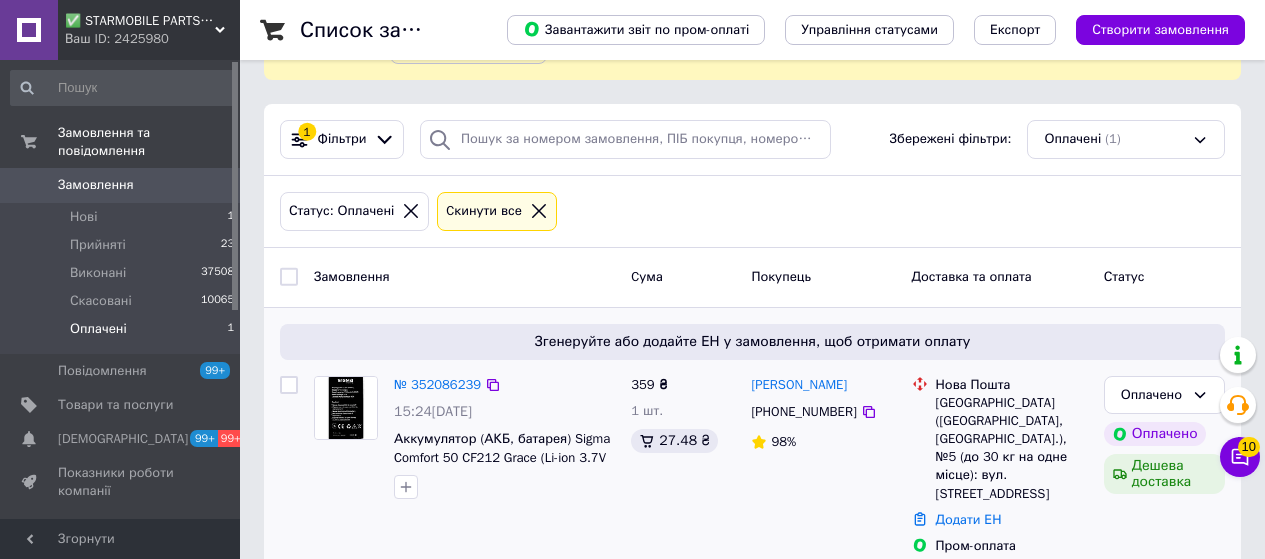 click 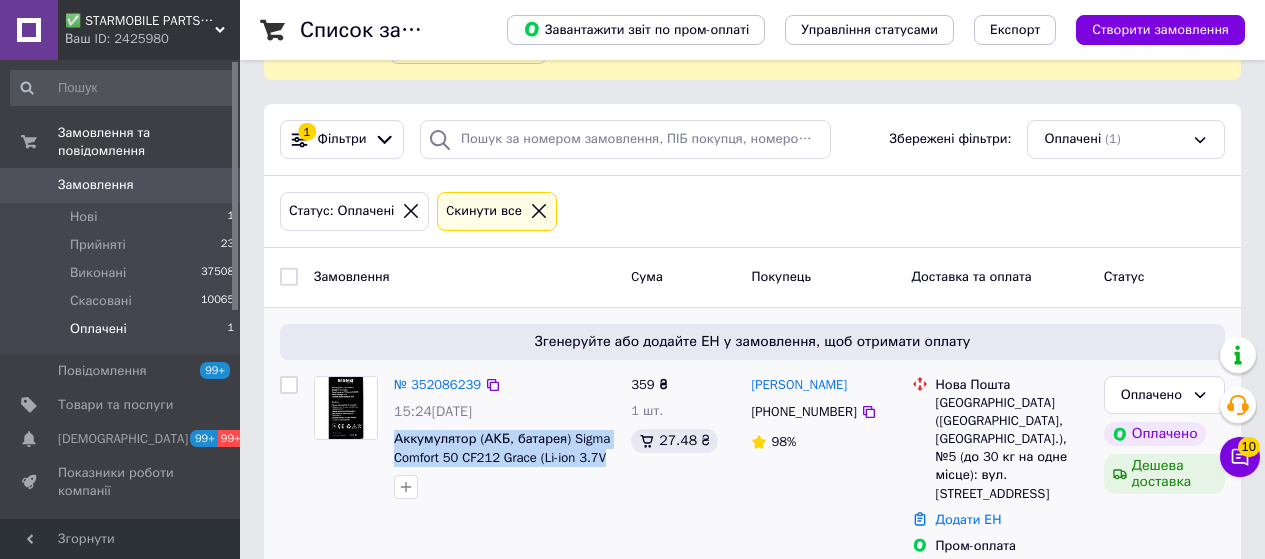drag, startPoint x: 461, startPoint y: 444, endPoint x: 393, endPoint y: 442, distance: 68.0294 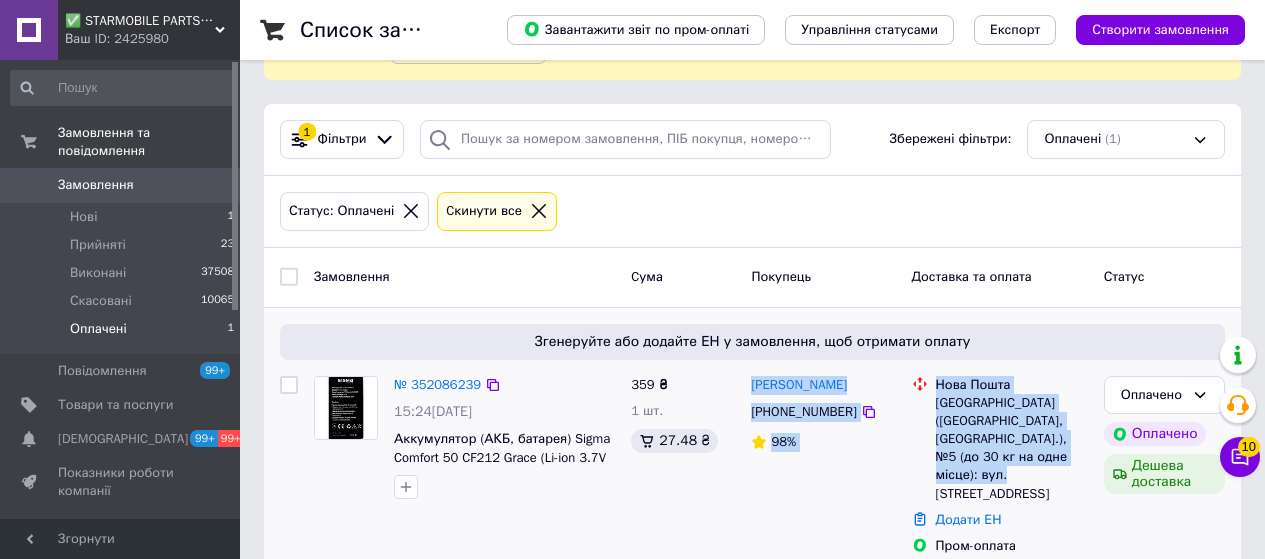 drag, startPoint x: 1071, startPoint y: 460, endPoint x: 745, endPoint y: 391, distance: 333.22214 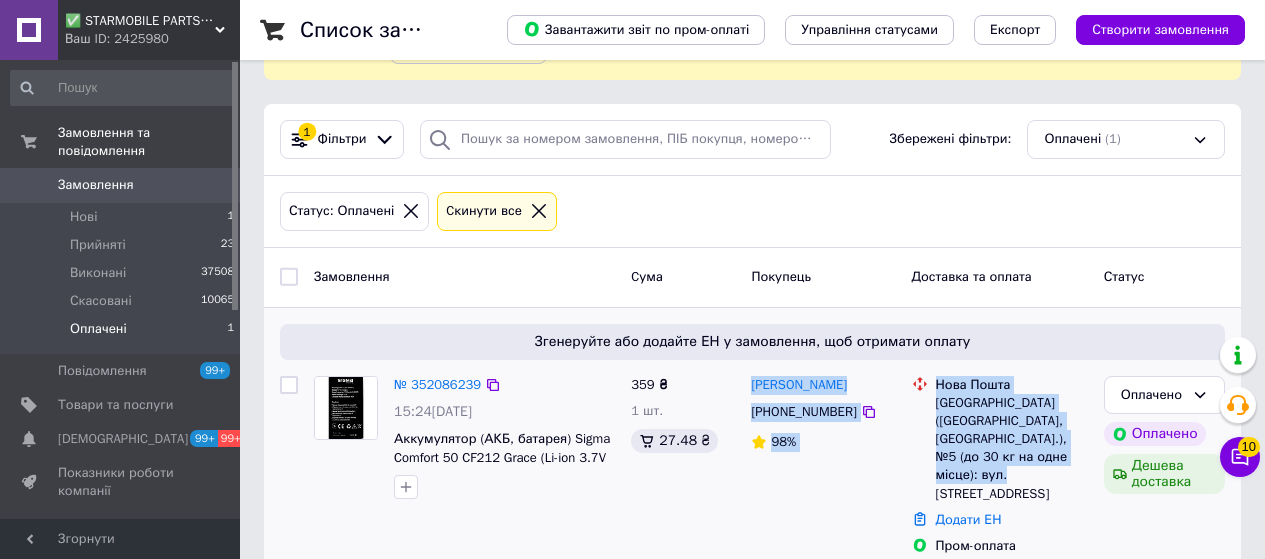 click on "№ 352086239 15:24[DATE] Аккумулятор (АКБ, батарея) Sigma Comfort 50 CF212 Grace (Li-ion 3.7V 1700mAh) 359 ₴ 1 шт. 27.48 ₴ [PERSON_NAME] [PHONE_NUMBER] 98% Нова Пошта Запоріжжя ([GEOGRAPHIC_DATA], [GEOGRAPHIC_DATA].), №5 (до 30 кг на одне місце): вул. [STREET_ADDRESS] Додати ЕН Пром-оплата Оплачено Оплачено Дешева доставка" at bounding box center (752, 466) 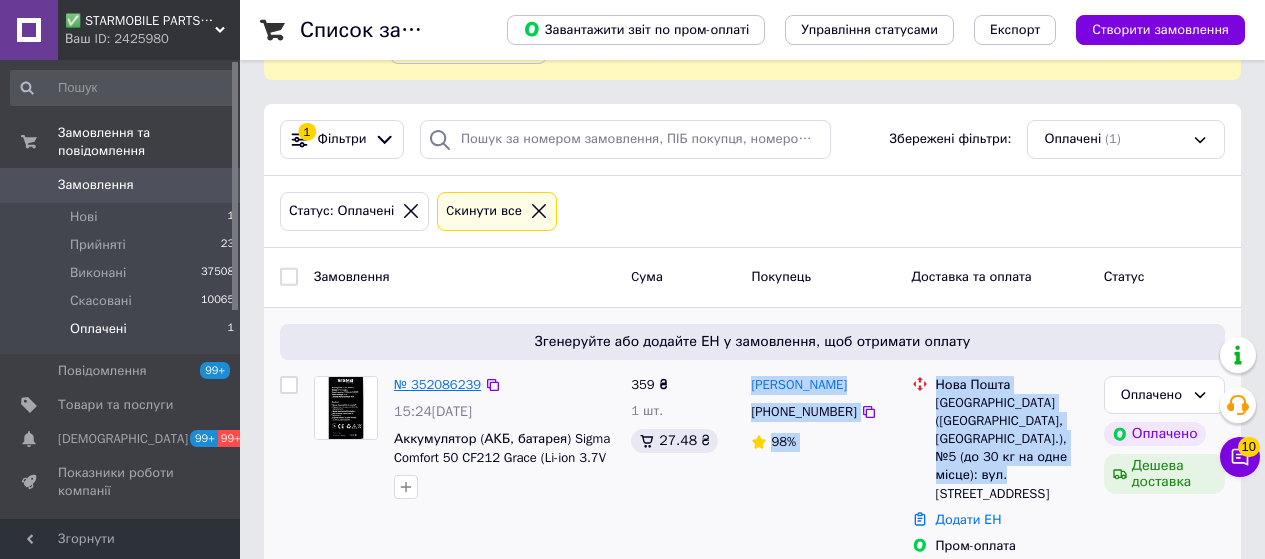 click on "№ 352086239" at bounding box center [437, 384] 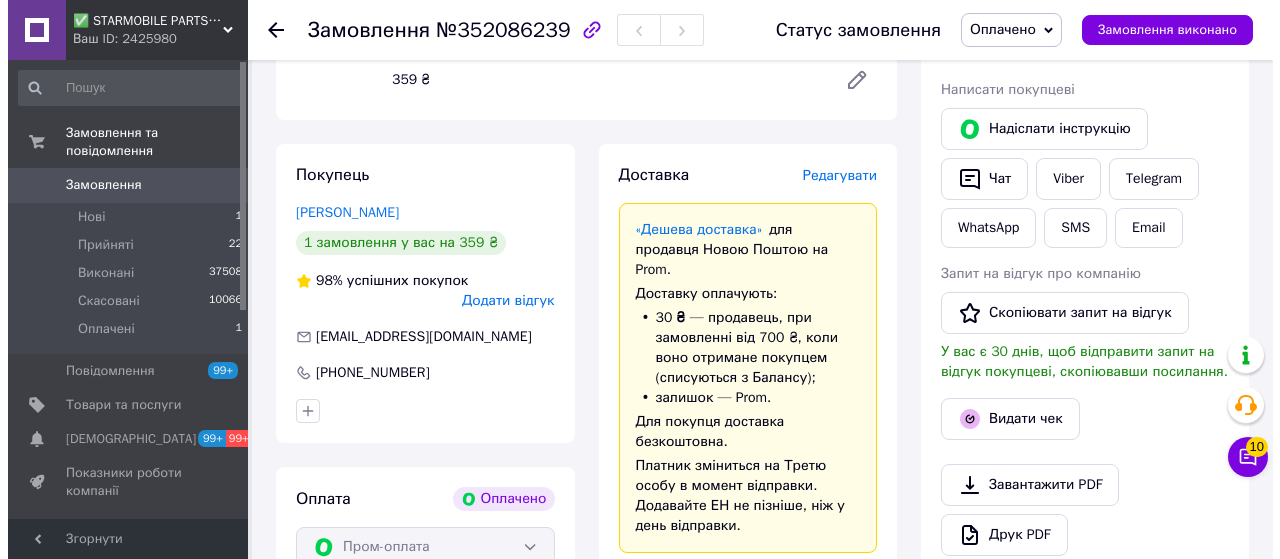 scroll, scrollTop: 1040, scrollLeft: 0, axis: vertical 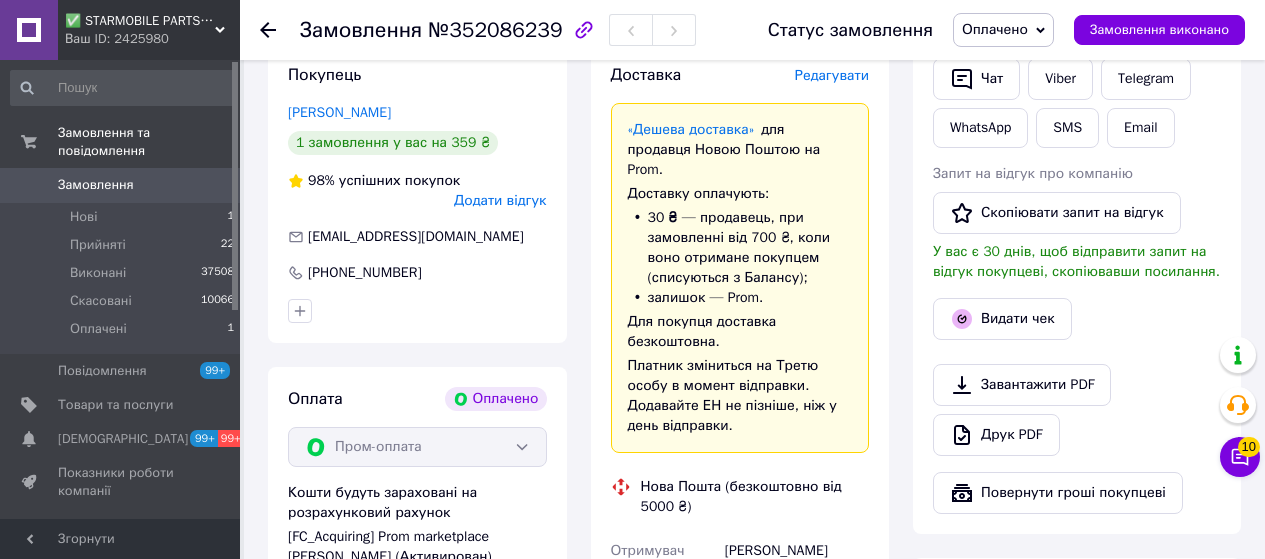 click on "Редагувати" at bounding box center [832, 75] 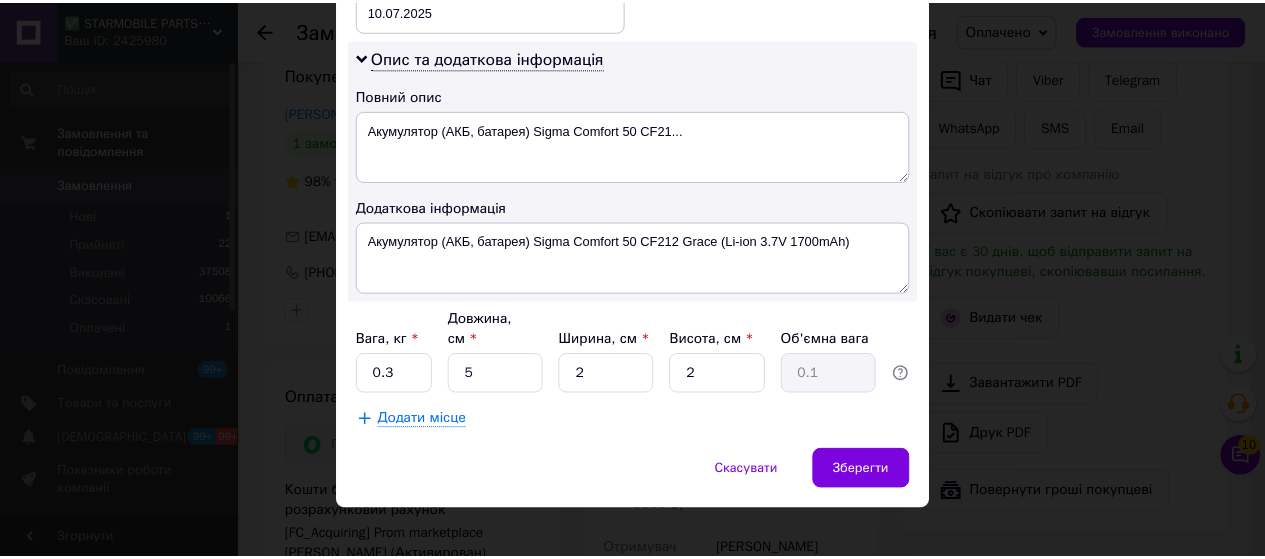 scroll, scrollTop: 1013, scrollLeft: 0, axis: vertical 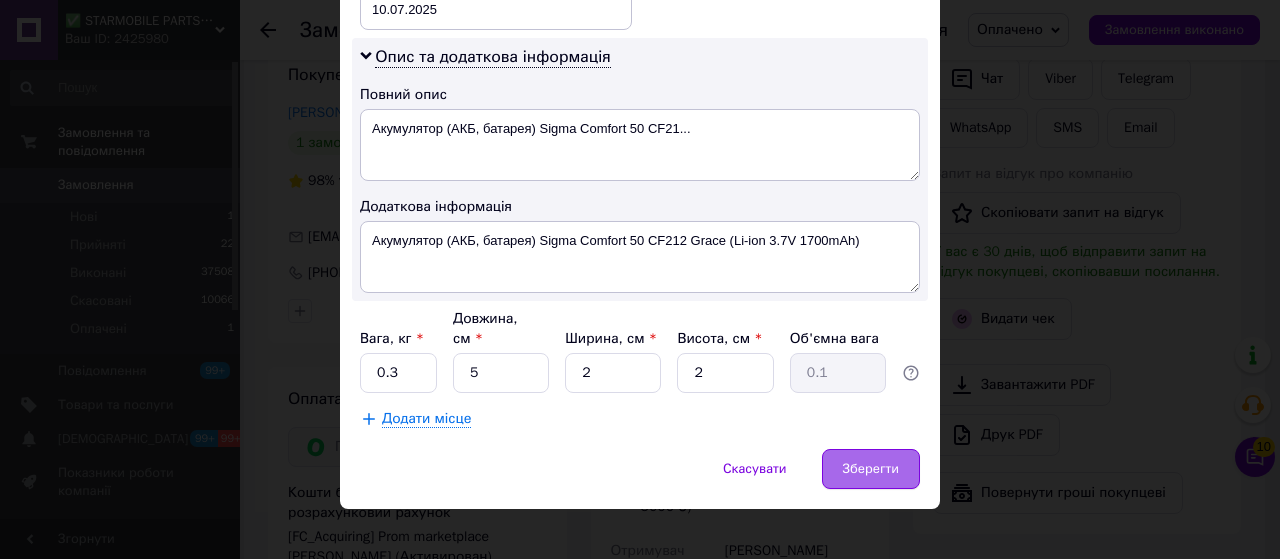 click on "Зберегти" at bounding box center [871, 469] 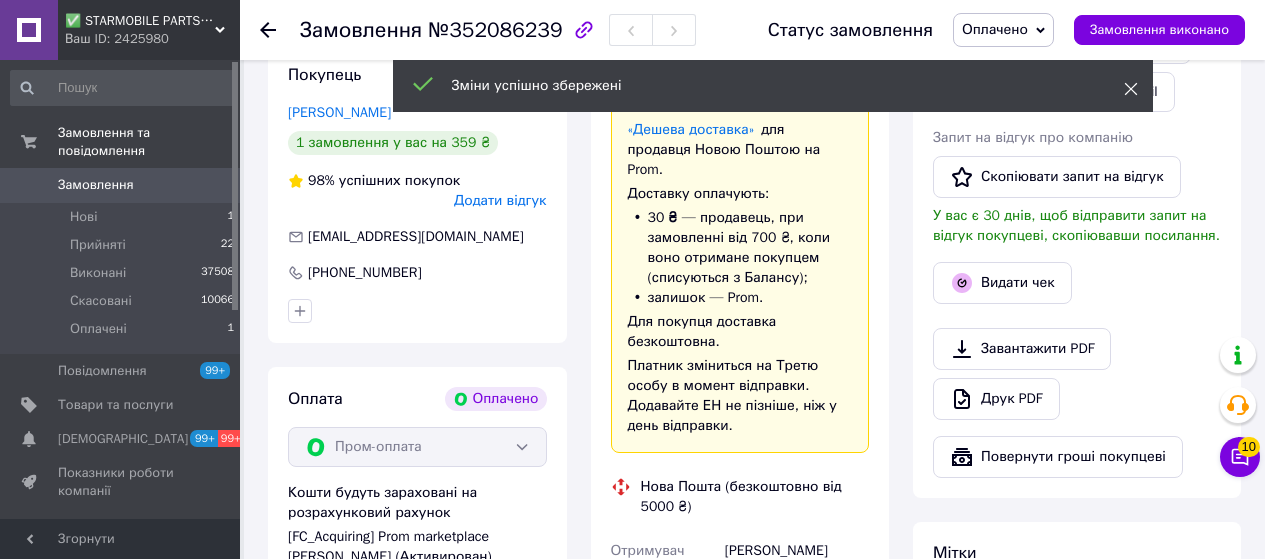 click at bounding box center (1131, 89) 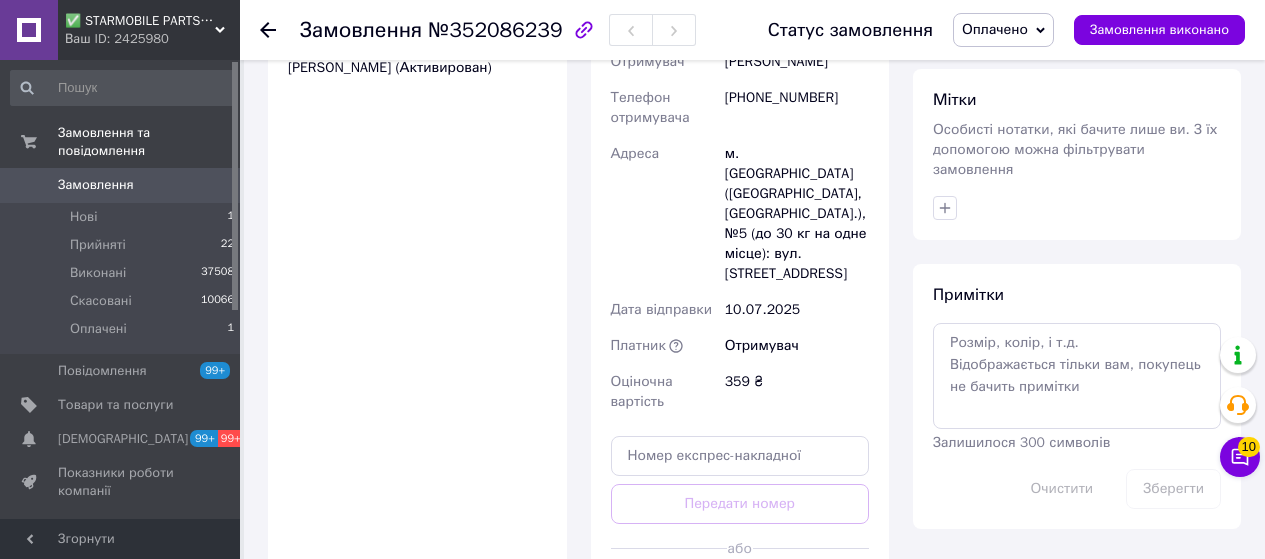 scroll, scrollTop: 1540, scrollLeft: 0, axis: vertical 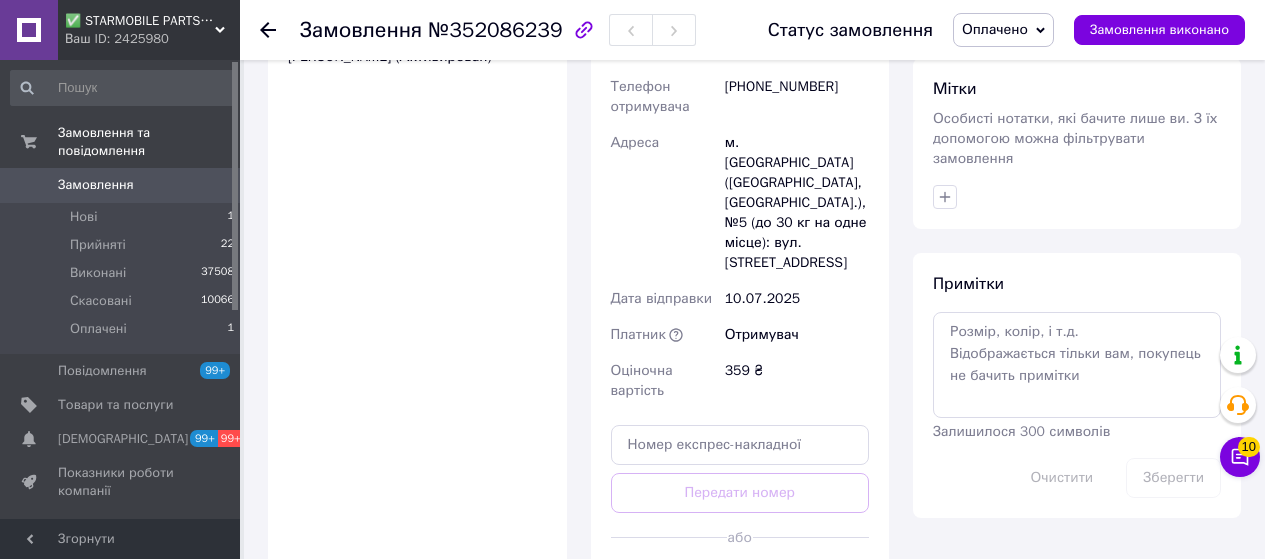 click on "Згенерувати ЕН" at bounding box center (740, 582) 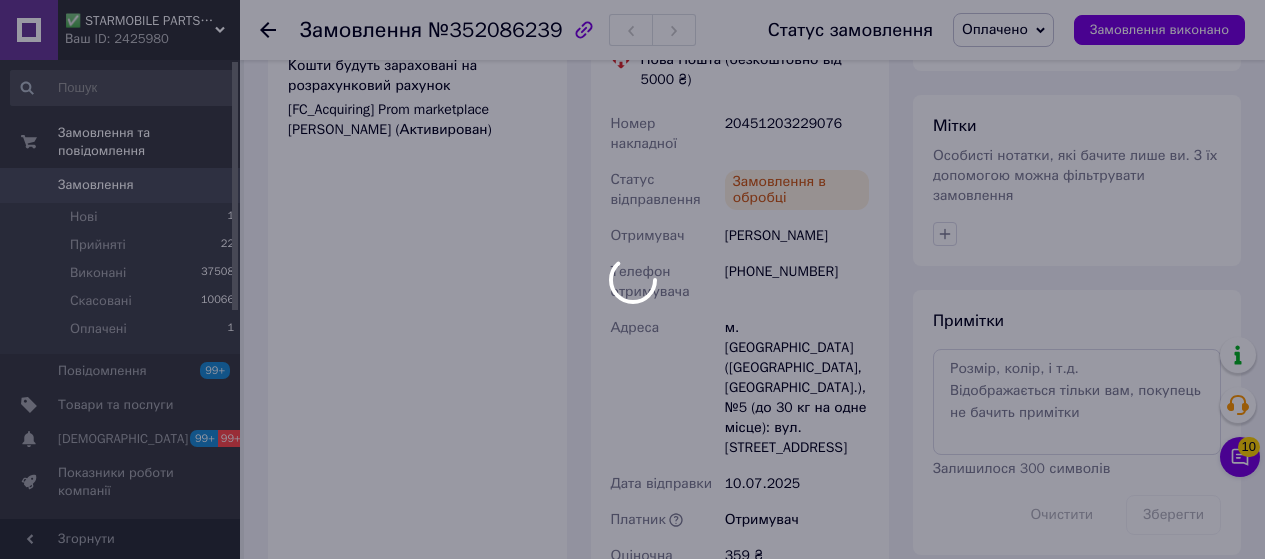 scroll, scrollTop: 1440, scrollLeft: 0, axis: vertical 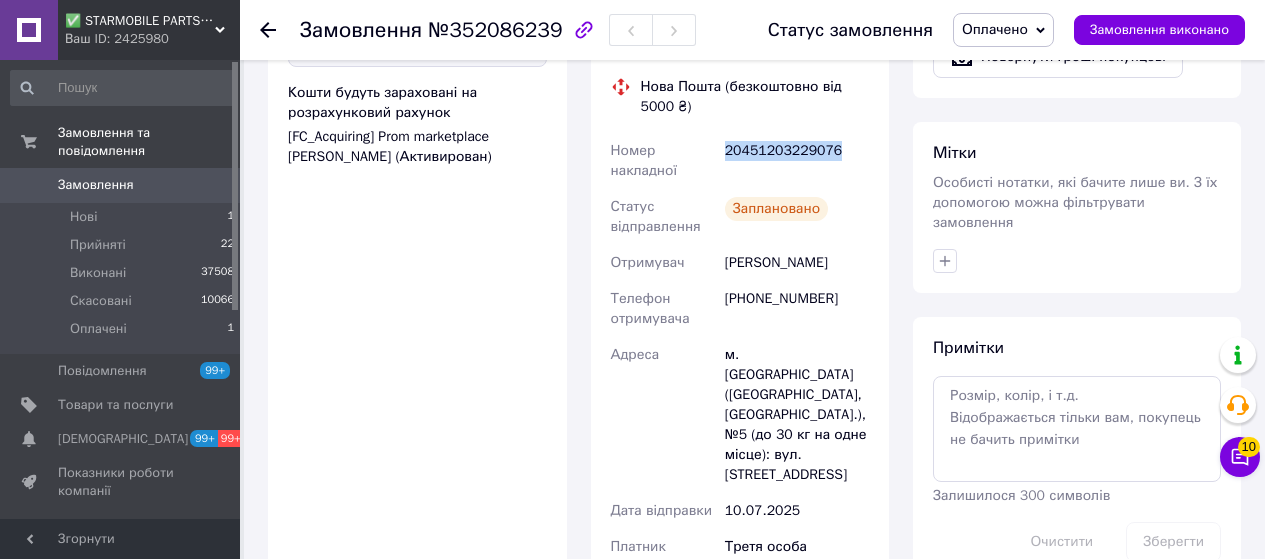 drag, startPoint x: 834, startPoint y: 129, endPoint x: 721, endPoint y: 133, distance: 113.07078 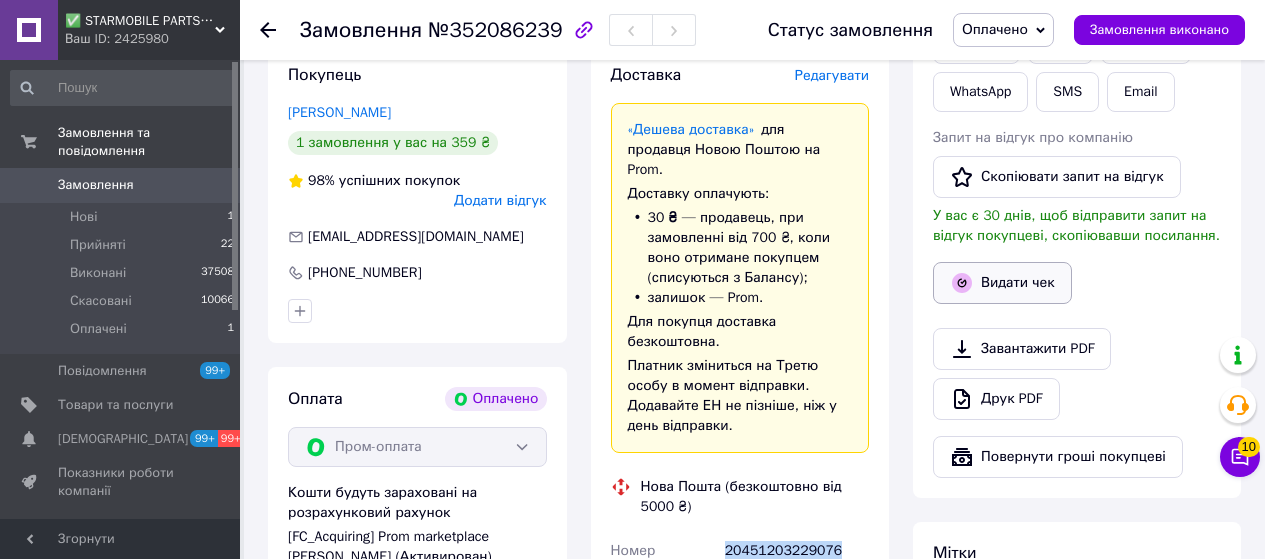 click on "Видати чек" at bounding box center (1002, 283) 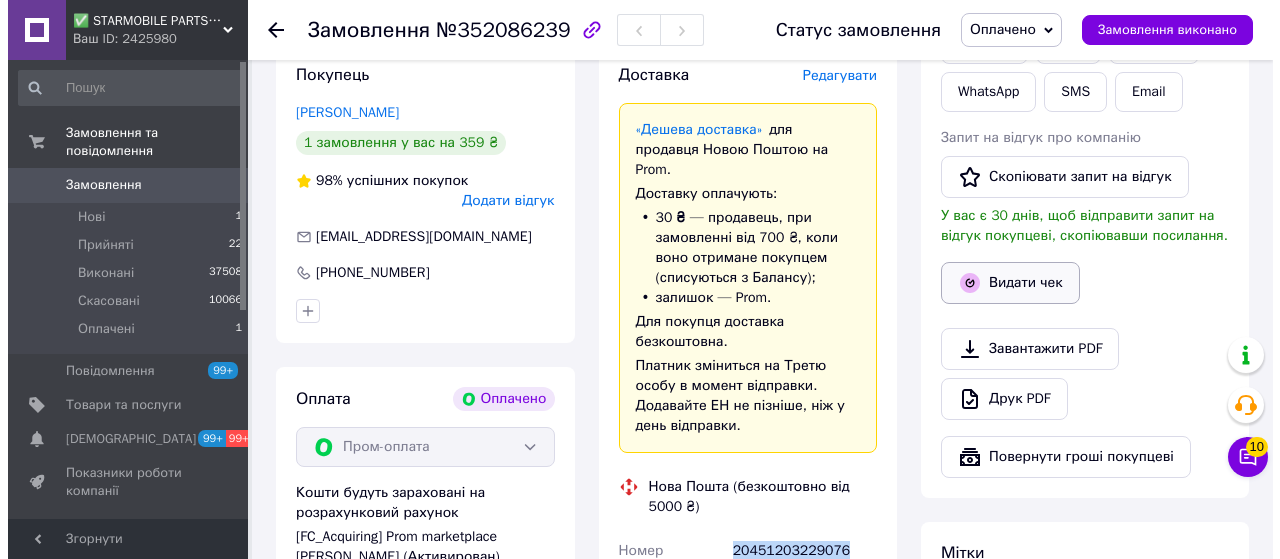 scroll, scrollTop: 1020, scrollLeft: 0, axis: vertical 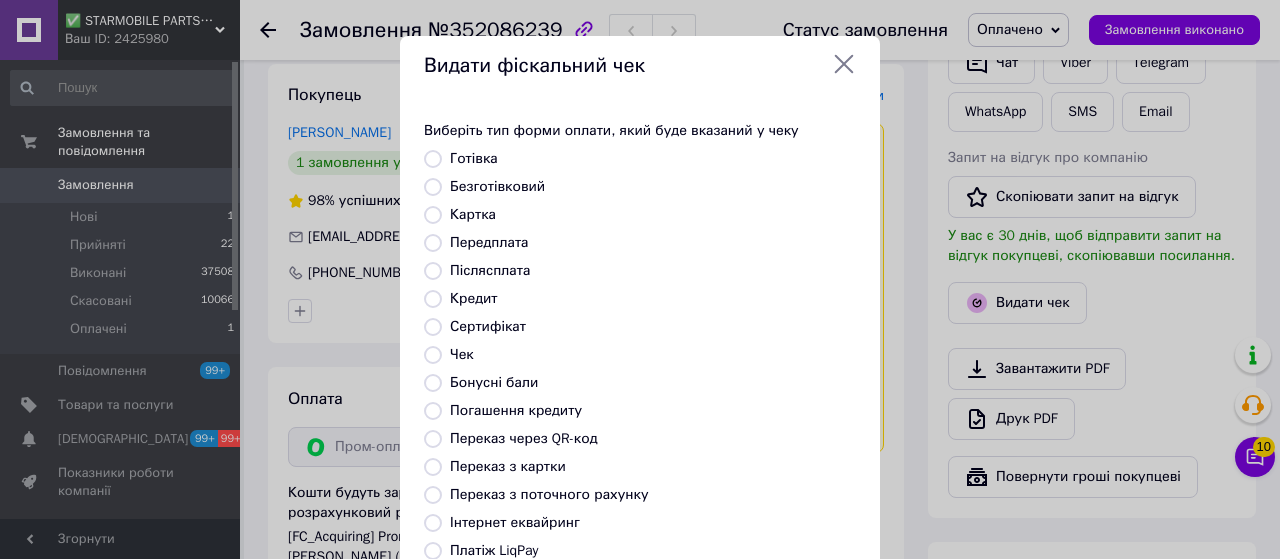 click on "Безготівковий" at bounding box center (433, 187) 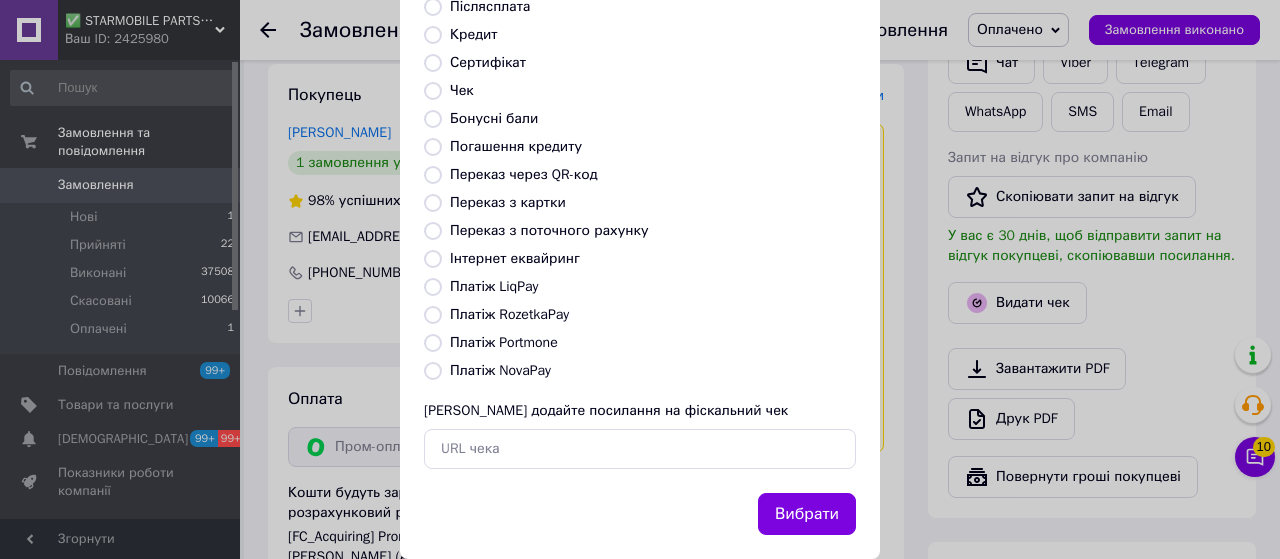 scroll, scrollTop: 300, scrollLeft: 0, axis: vertical 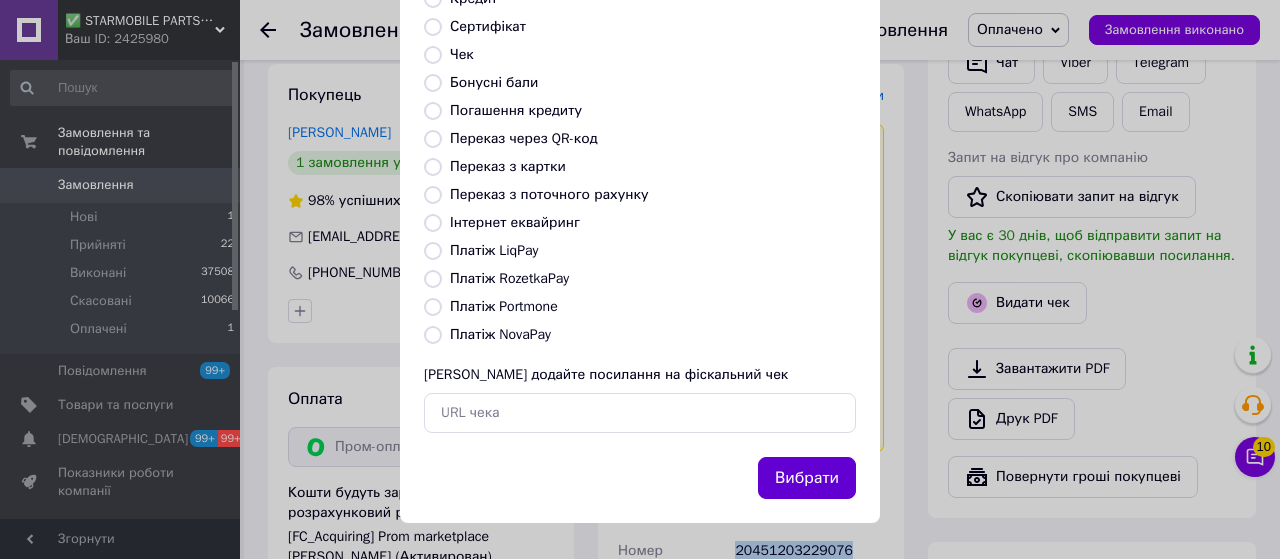 click on "Вибрати" at bounding box center (807, 478) 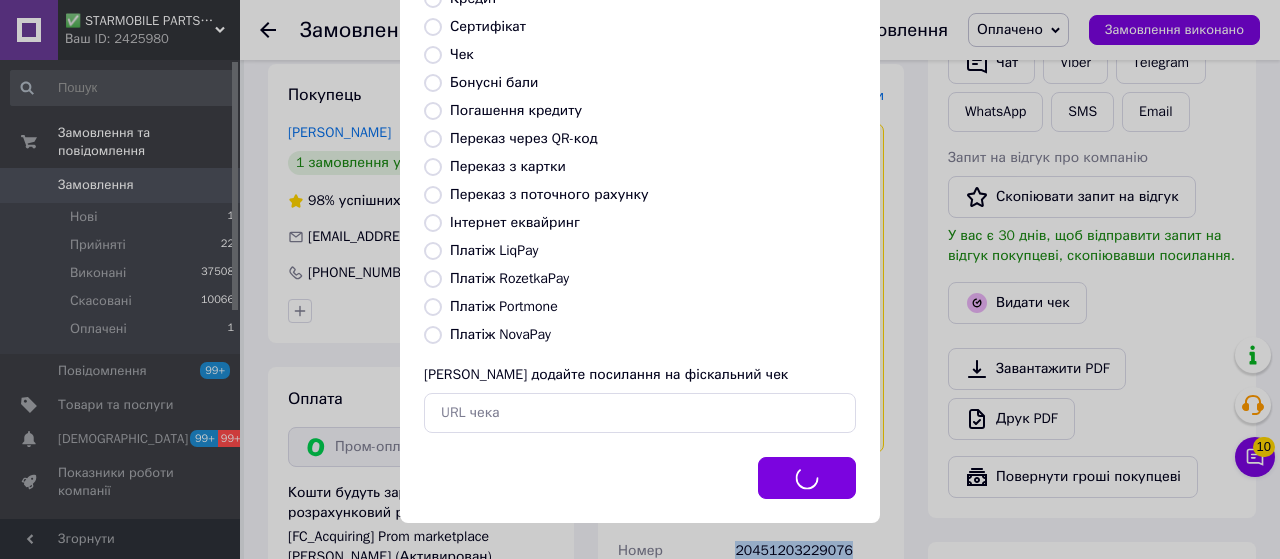 scroll, scrollTop: 1040, scrollLeft: 0, axis: vertical 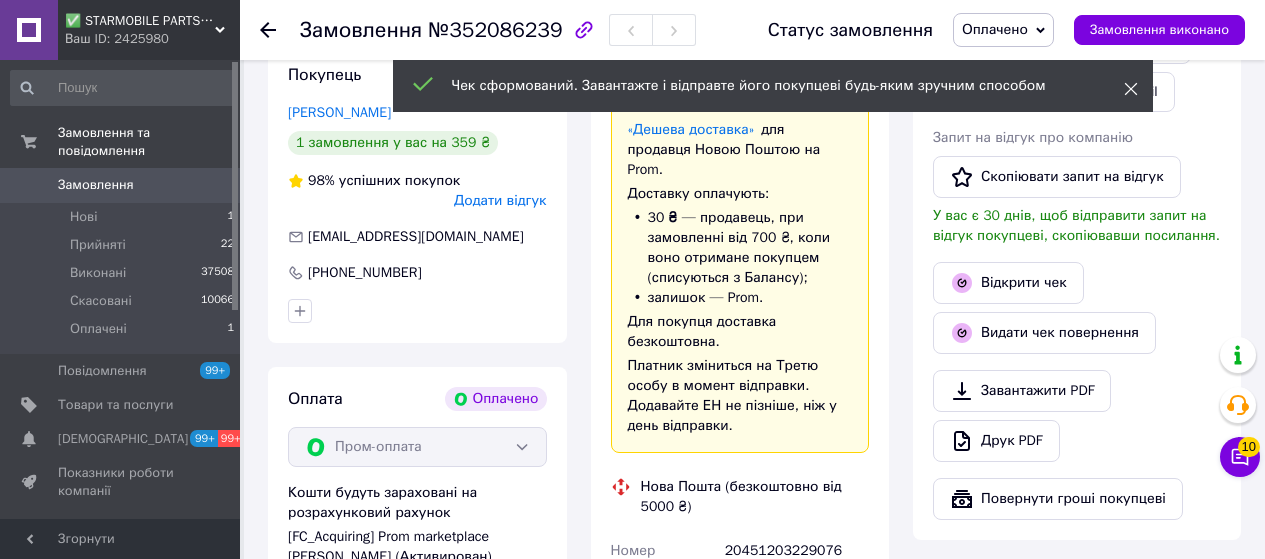 click 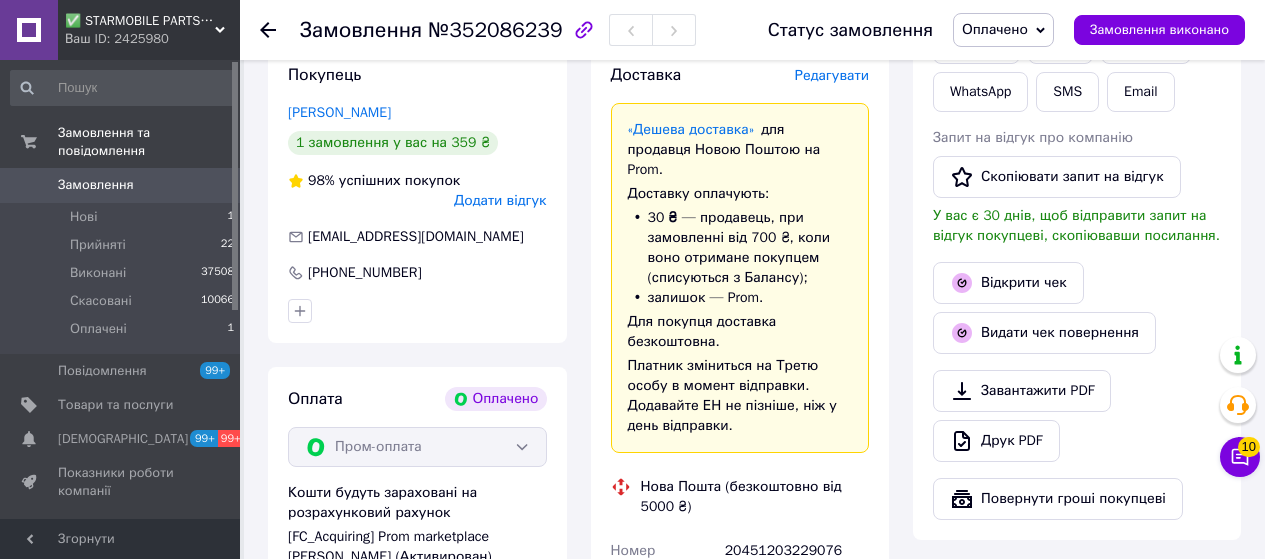 click on "Оплачено" at bounding box center (995, 29) 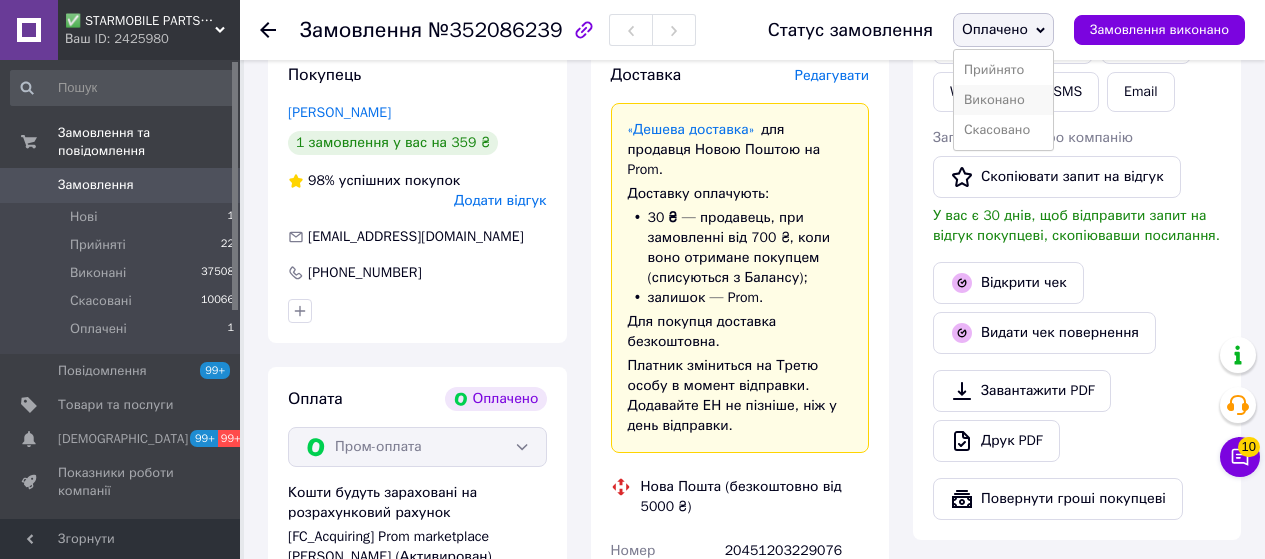 click on "Виконано" at bounding box center [1003, 100] 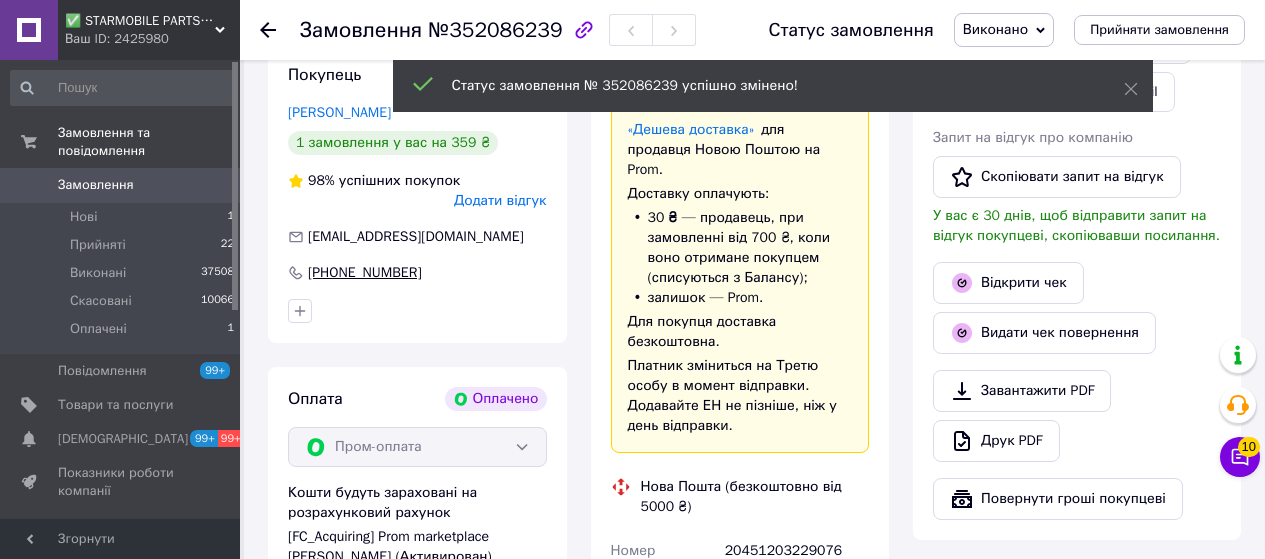 click on "[PHONE_NUMBER]" at bounding box center [365, 273] 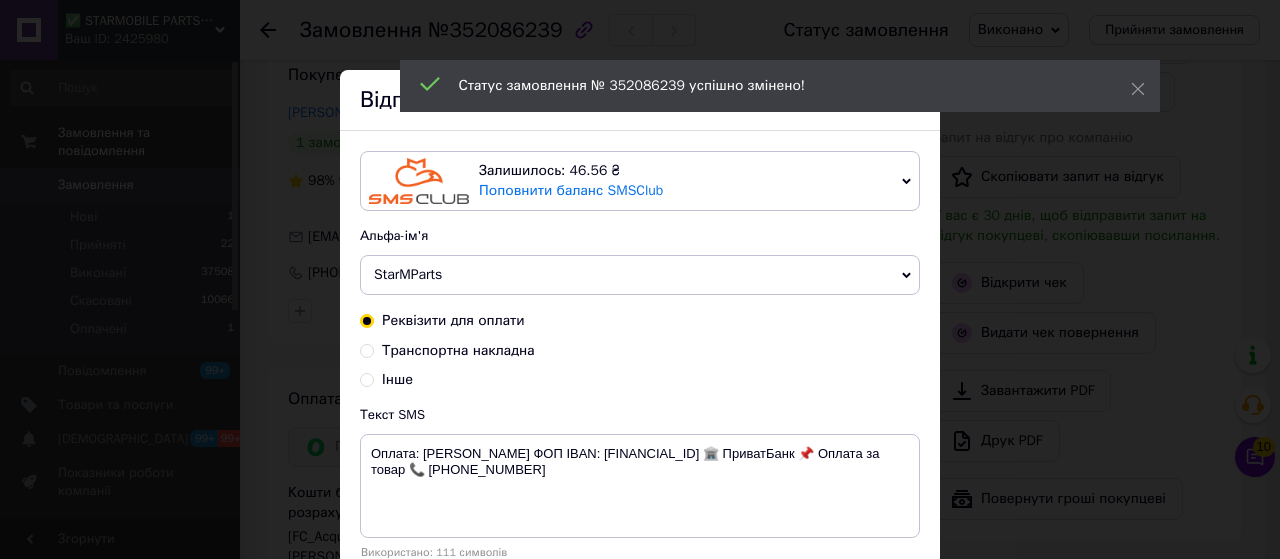 click on "StarMParts" at bounding box center (408, 274) 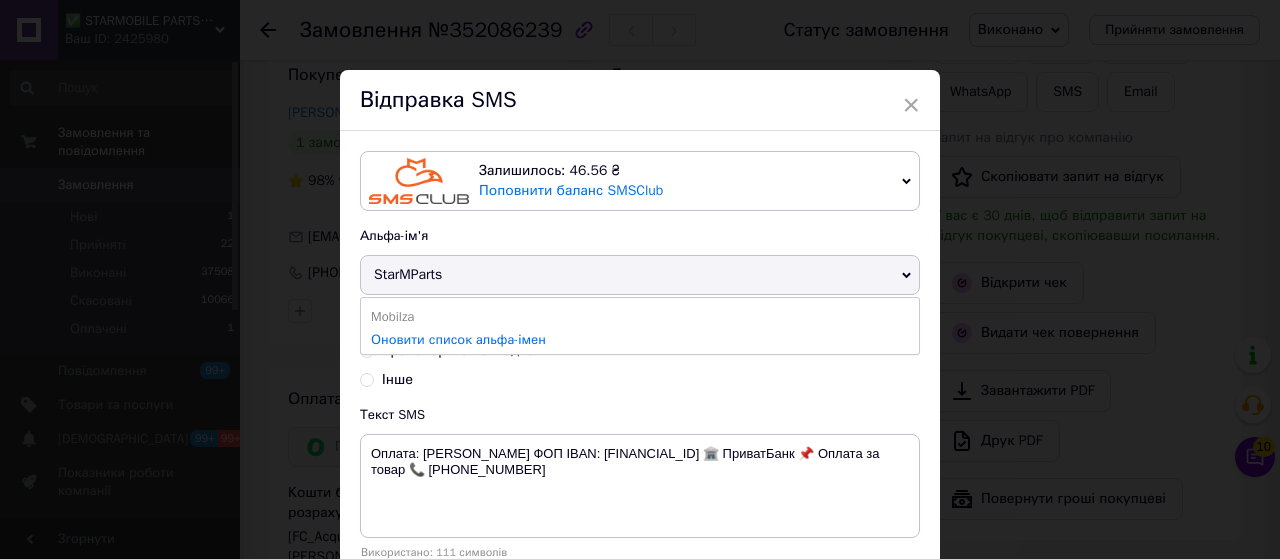 click on "StarMParts" at bounding box center (408, 274) 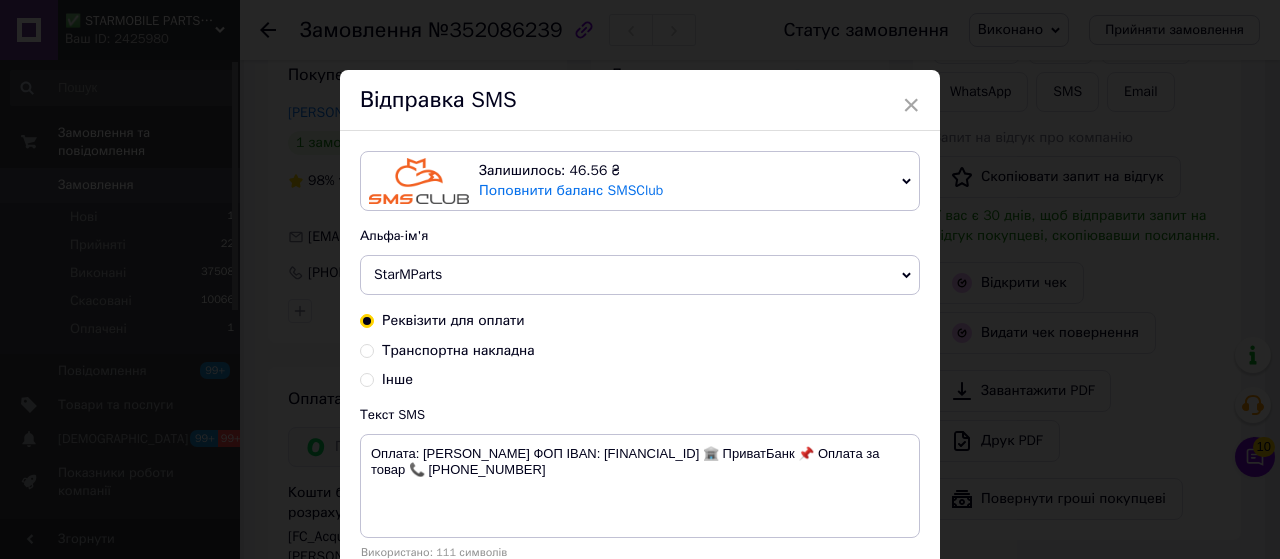 click on "Транспортна накладна" at bounding box center [367, 349] 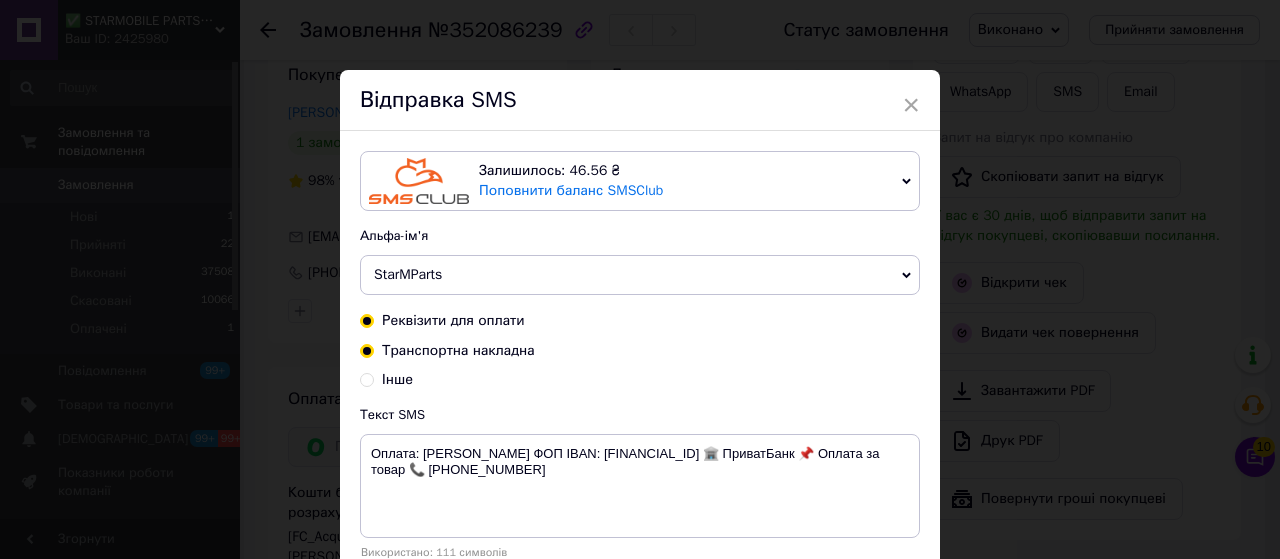 radio on "true" 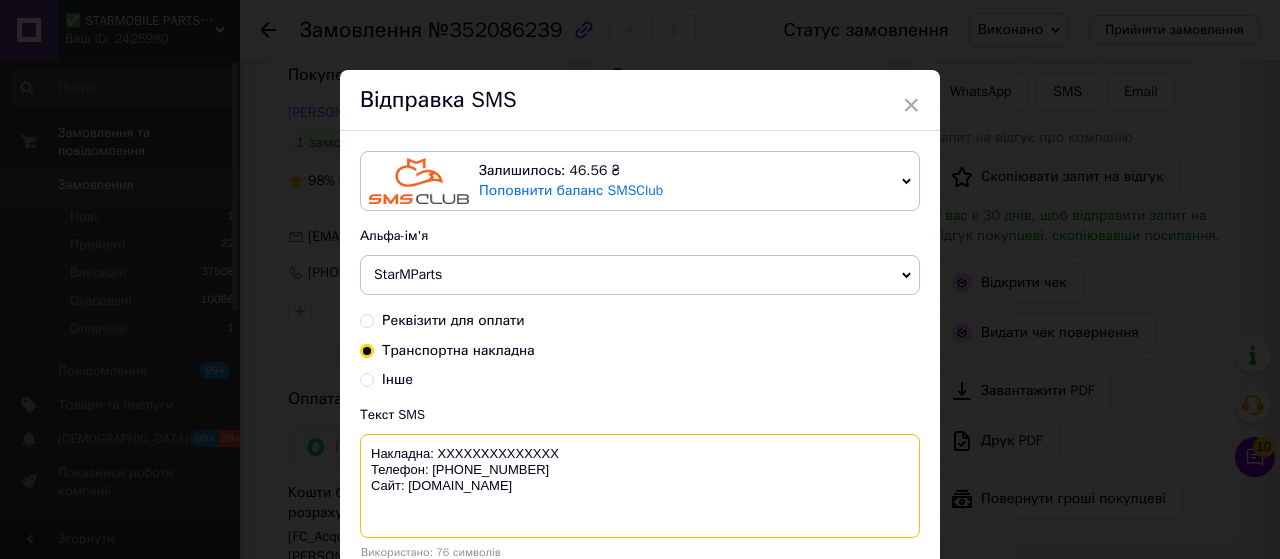 drag, startPoint x: 554, startPoint y: 454, endPoint x: 436, endPoint y: 447, distance: 118.20744 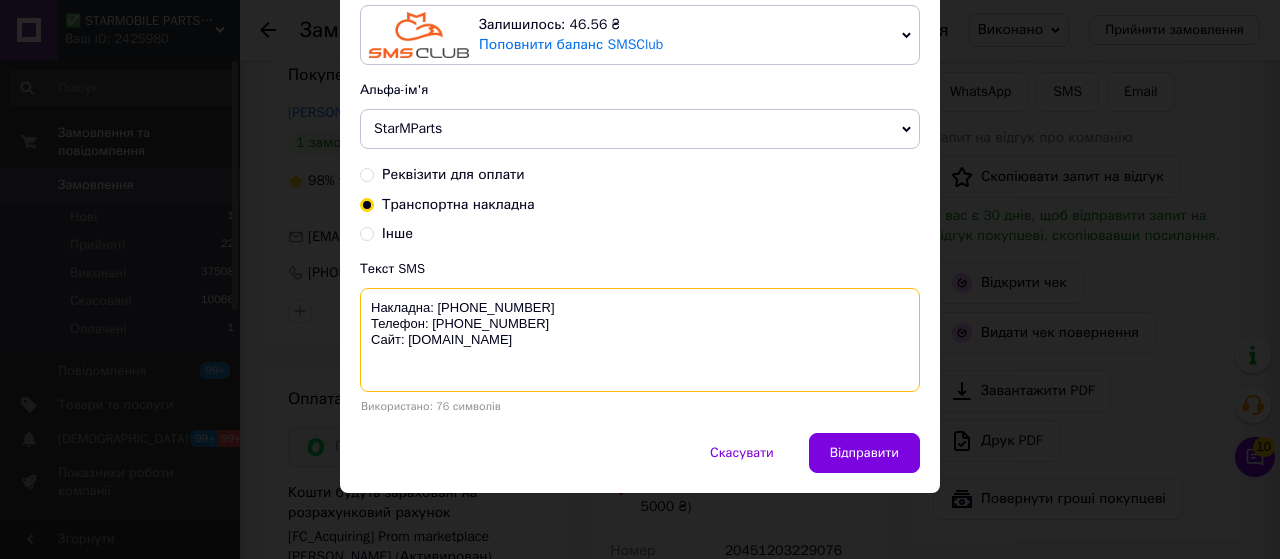 scroll, scrollTop: 149, scrollLeft: 0, axis: vertical 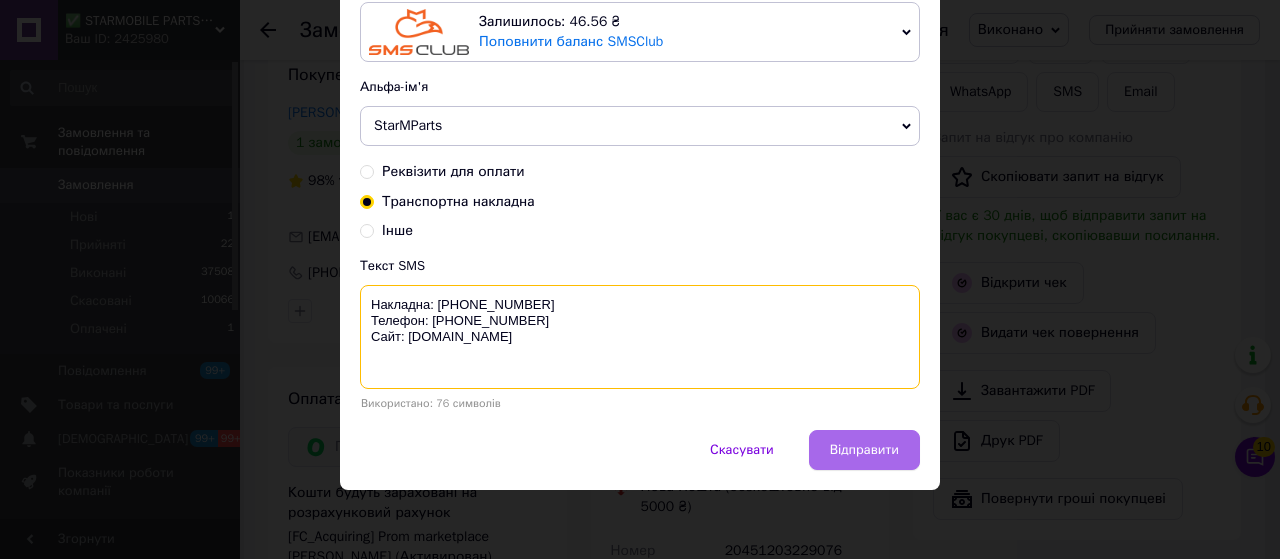 type on "Накладна: [PHONE_NUMBER]
Телефон: [PHONE_NUMBER]
Сайт: [DOMAIN_NAME]" 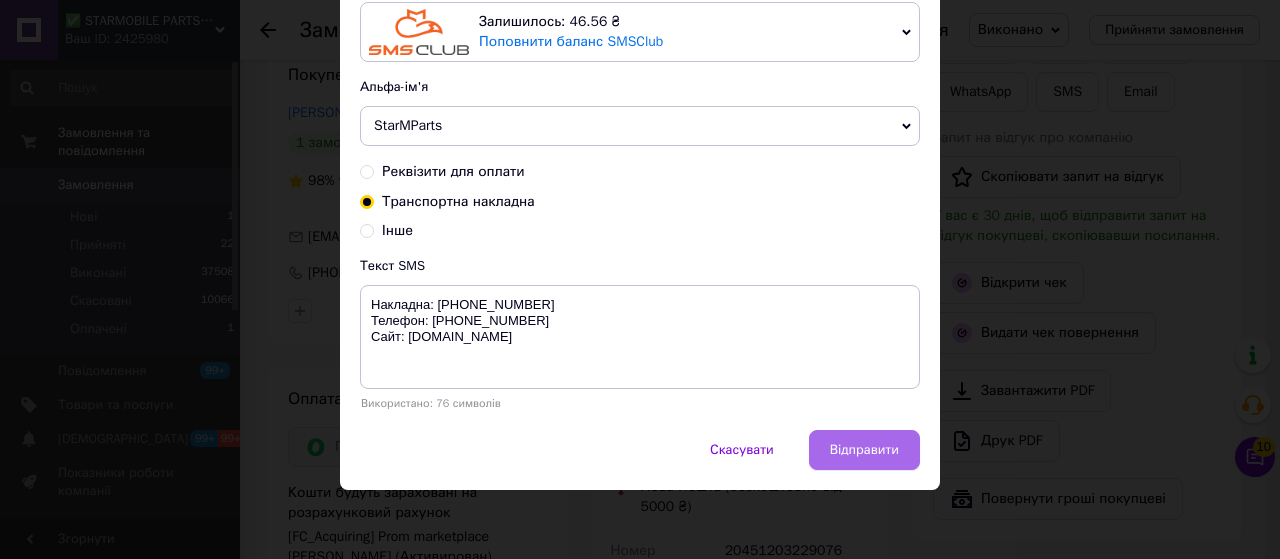 click on "Відправити" at bounding box center (864, 450) 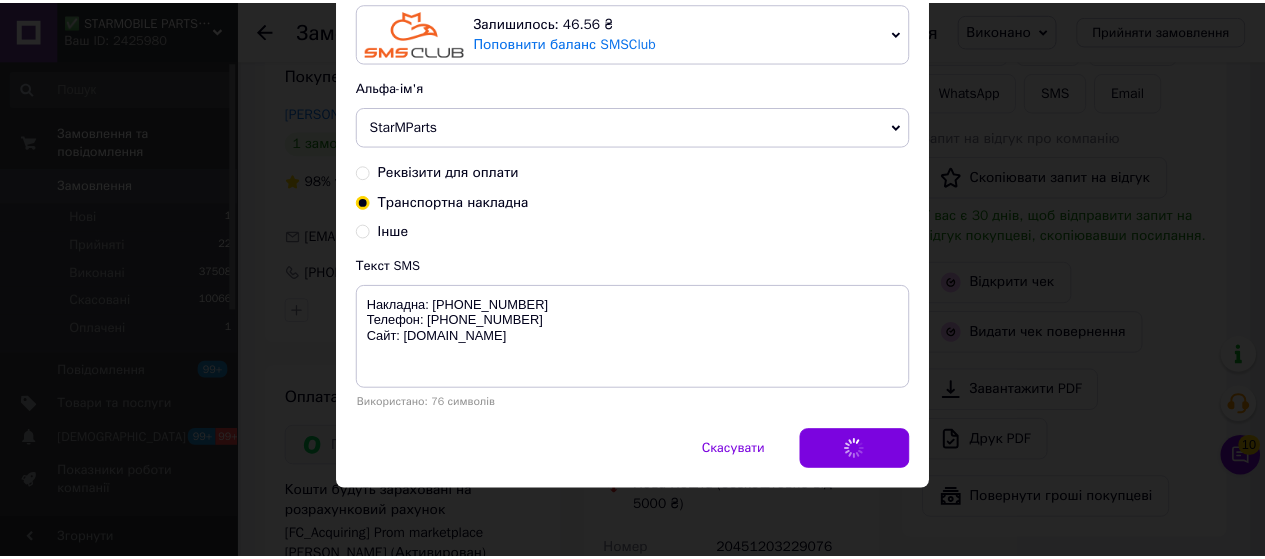scroll, scrollTop: 0, scrollLeft: 0, axis: both 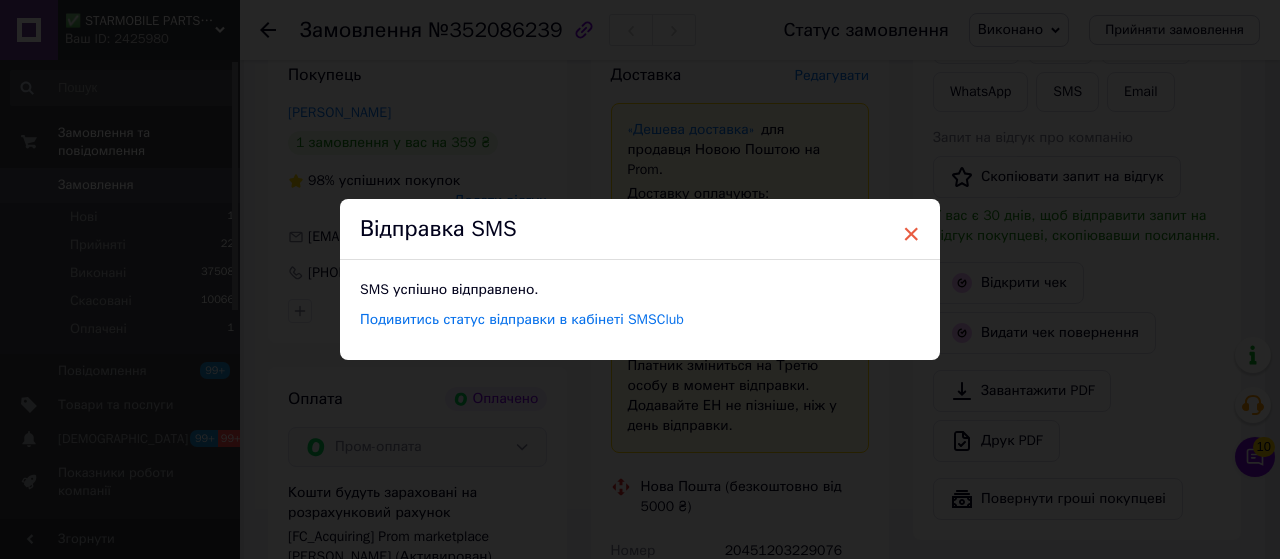 click on "×" at bounding box center [911, 234] 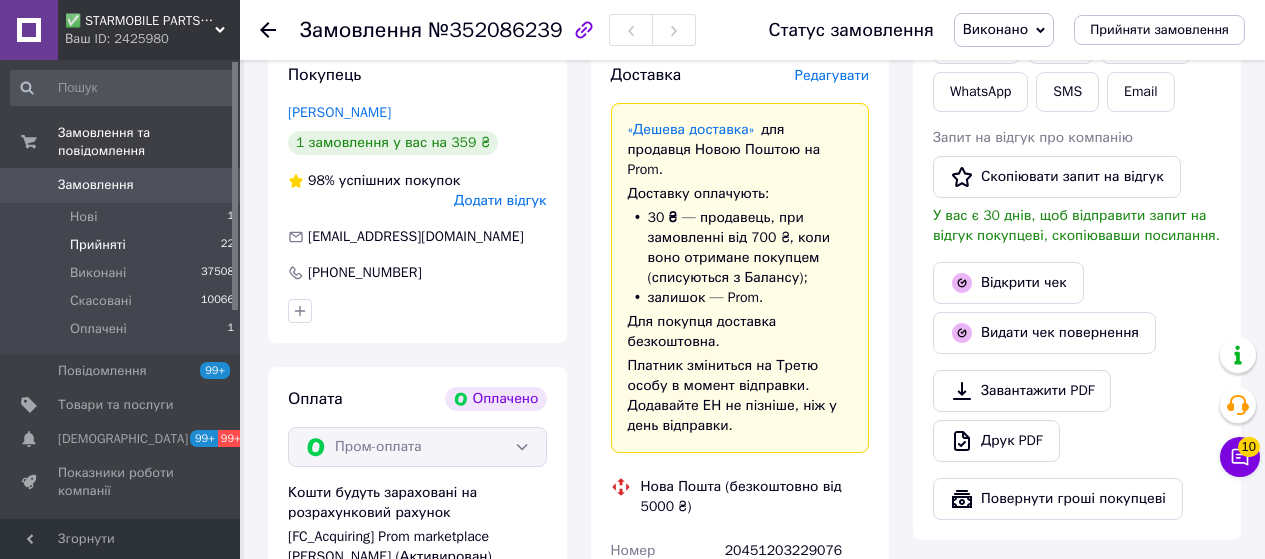 click on "Прийняті" at bounding box center [98, 245] 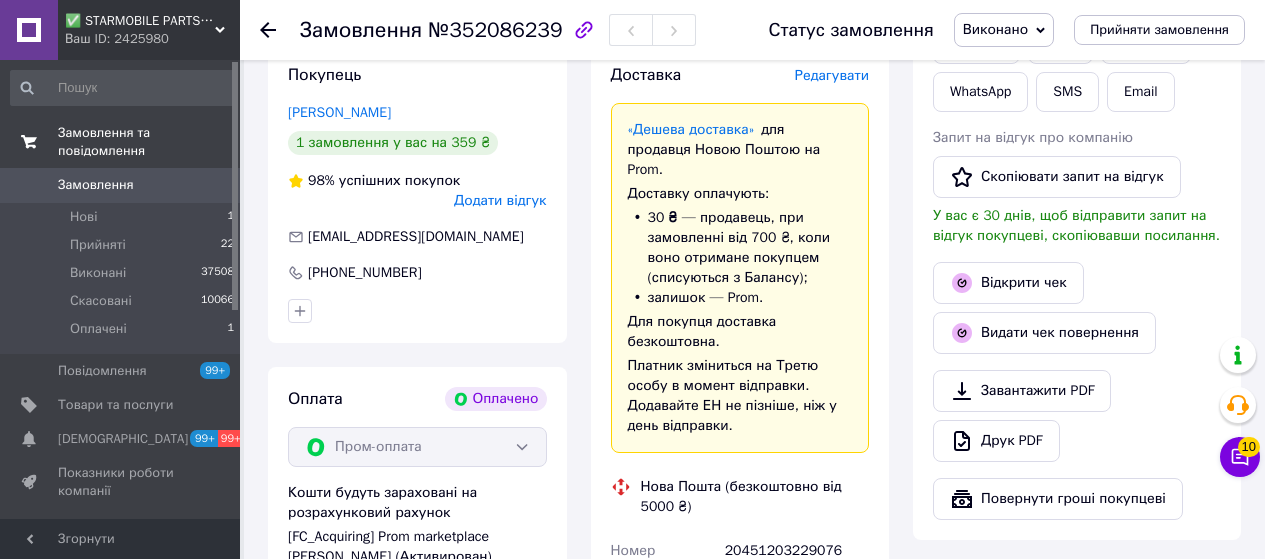 scroll, scrollTop: 0, scrollLeft: 0, axis: both 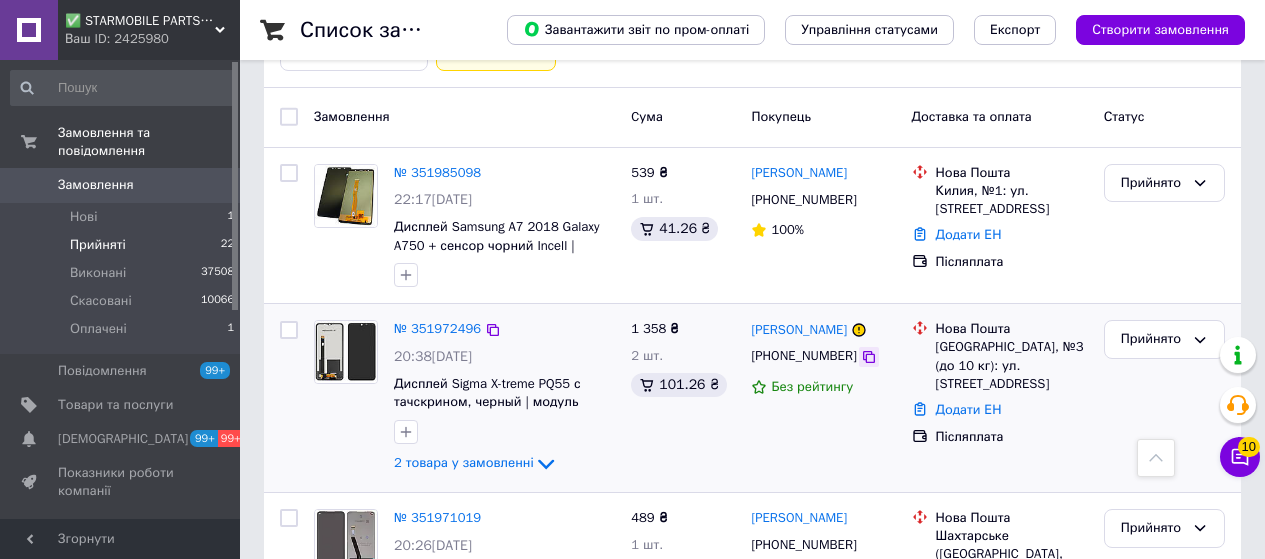click 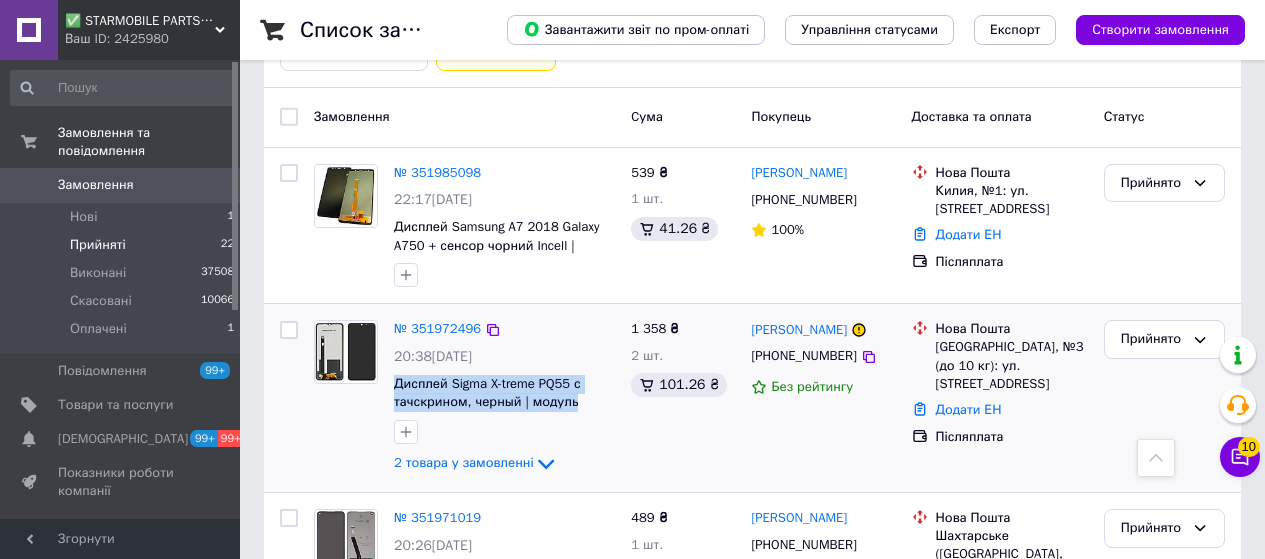 drag, startPoint x: 543, startPoint y: 408, endPoint x: 392, endPoint y: 393, distance: 151.74321 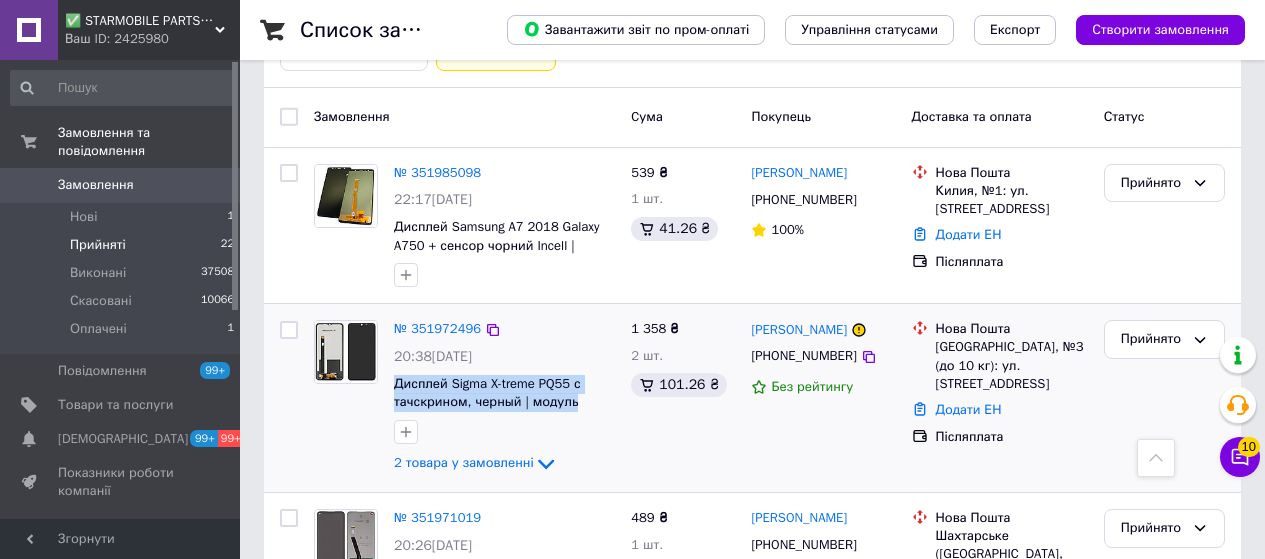 click on "№ 351972496 20:38[DATE] Дисплей Sigma X-treme PQ55 с тачскрином, черный | модуль 2 товара у замовленні" at bounding box center [504, 398] 